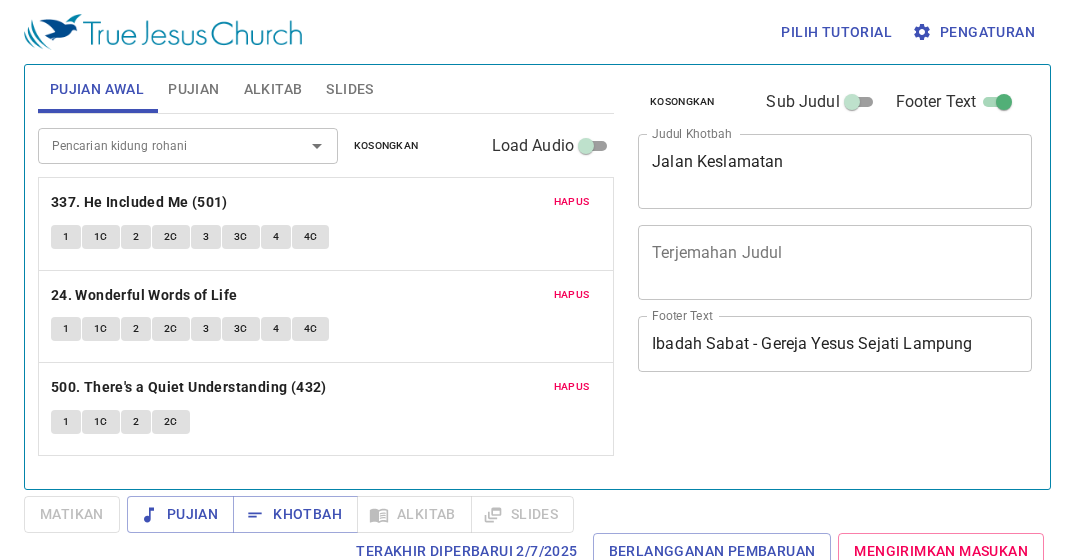 scroll, scrollTop: 0, scrollLeft: 0, axis: both 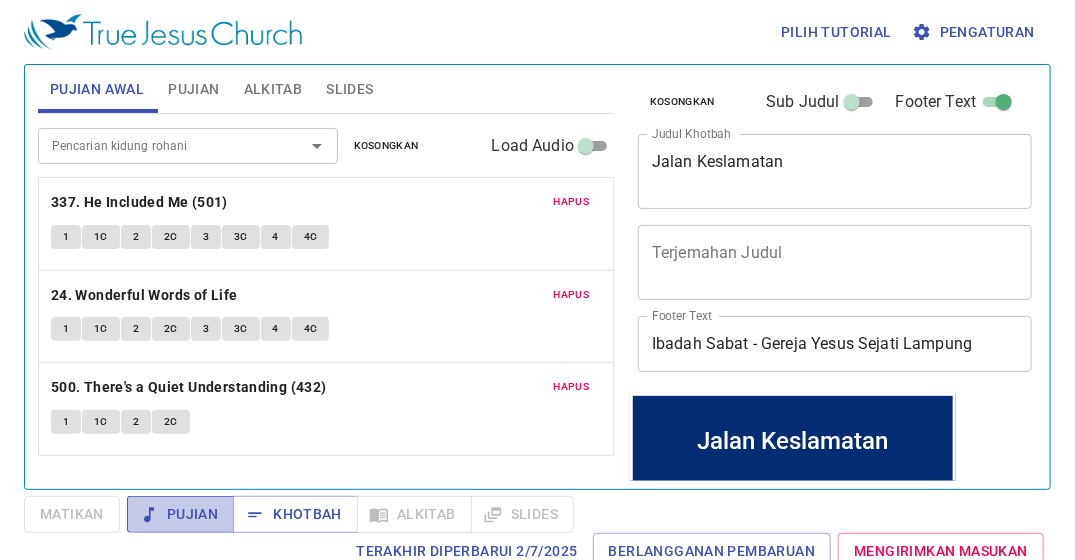 click on "Pujian" at bounding box center [180, 514] 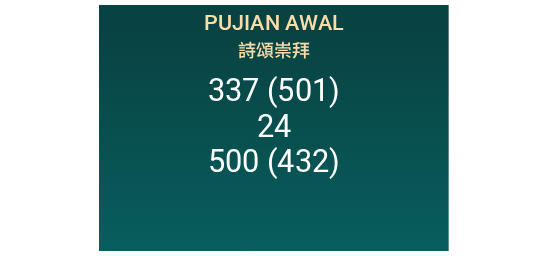 scroll, scrollTop: 0, scrollLeft: 0, axis: both 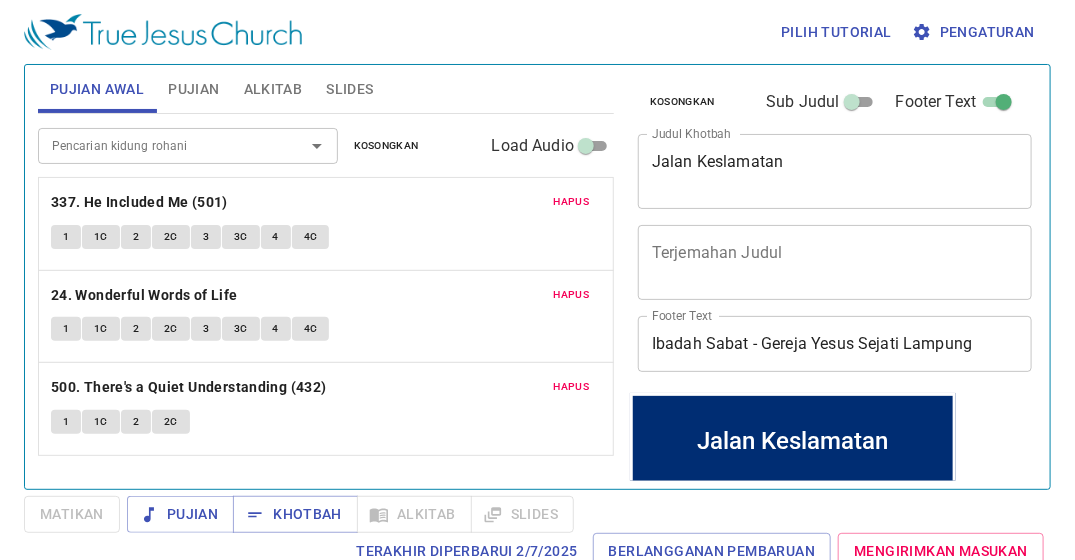 click on "Hapus 337. He Included Me (501)   1 1C 2 2C 3 3C 4 4C" at bounding box center (326, 224) 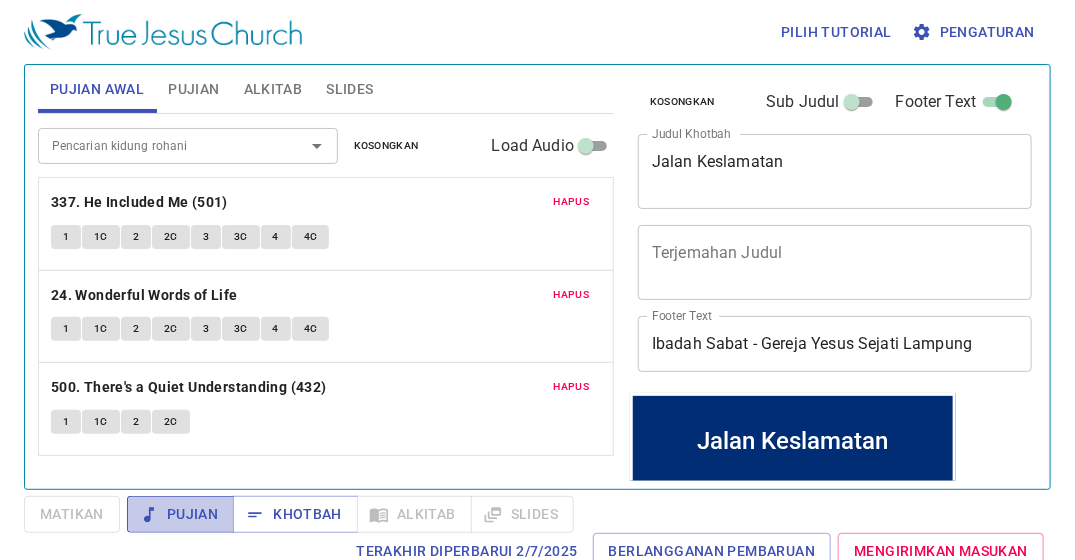 click on "Pujian" at bounding box center (180, 514) 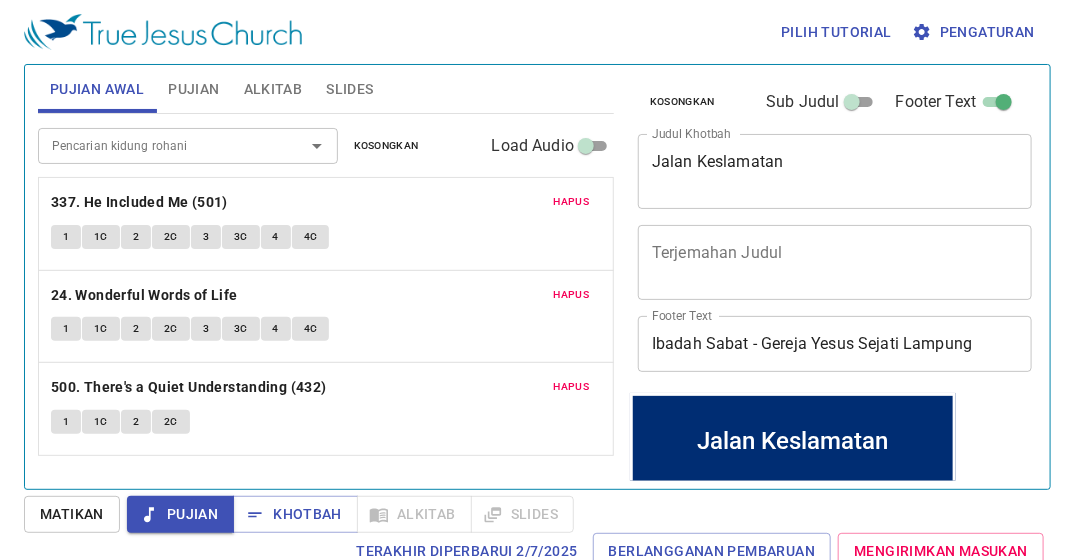 click on "Alkitab" at bounding box center (273, 89) 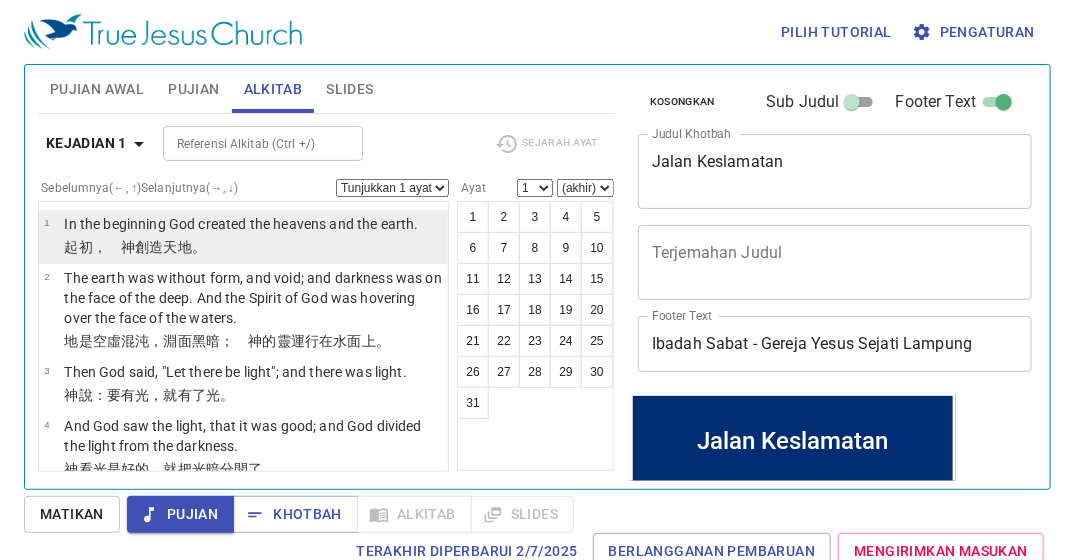 click on "In the beginning God created the heavens and the earth." at bounding box center (241, 224) 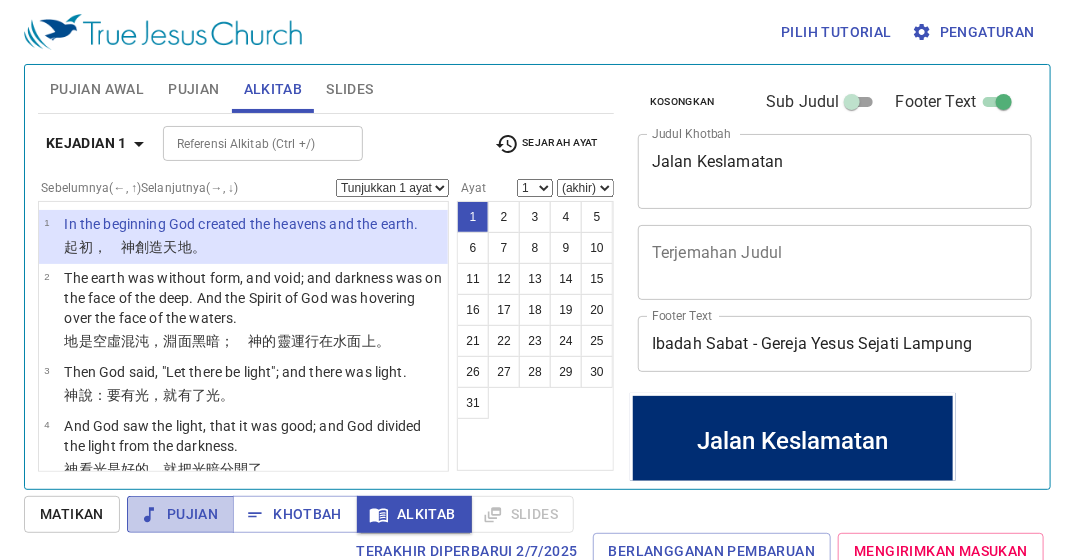 click on "Pujian" at bounding box center (180, 514) 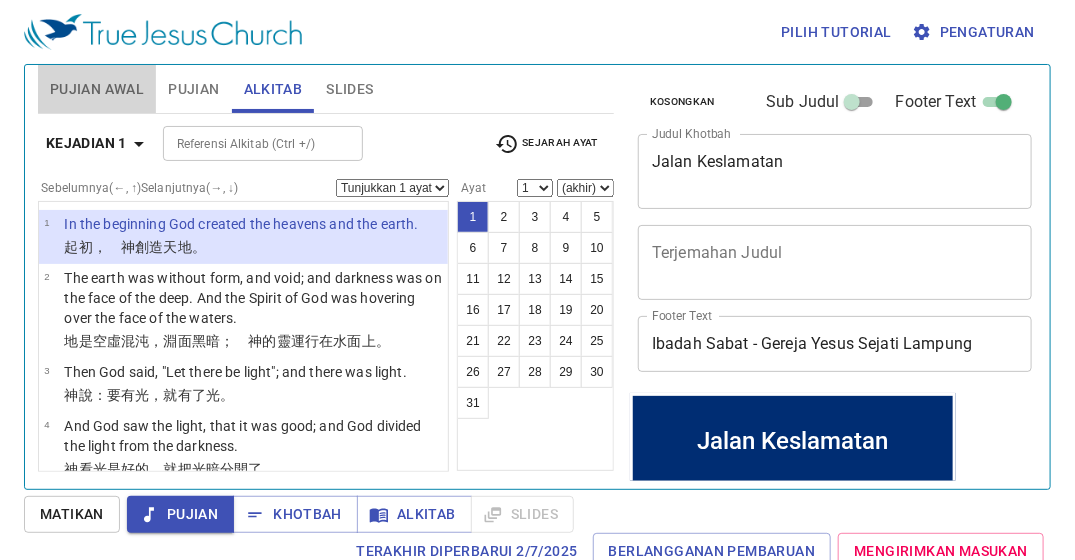 click on "Pujian Awal" at bounding box center [97, 89] 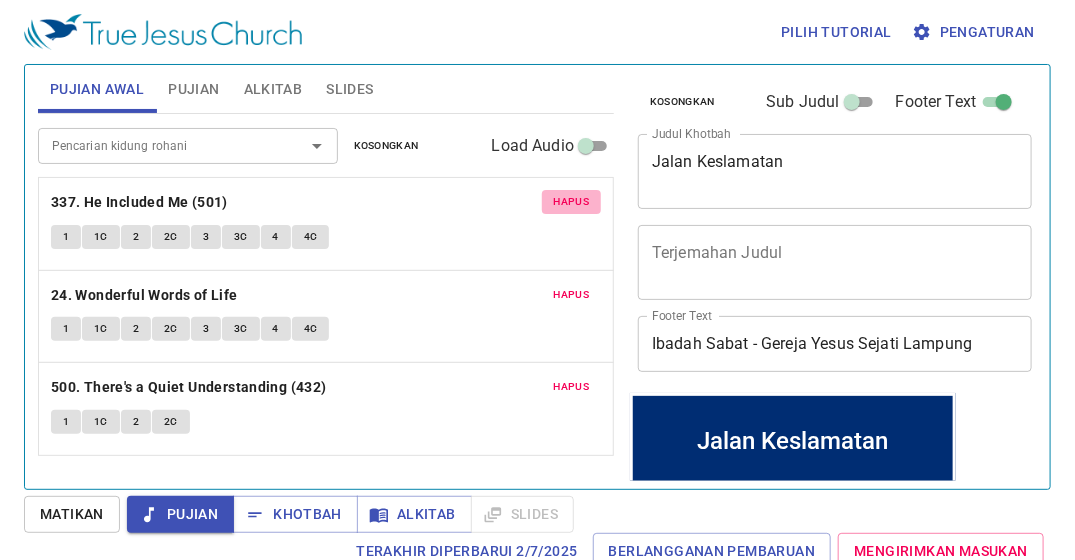 click on "Hapus" at bounding box center (572, 202) 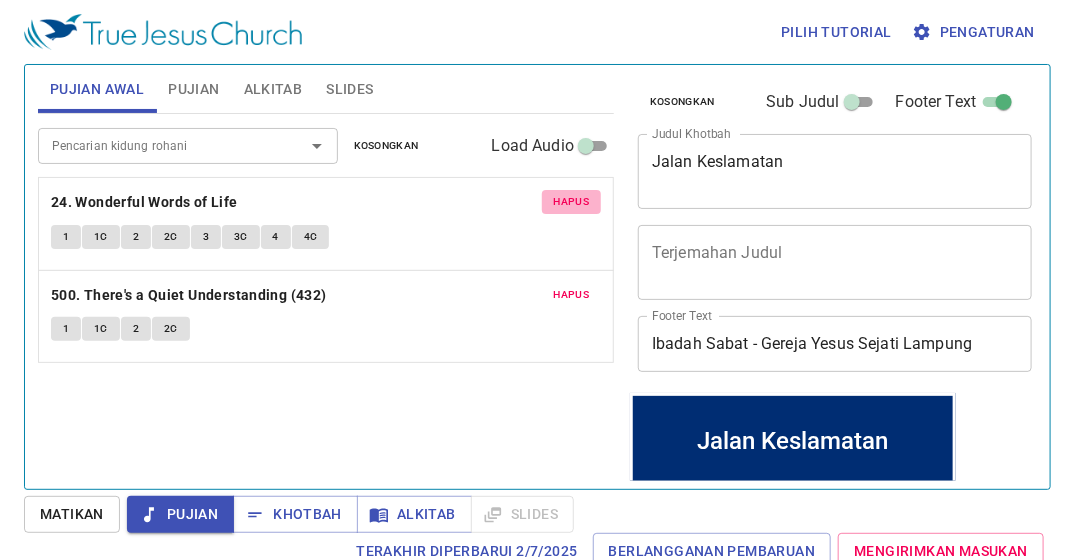click on "Hapus" at bounding box center [572, 202] 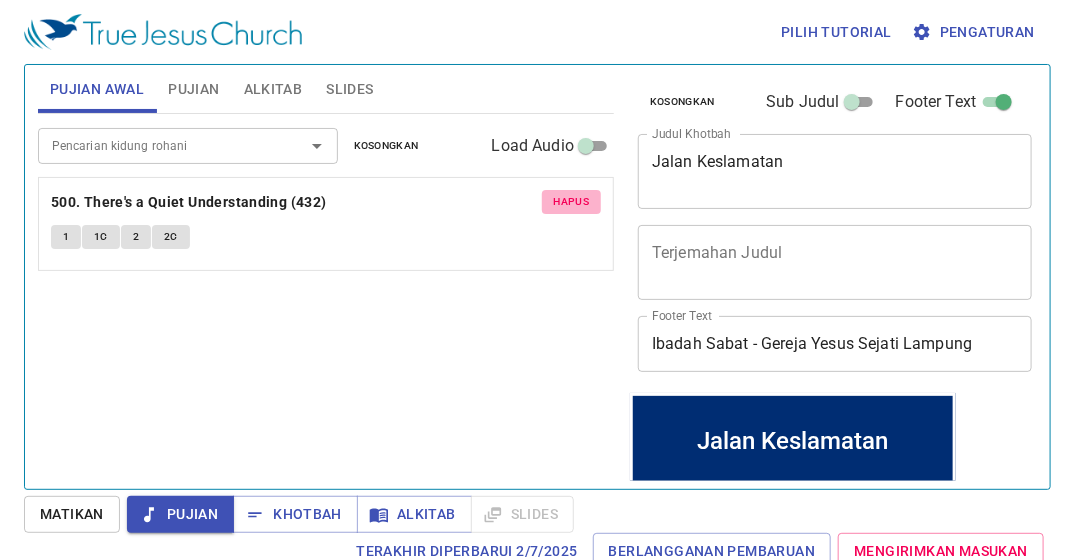 click on "Hapus" at bounding box center (572, 202) 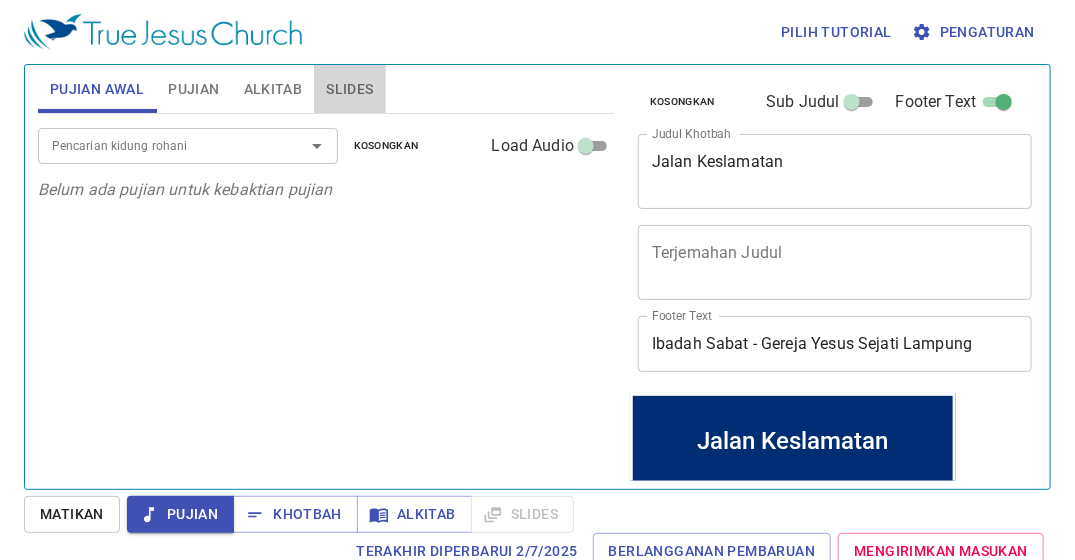 click on "Slides" at bounding box center [349, 89] 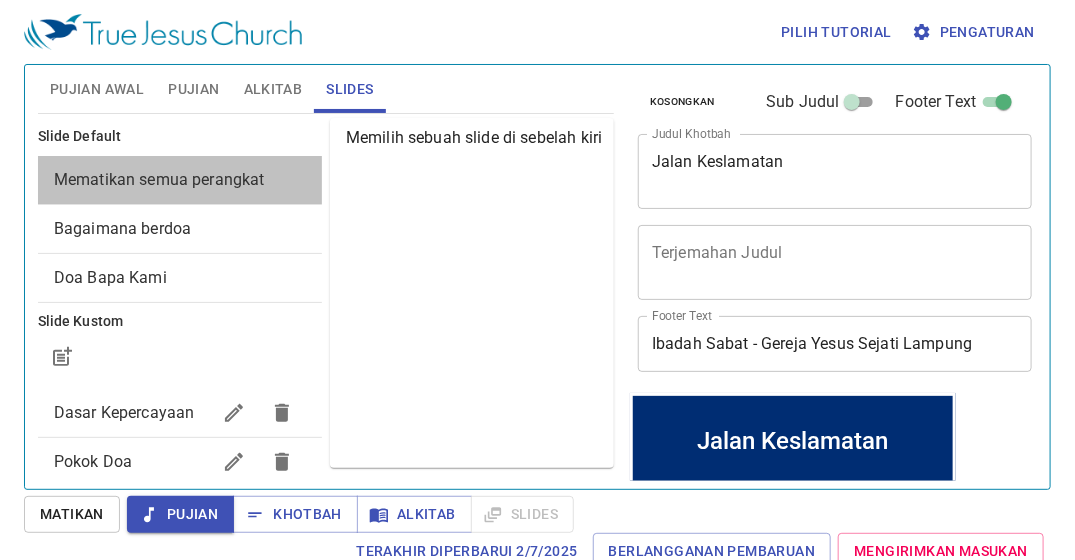 click on "Mematikan semua perangkat" at bounding box center [180, 180] 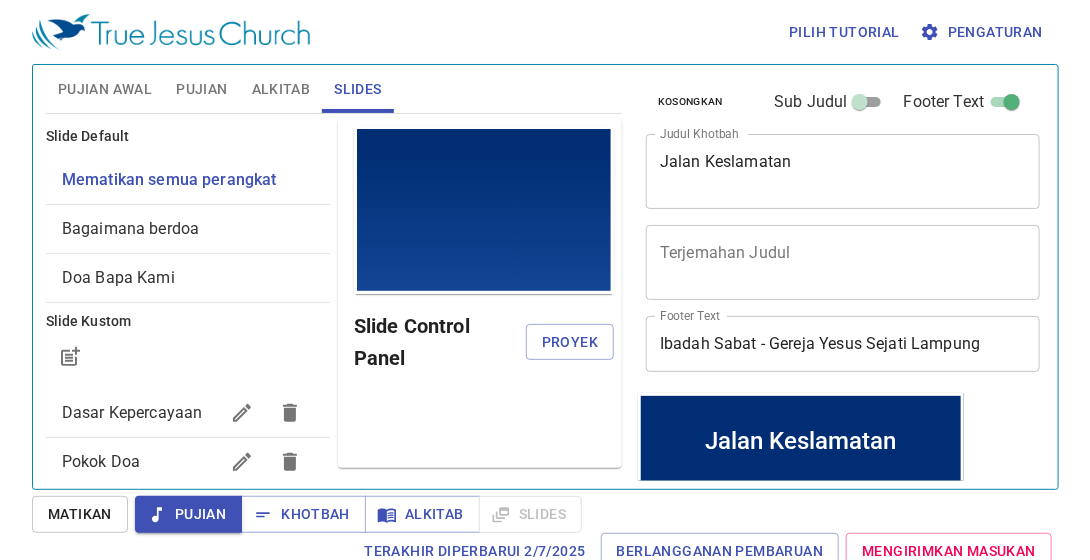 scroll, scrollTop: 0, scrollLeft: 0, axis: both 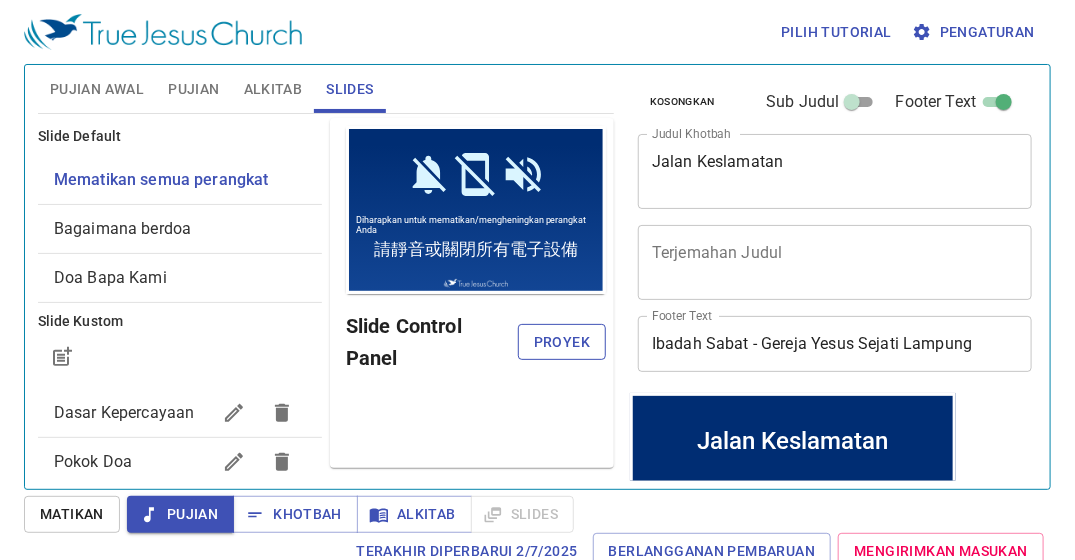 click on "Proyek" at bounding box center [562, 342] 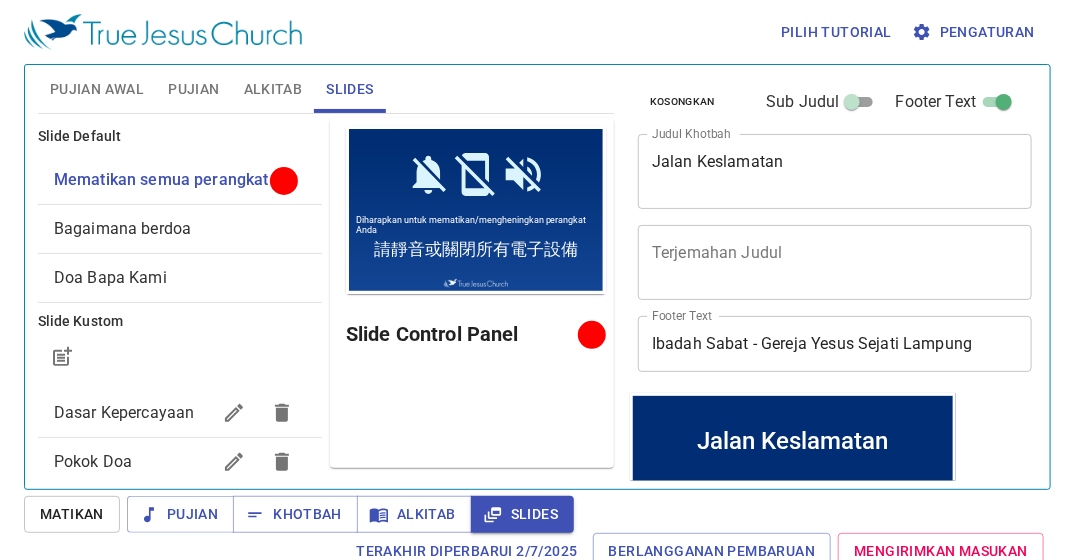 click on "Pujian Awal Pujian Alkitab Slides Pencarian kidung rohani Pencarian kidung rohani   Kosongkan Load Audio Belum ada pujian untuk kebaktian pujian Pencarian kidung rohani Pencarian kidung rohani   Kosongkan Load Audio Hapus 130. The Holy Sabbath Day   1 2 3 4 Hapus 378. Trust and Obey   1 1C 2 2C 3 3C 4 4C Kejadian 1 Referensi Alkitab (Ctrl +/) Referensi Alkitab (Ctrl +/)   Sejarah Ayat   Sebelumnya  (←, ↑)     Selanjutnya  (→, ↓) Tunjukkan 1 ayat Tunjukkan 2 ayat Tunjukkan 3 ayat Tunjukkan 4 ayat Tunjukkan 5 ayat 1 In the beginning God created the heavens and the earth.   ﻿起初 ，　神 創造 天 地 。 2 The earth was without form, and void; and darkness was on the face of the deep. And the Spirit of God was hovering over the face of the waters.   地 是 空虛 混沌 ，淵 面 黑暗 ；　神 的靈 運行 在水 面 上 。 3 Then God said, "Let there be light"; and there was light.   神 說 ：要有 光 ，就有了光 。 4   神 看 光 是好的 ，就把光 暗 分開了" at bounding box center [326, 269] 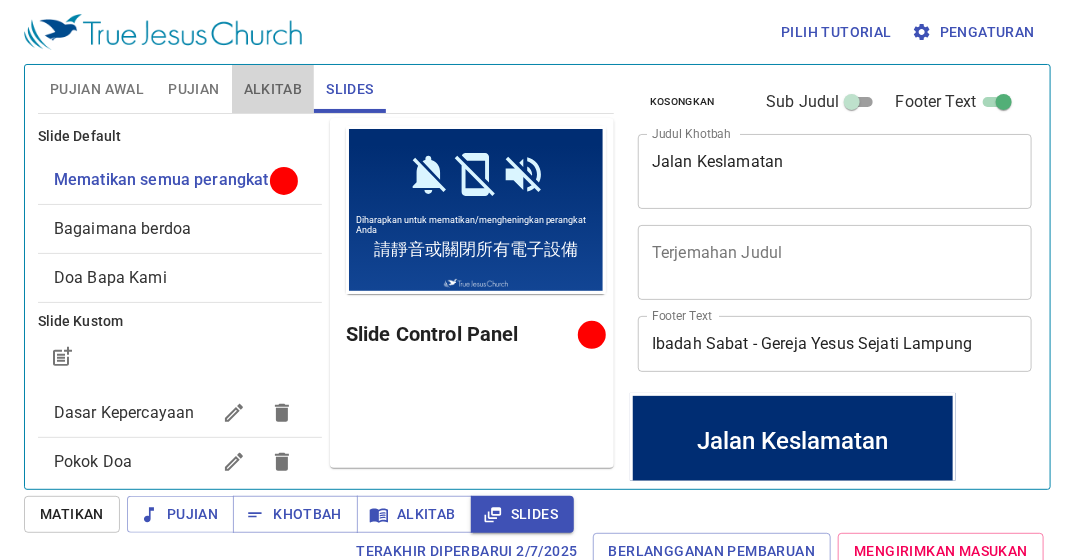 click on "Alkitab" at bounding box center [273, 89] 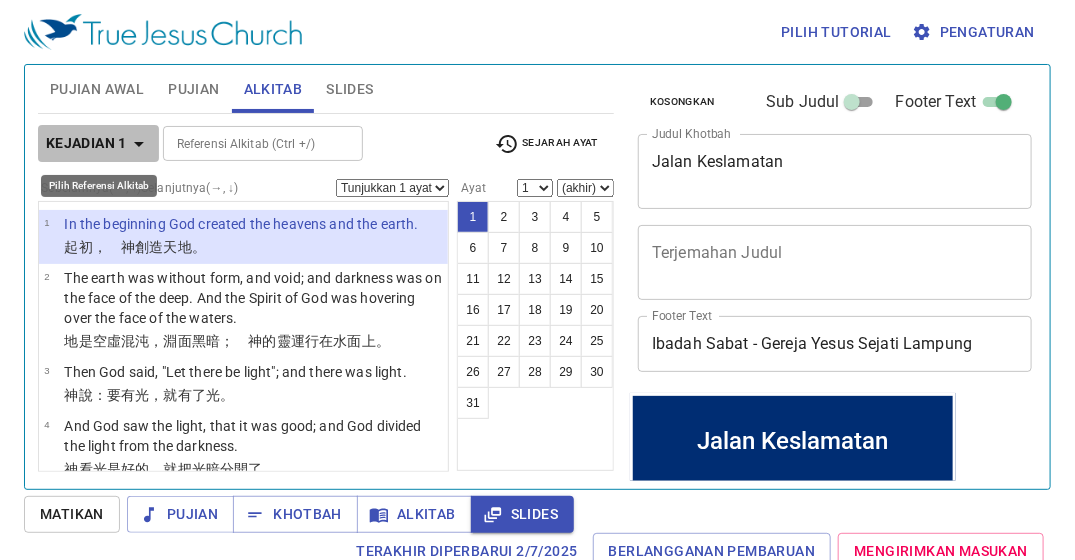 click 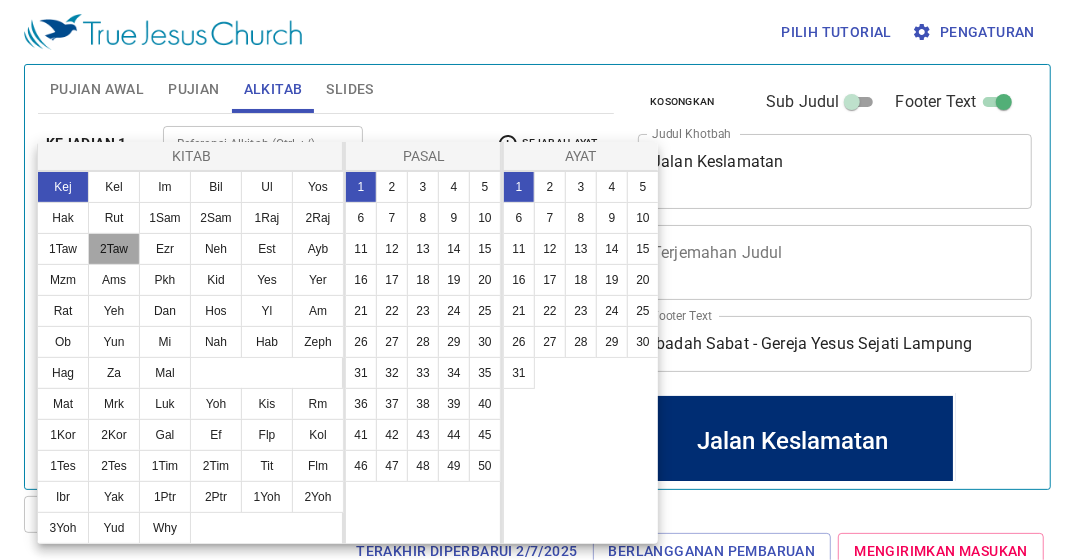 click on "2Taw" at bounding box center (114, 249) 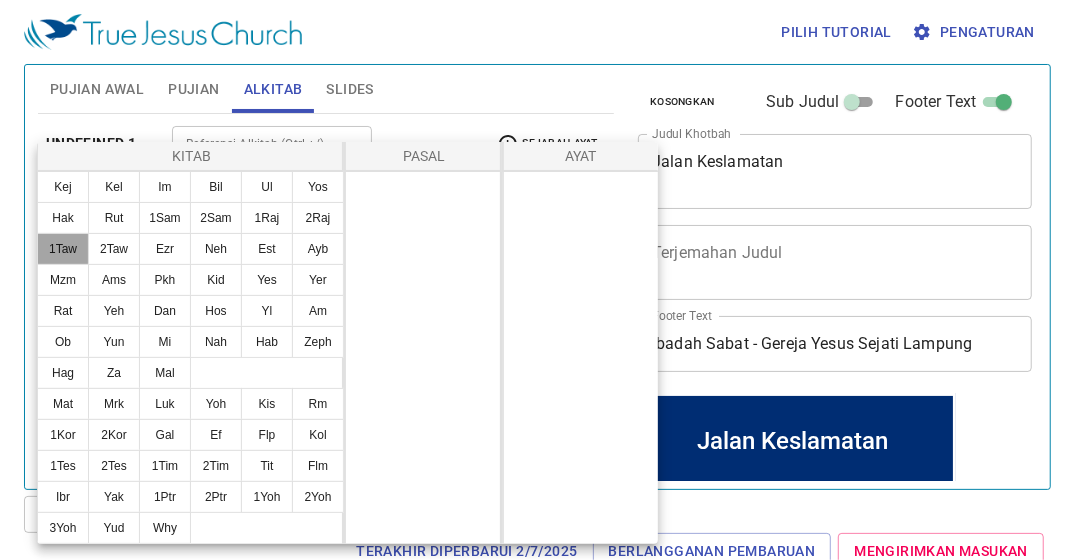 click on "1Taw" at bounding box center (63, 249) 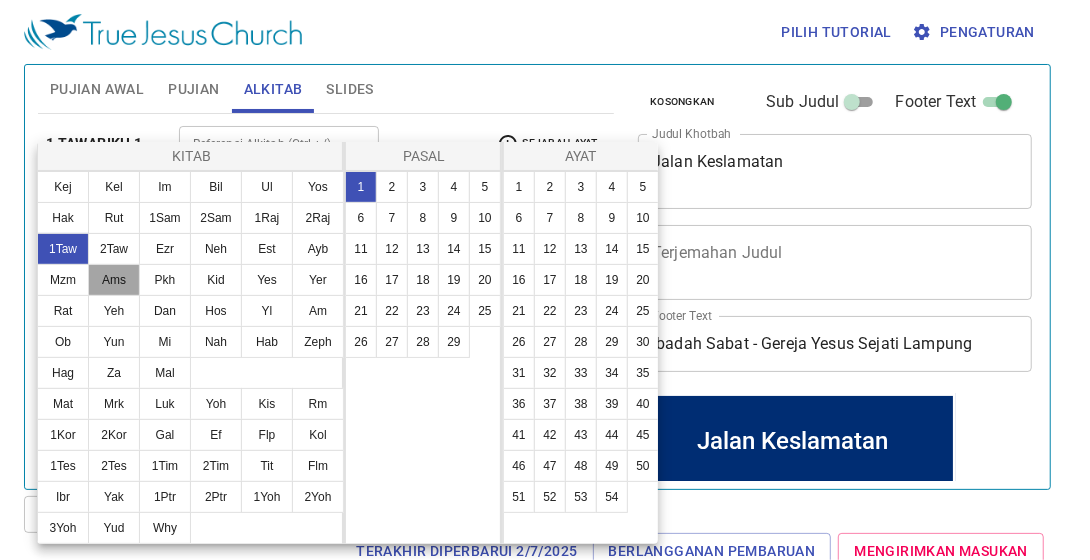 click on "Ams" at bounding box center [114, 280] 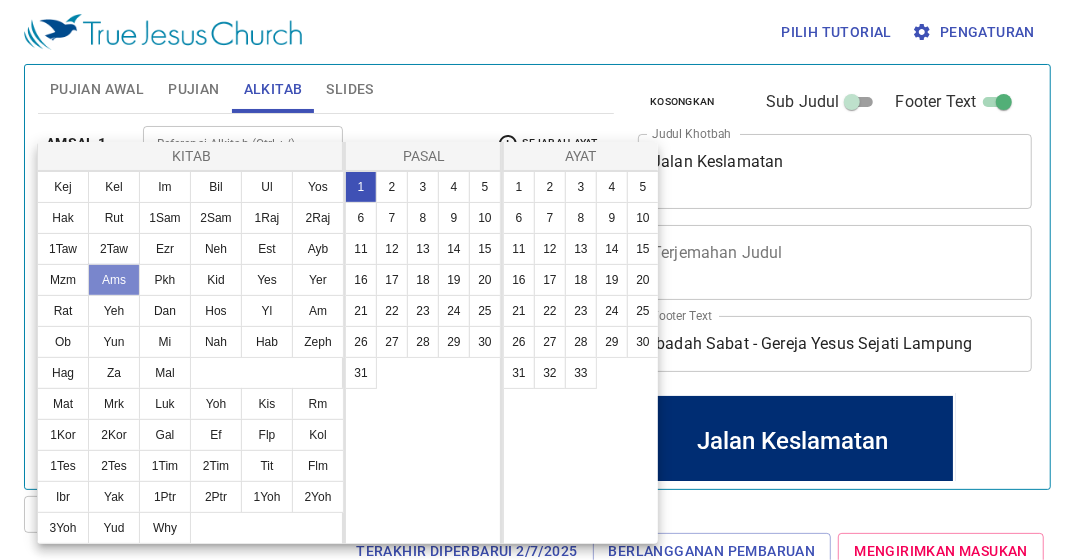 click on "Ams" at bounding box center [114, 280] 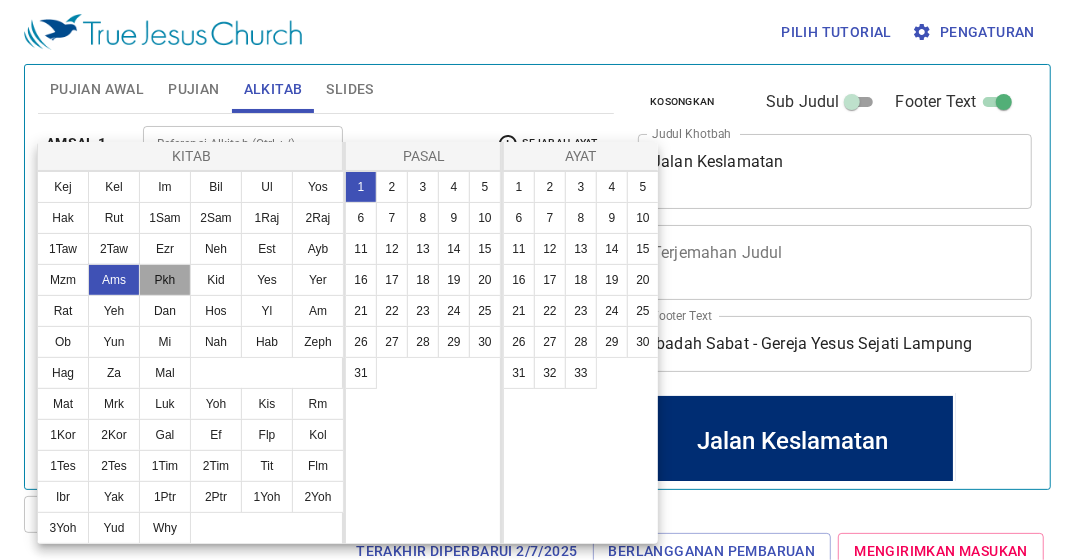 click on "Pkh" at bounding box center (165, 280) 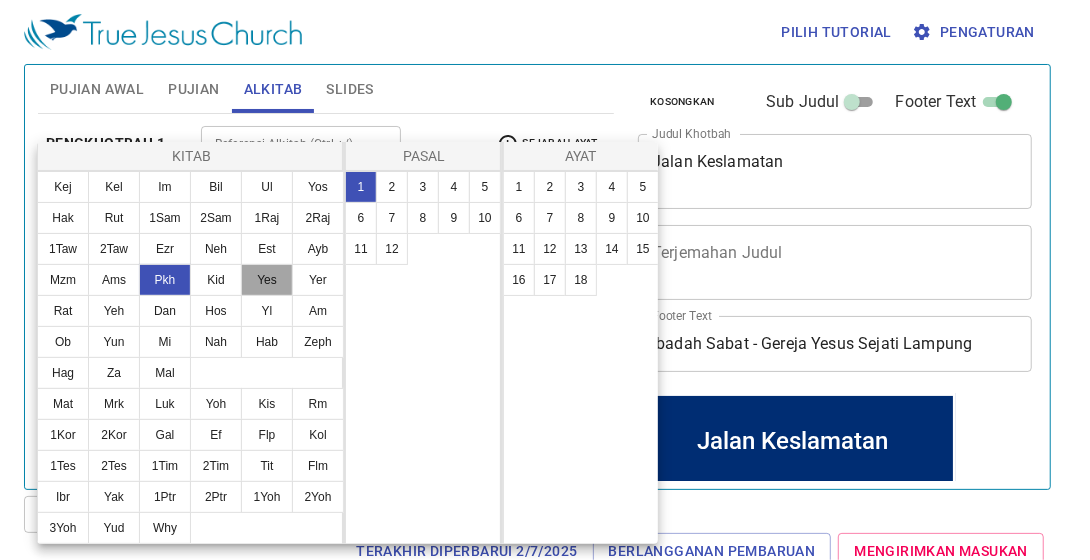 click on "Yes" at bounding box center [267, 280] 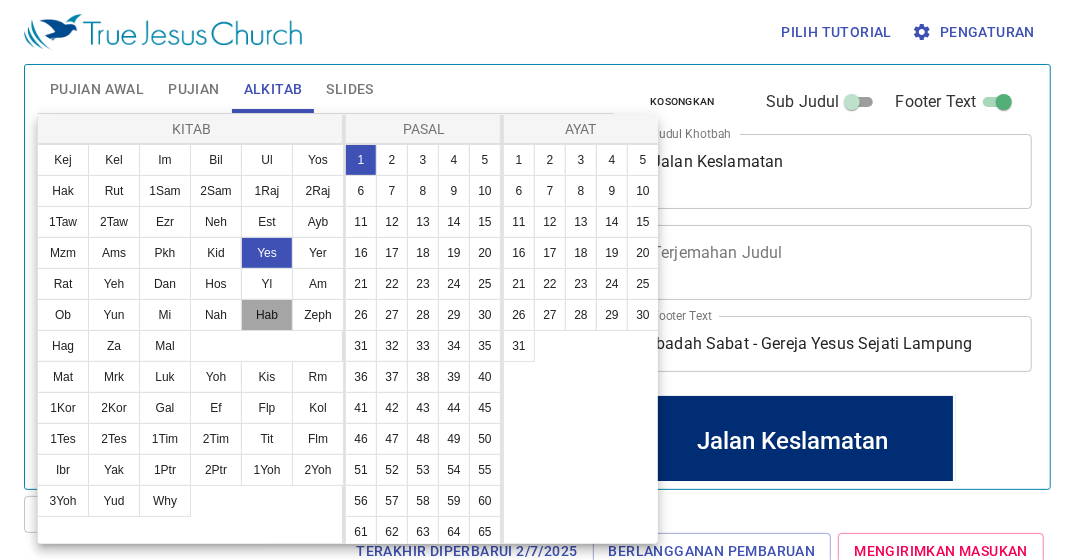 click on "Hab" at bounding box center (267, 315) 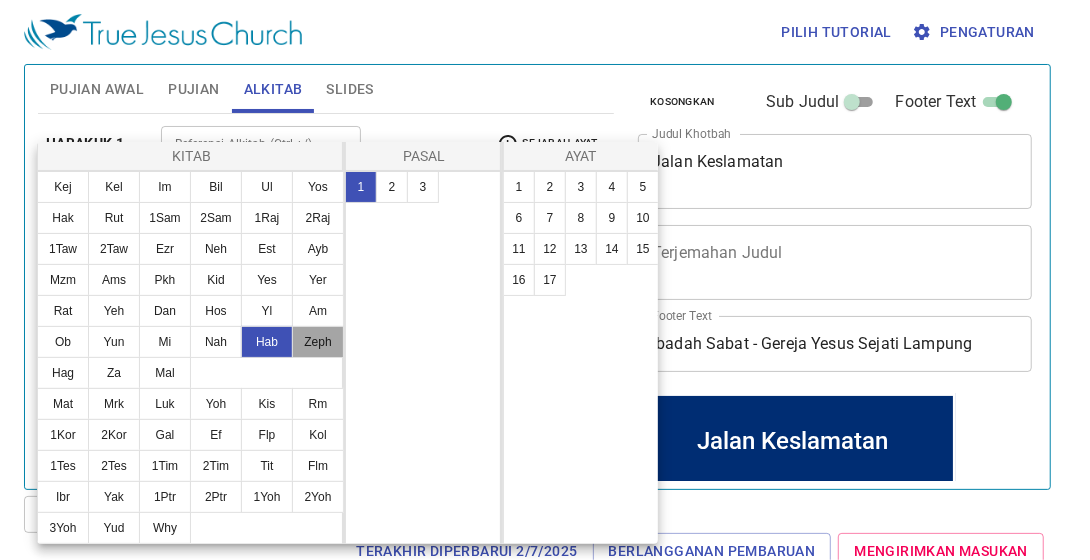 click on "Zeph" at bounding box center (318, 342) 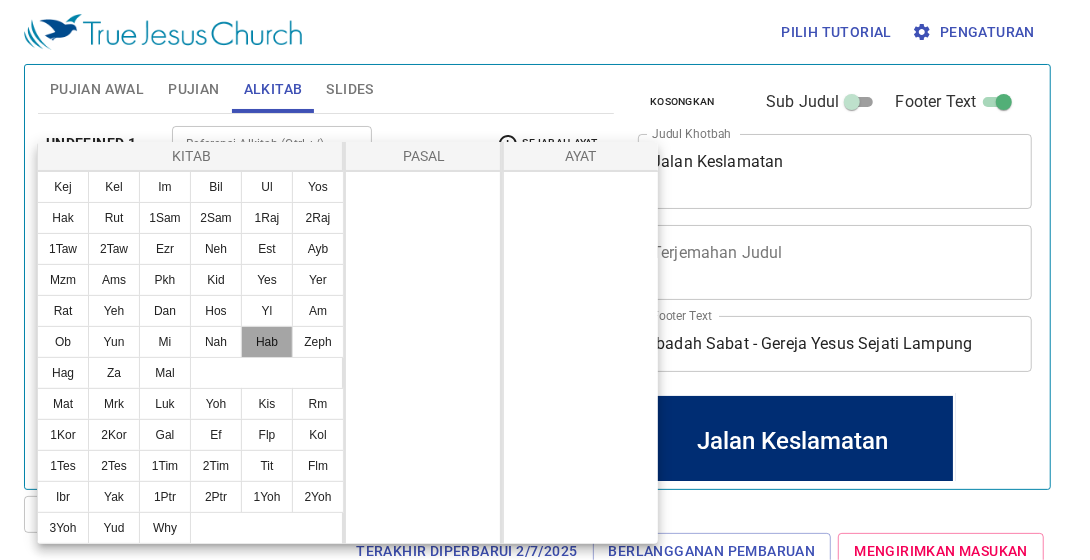 click on "Hab" at bounding box center [267, 342] 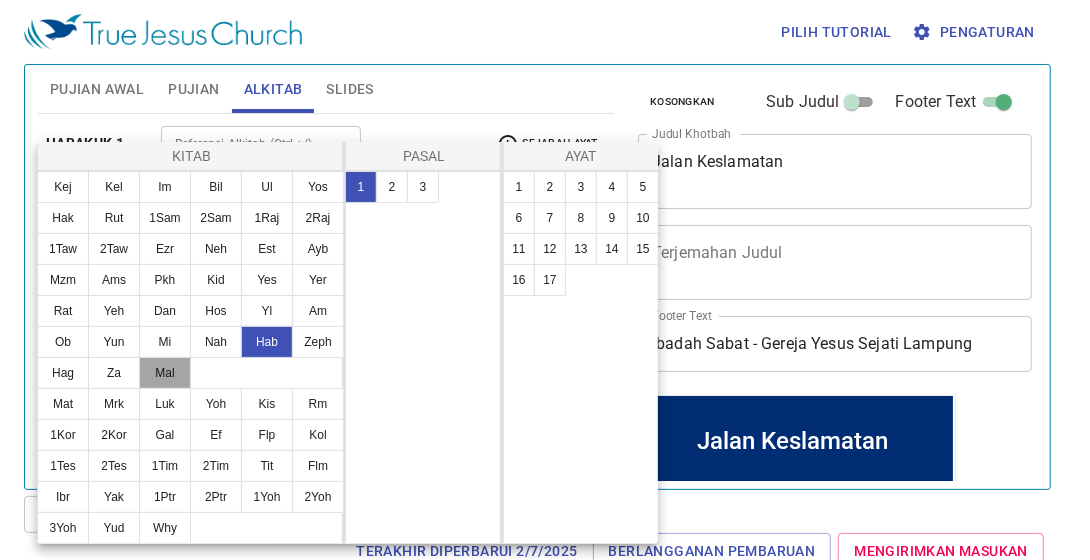 click on "Mal" at bounding box center (165, 373) 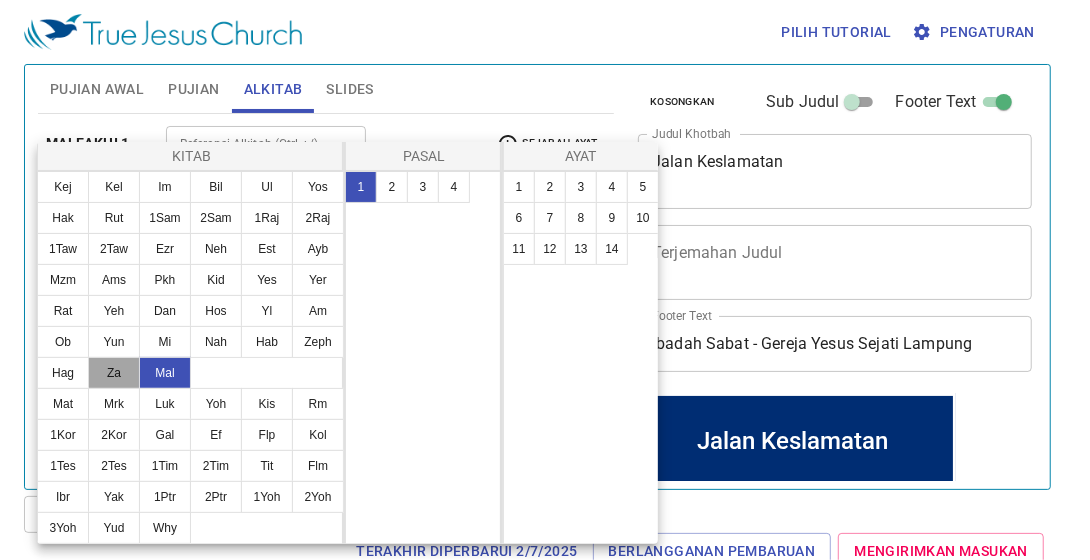 click on "Za" at bounding box center [114, 373] 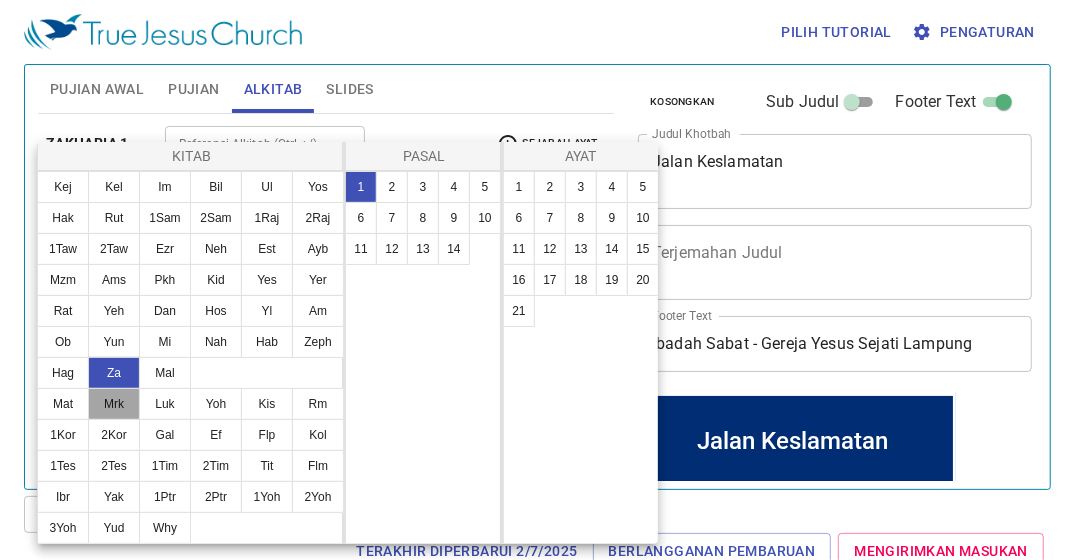 click on "Mrk" at bounding box center (114, 404) 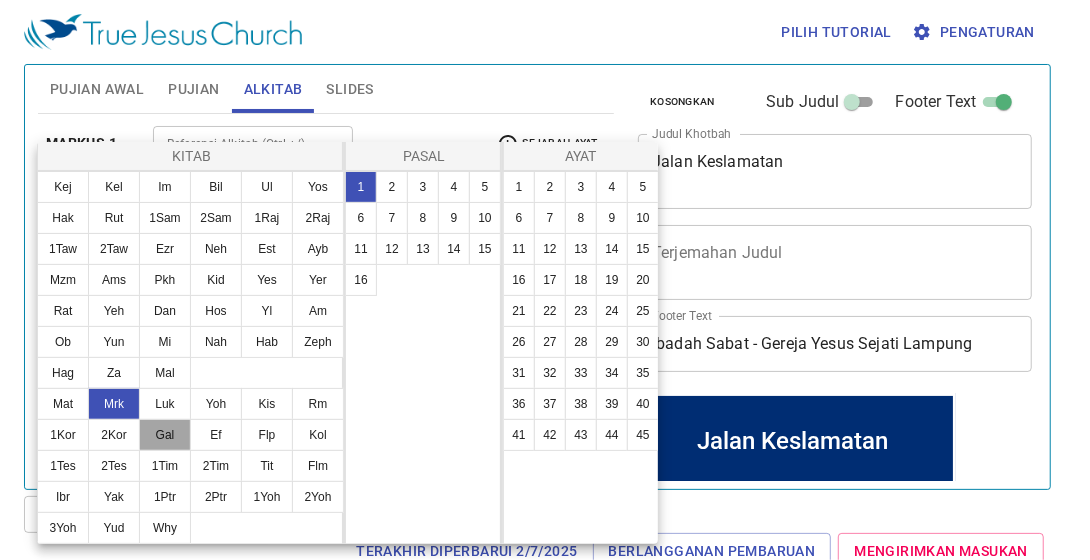 click on "Gal" at bounding box center (165, 435) 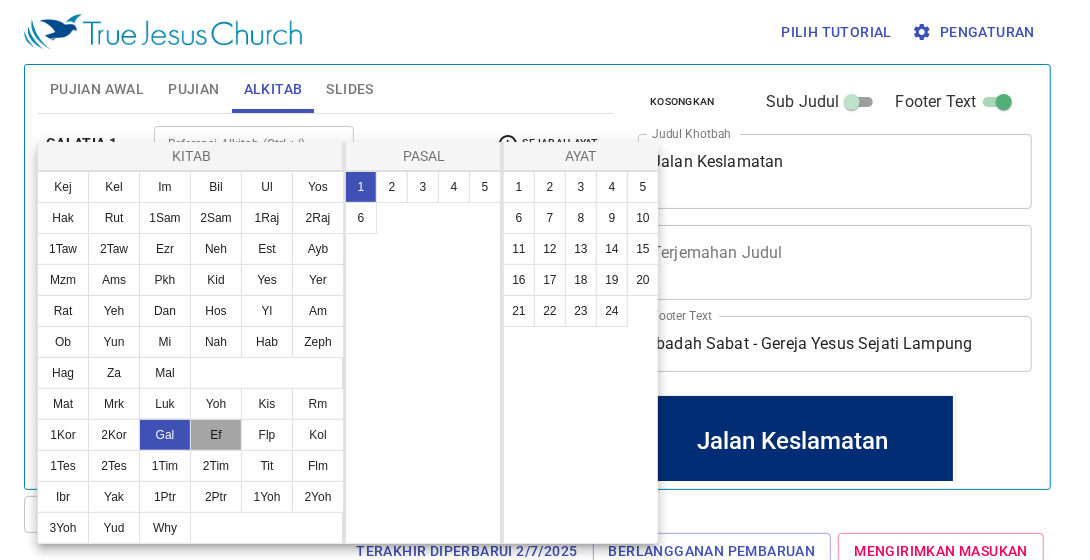 click on "Ef" at bounding box center [216, 435] 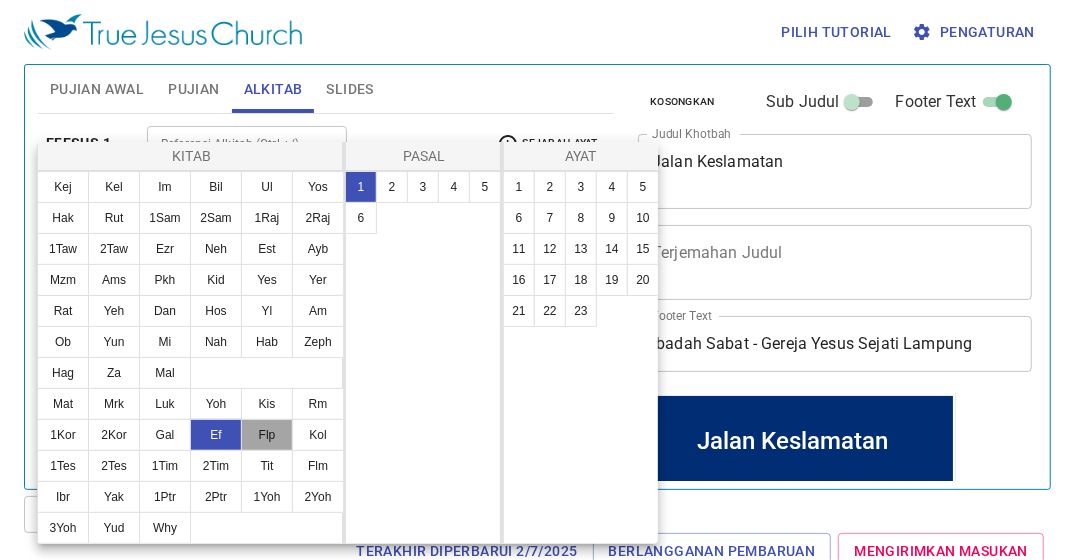 click on "Flp" at bounding box center (267, 435) 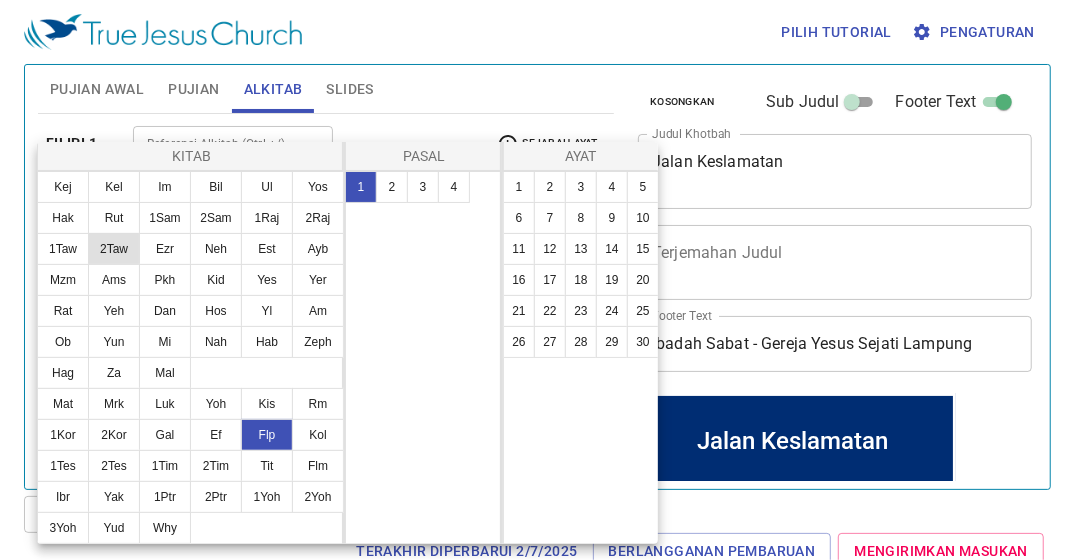 click on "2Taw" at bounding box center [114, 249] 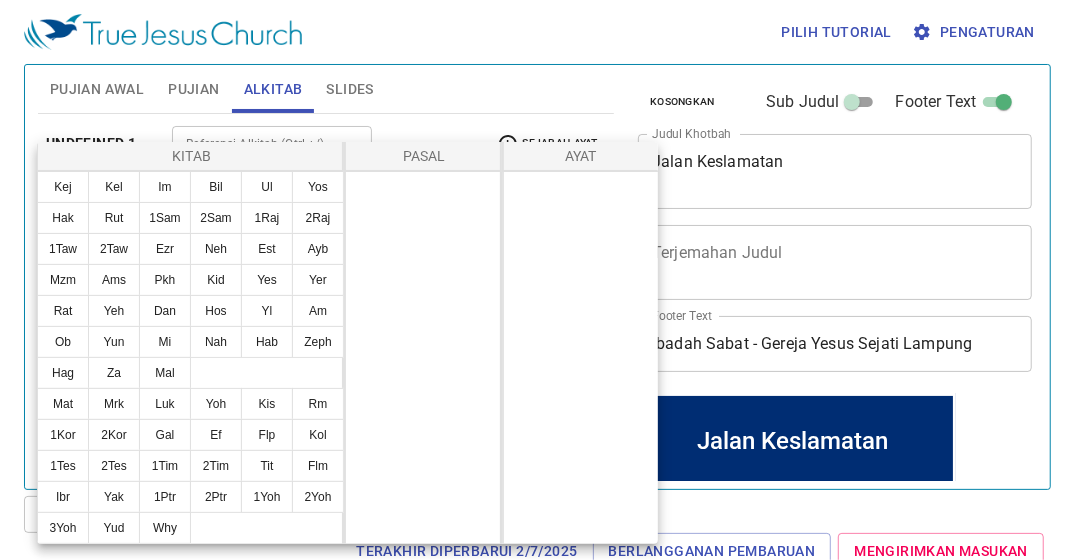 click at bounding box center [423, 357] 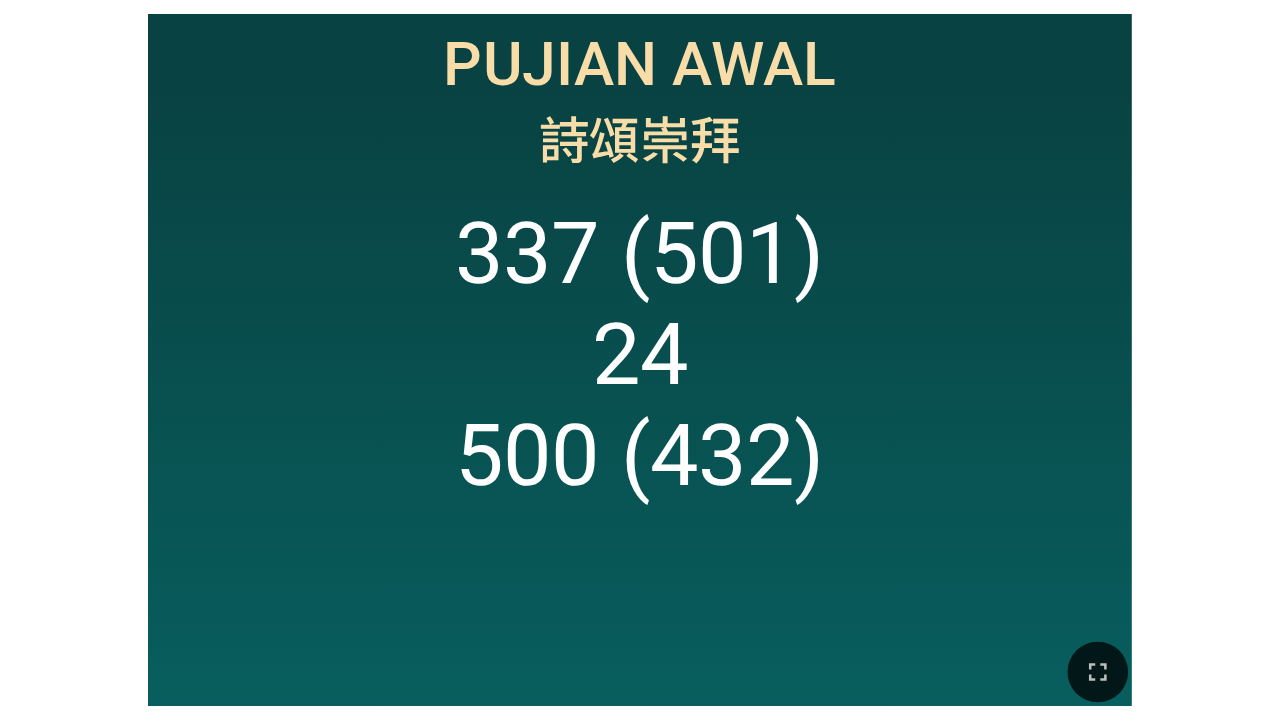 scroll, scrollTop: 0, scrollLeft: 0, axis: both 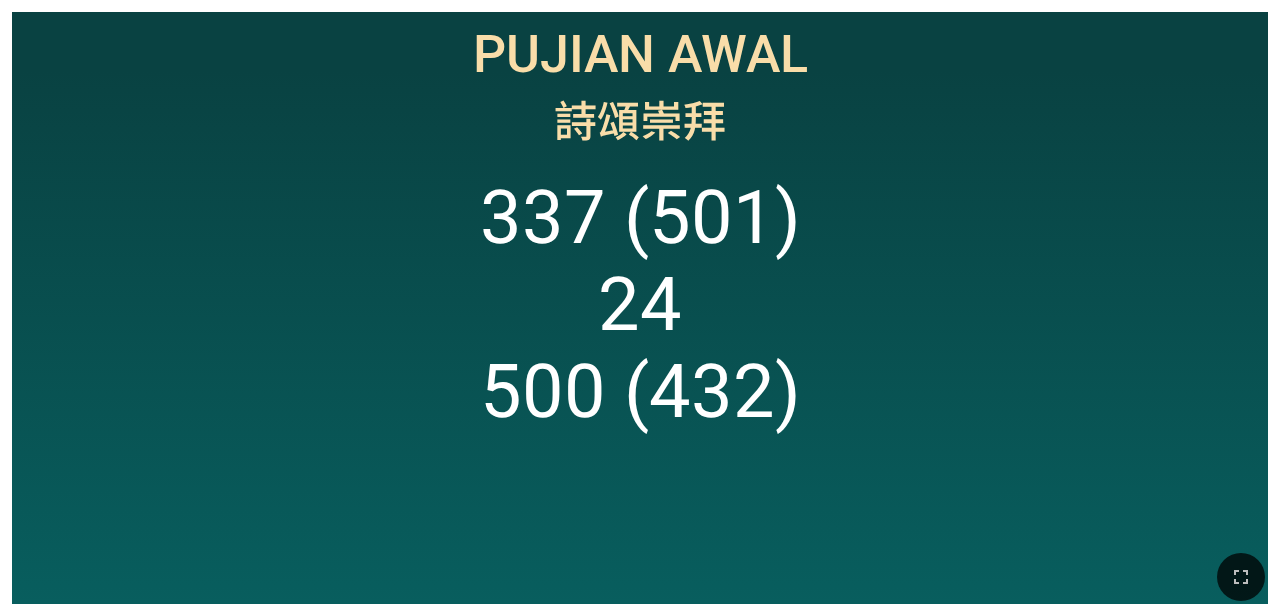 click on "[PHONE]" at bounding box center (639, 377) 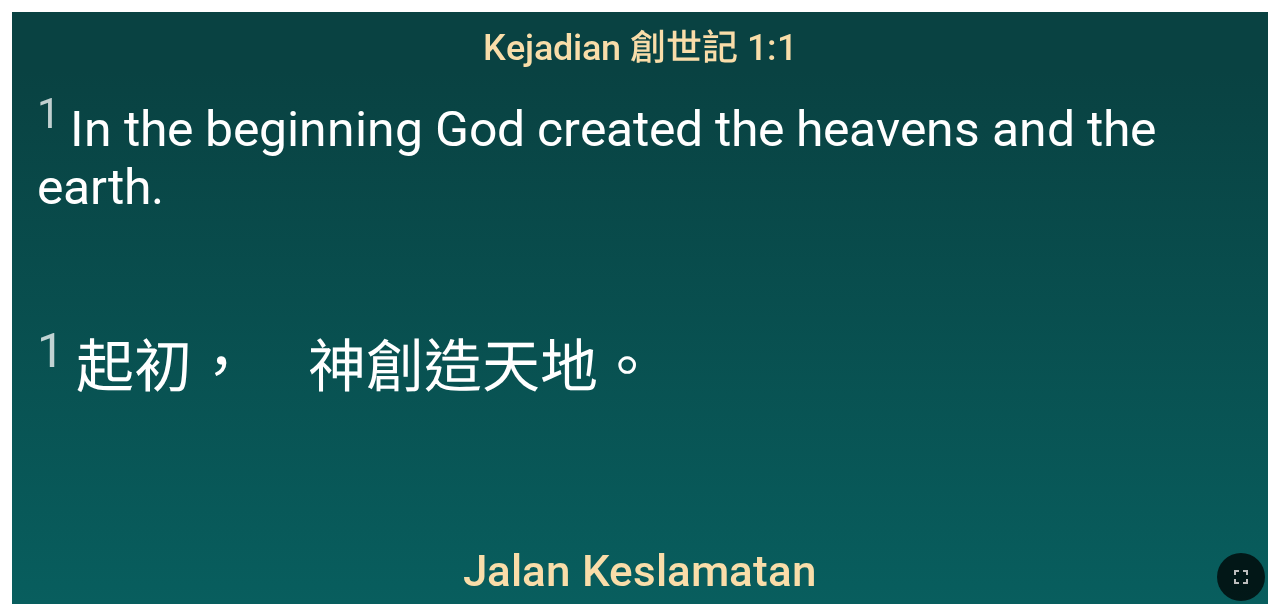 click on "1 ﻿起初 ，　神 創造 天 地 。" at bounding box center (346, 362) 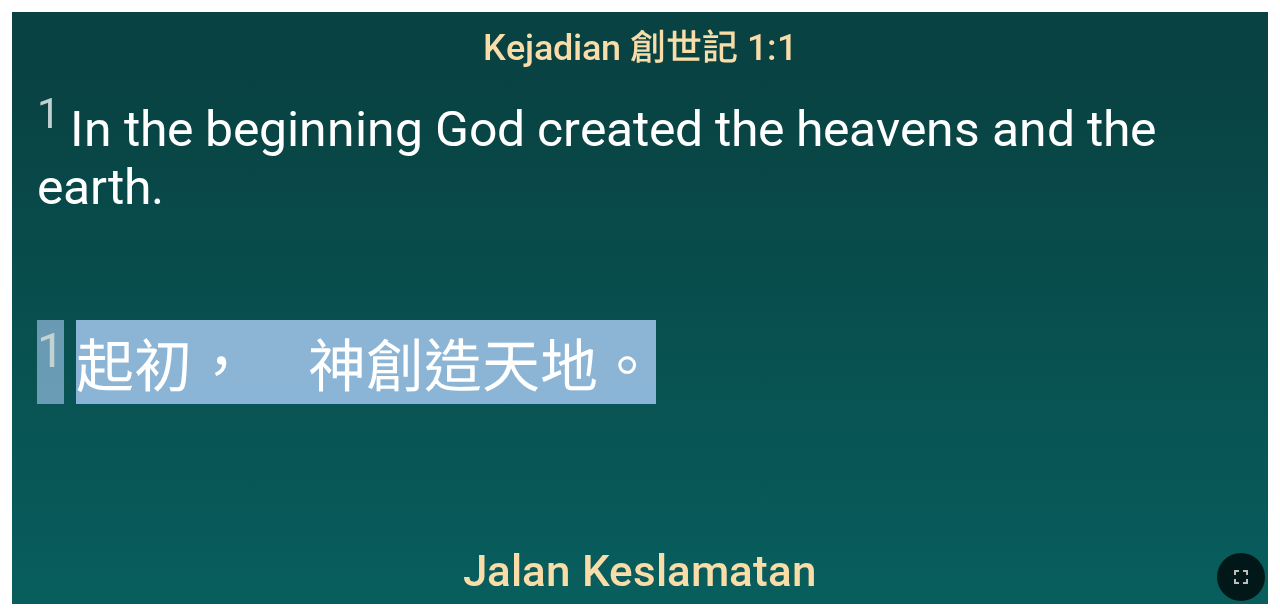 click on "1 ﻿起初 ，　神 創造 天 地 。" at bounding box center (346, 362) 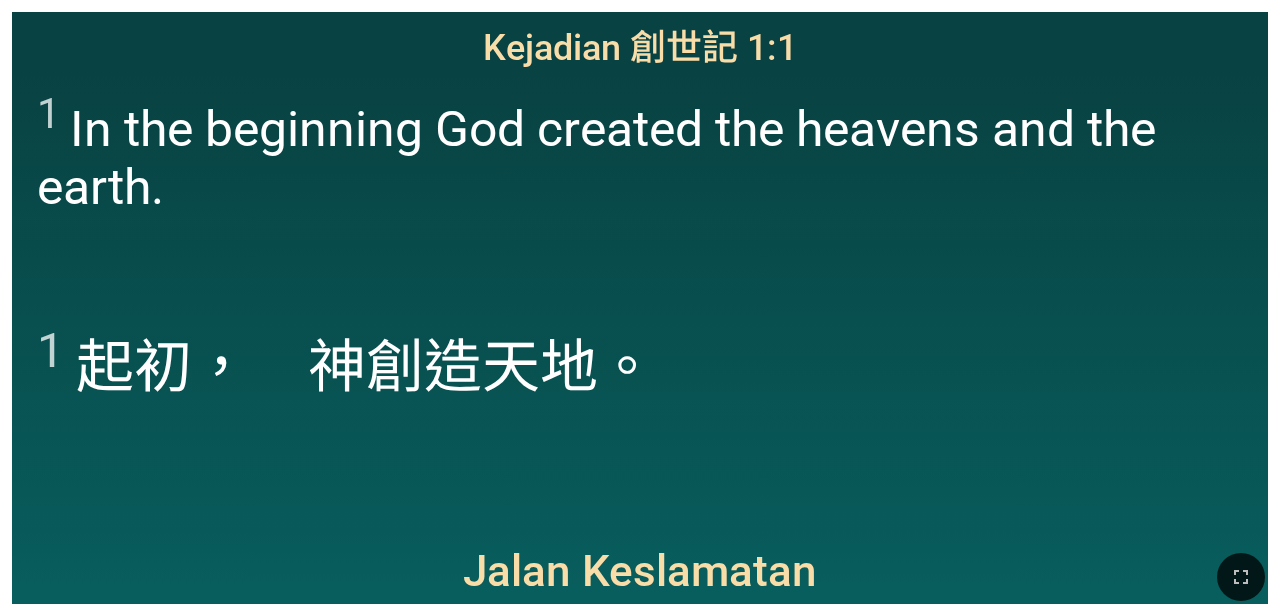 drag, startPoint x: 629, startPoint y: 323, endPoint x: 888, endPoint y: 7, distance: 408.57925 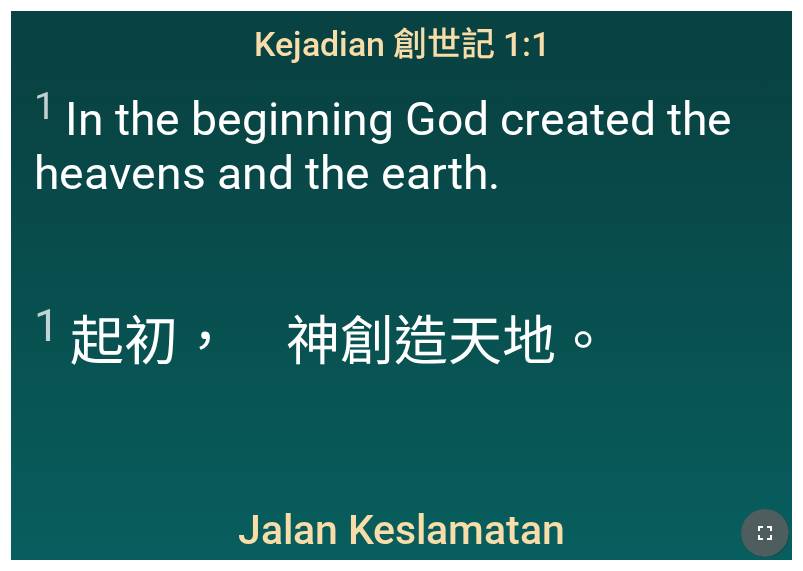 click 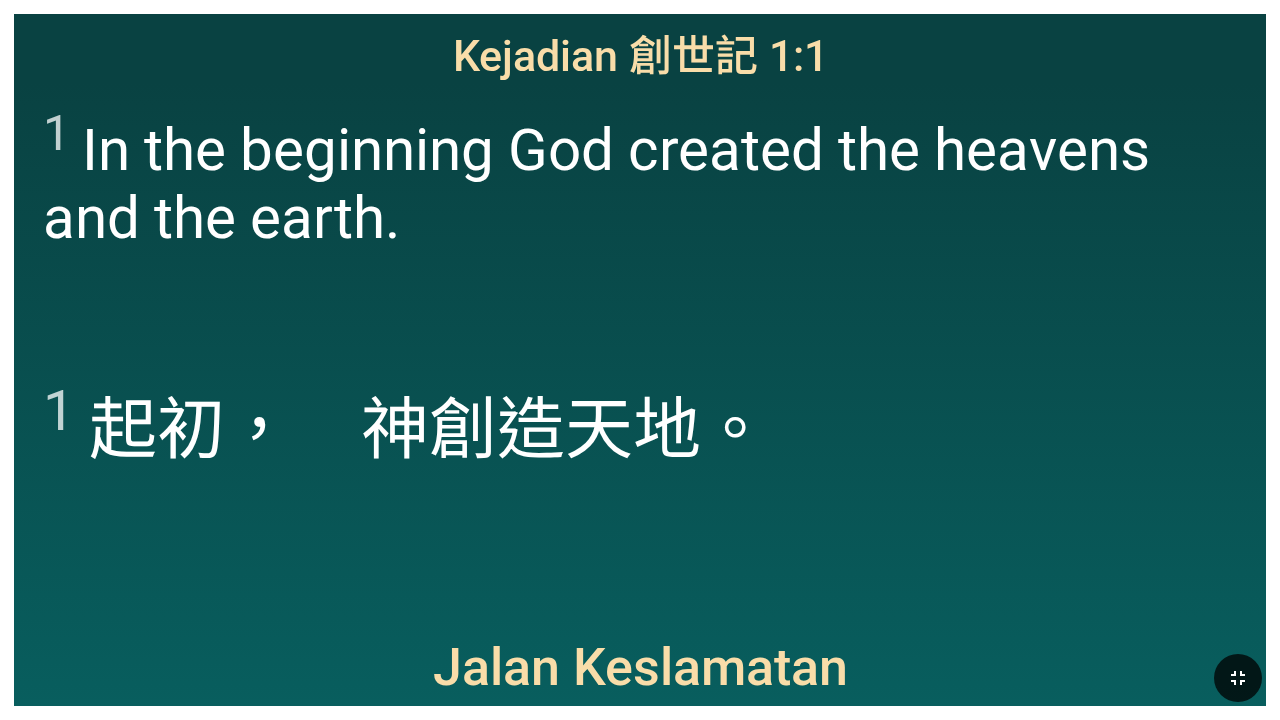 click on "1 ﻿起初 ，　神 創造 天 地 。" at bounding box center [640, 495] 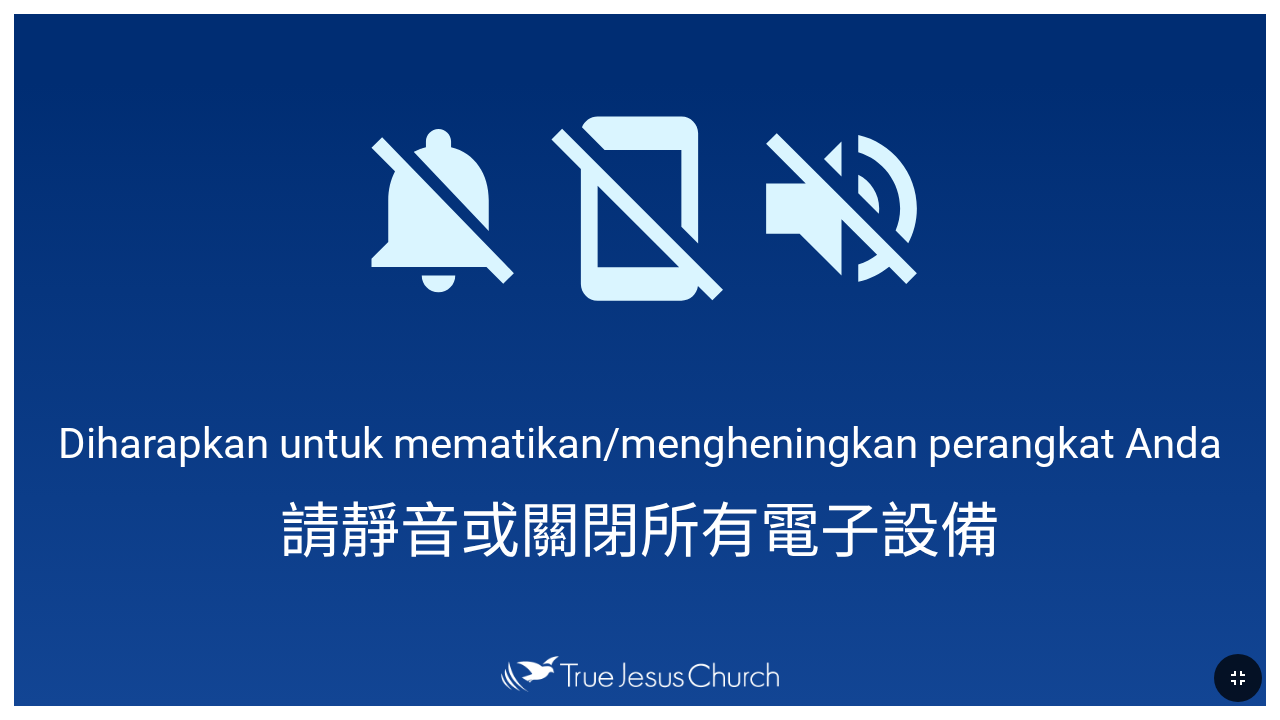 click on "Diharapkan untuk mematikan/mengheningkan perangkat Anda Diharapkan untuk mematikan/mengheningkan perangkat Anda 請靜音或關閉所有電子設備 請靜音或關閉所有電子設備" at bounding box center [640, 360] 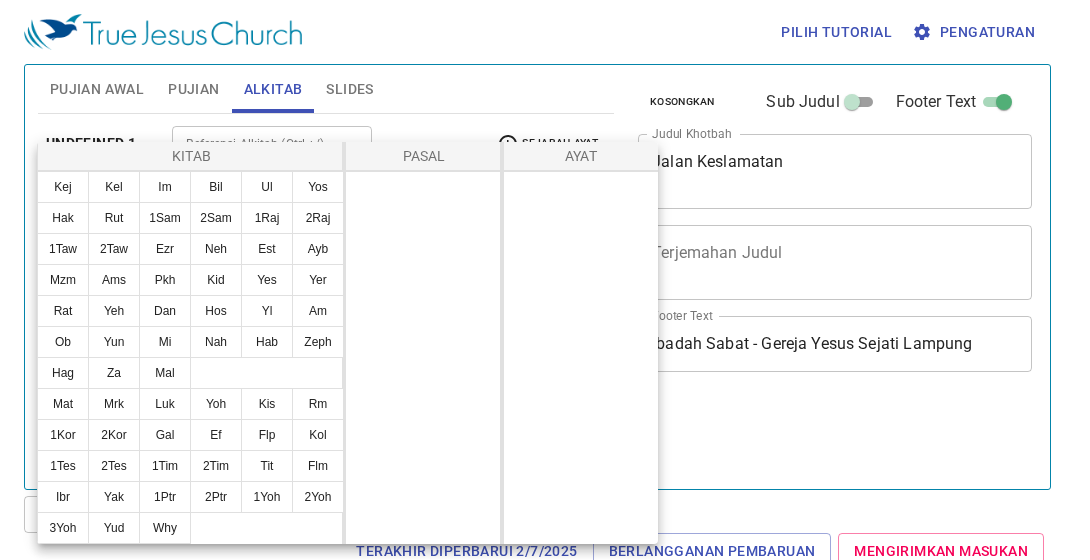 scroll, scrollTop: 0, scrollLeft: 0, axis: both 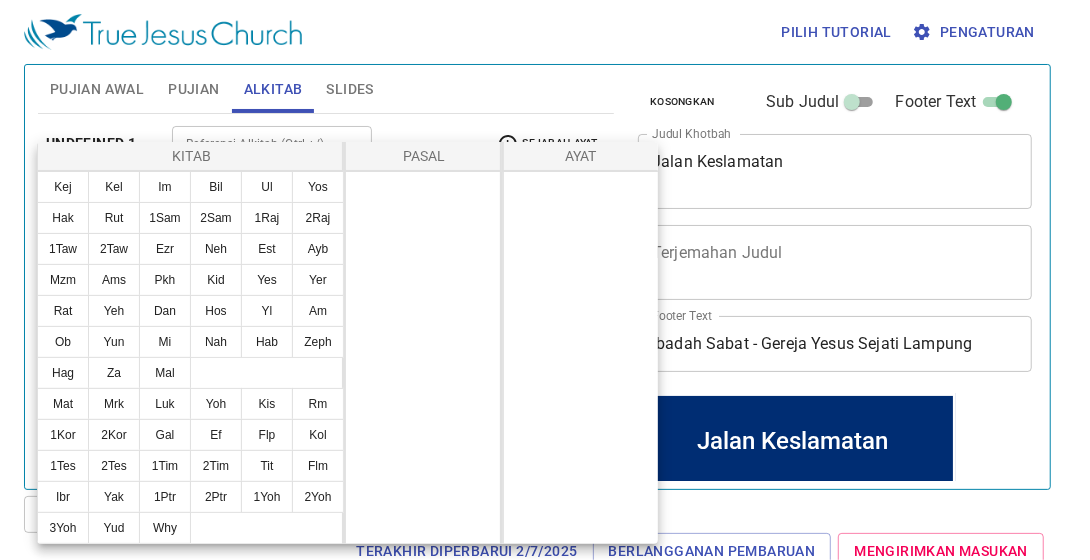 click at bounding box center (545, 280) 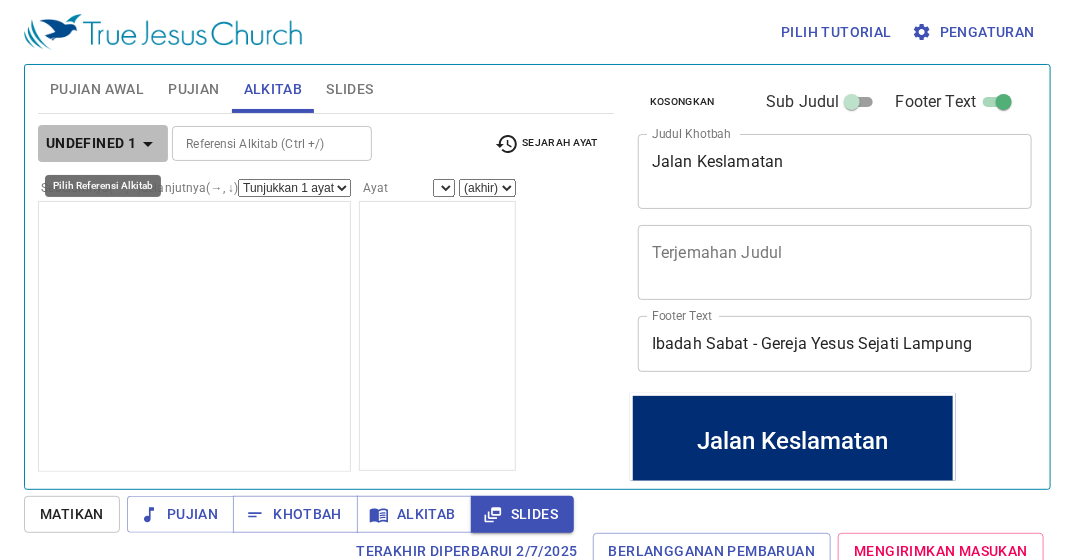 click 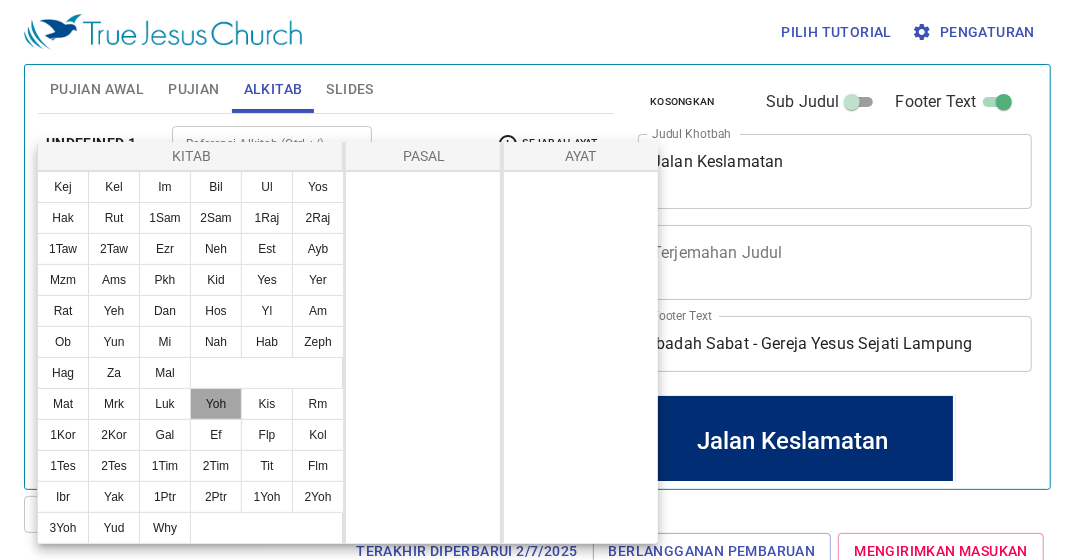 click on "Yoh" at bounding box center (216, 404) 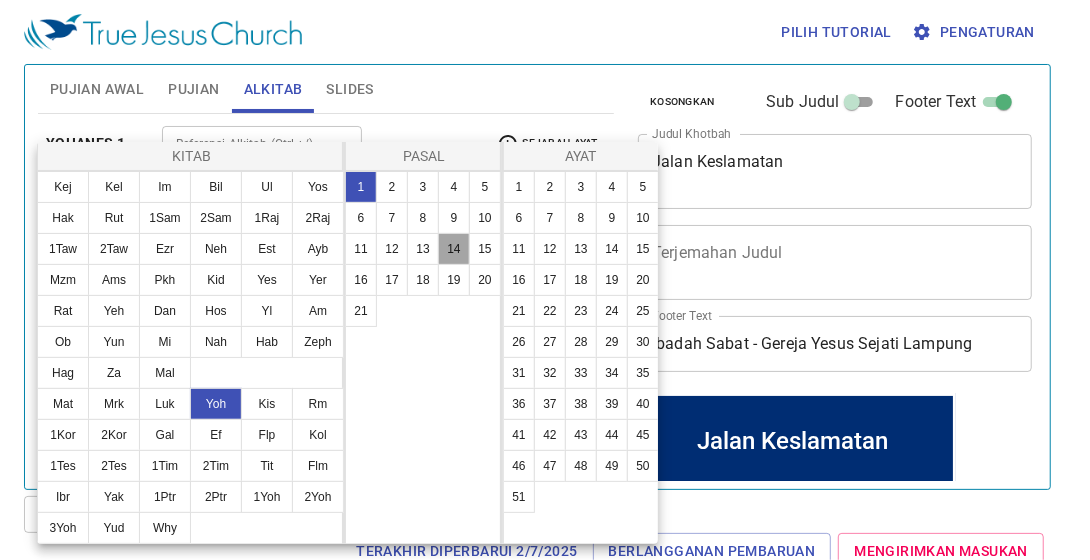 click on "14" at bounding box center [454, 249] 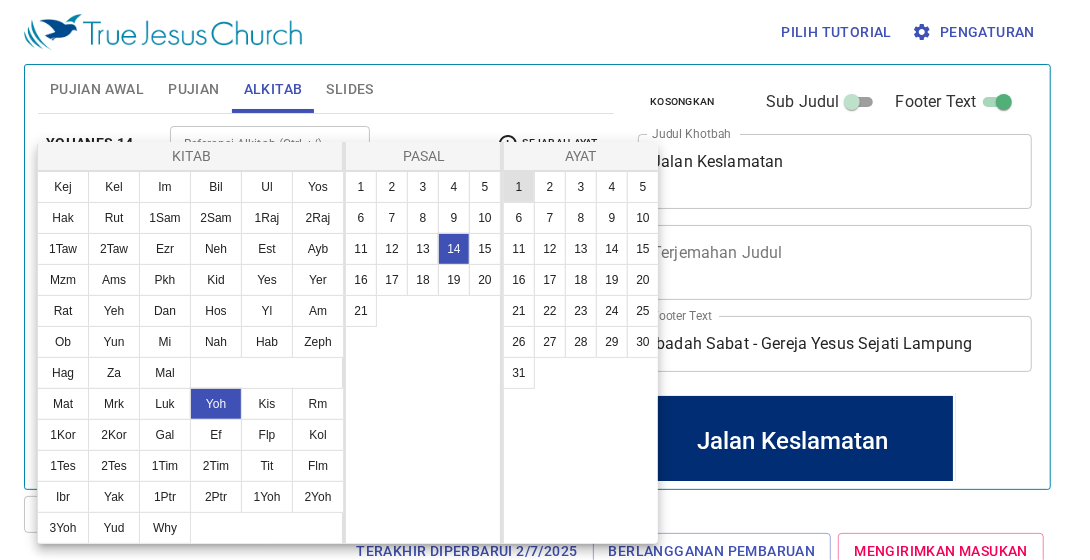 click on "1" at bounding box center [519, 187] 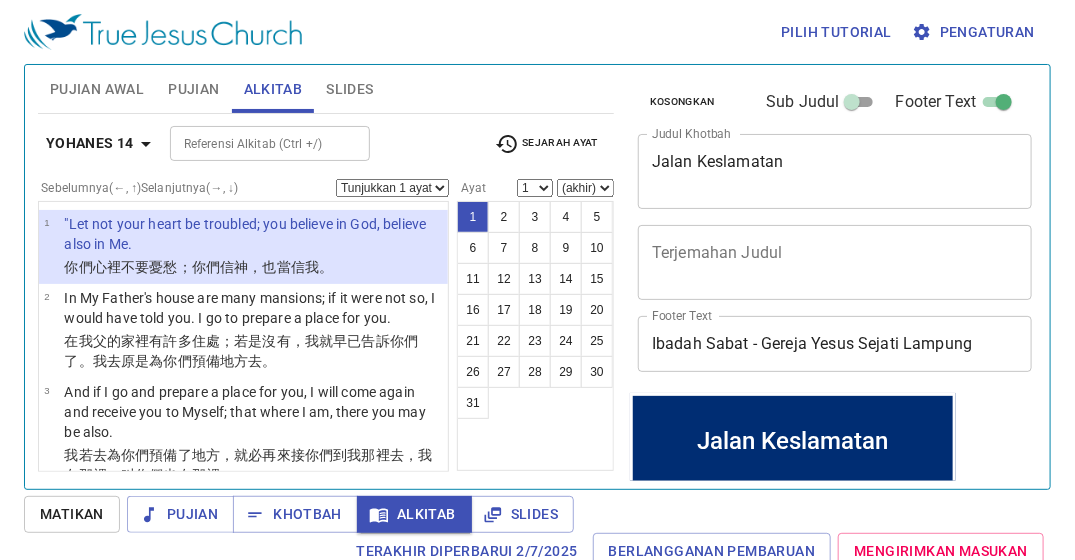 click on "Tunjukkan 1 ayat Tunjukkan 2 ayat Tunjukkan 3 ayat Tunjukkan 4 ayat Tunjukkan 5 ayat" at bounding box center [392, 188] 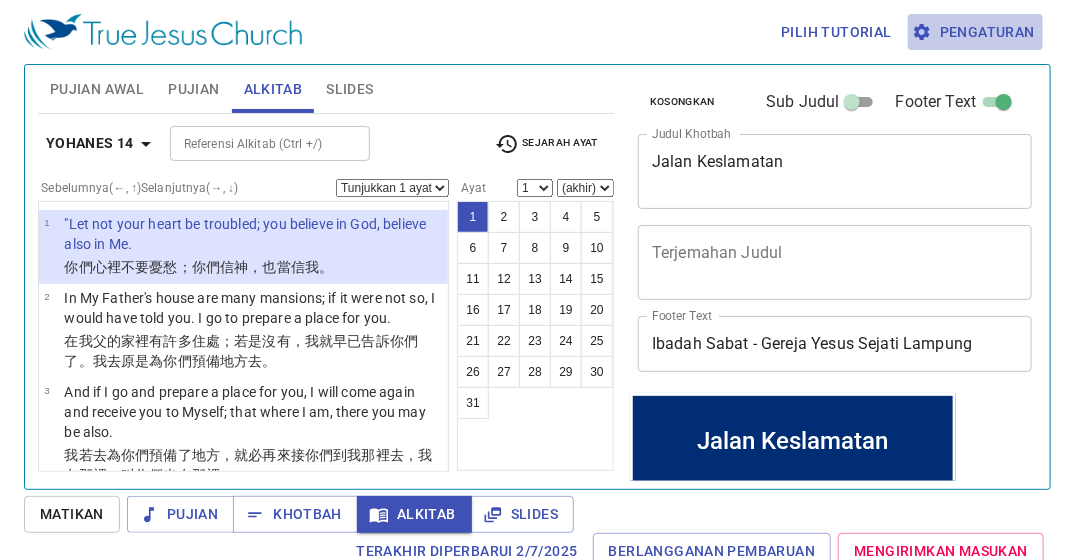 click on "Pengaturan" at bounding box center (975, 32) 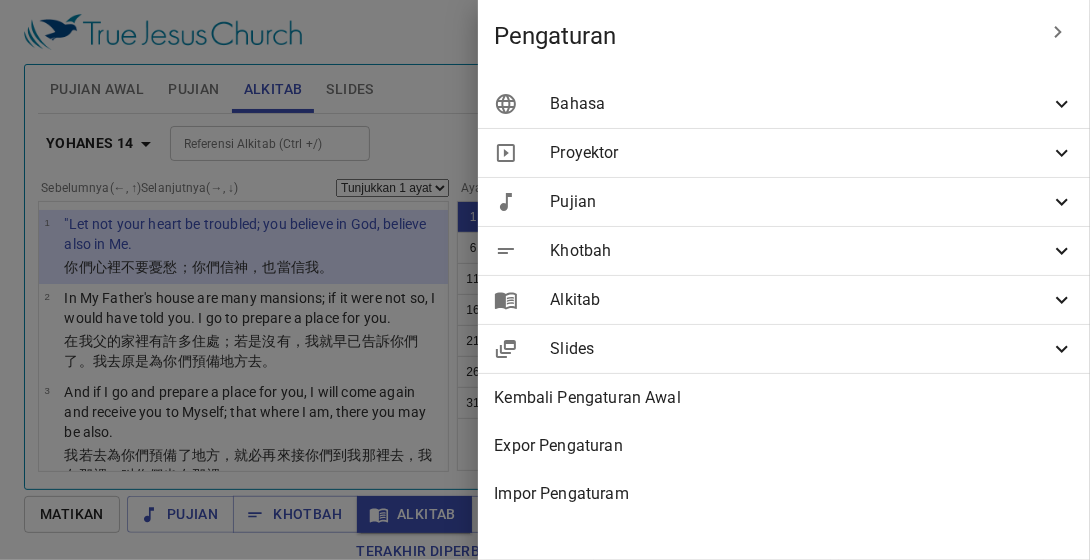 click 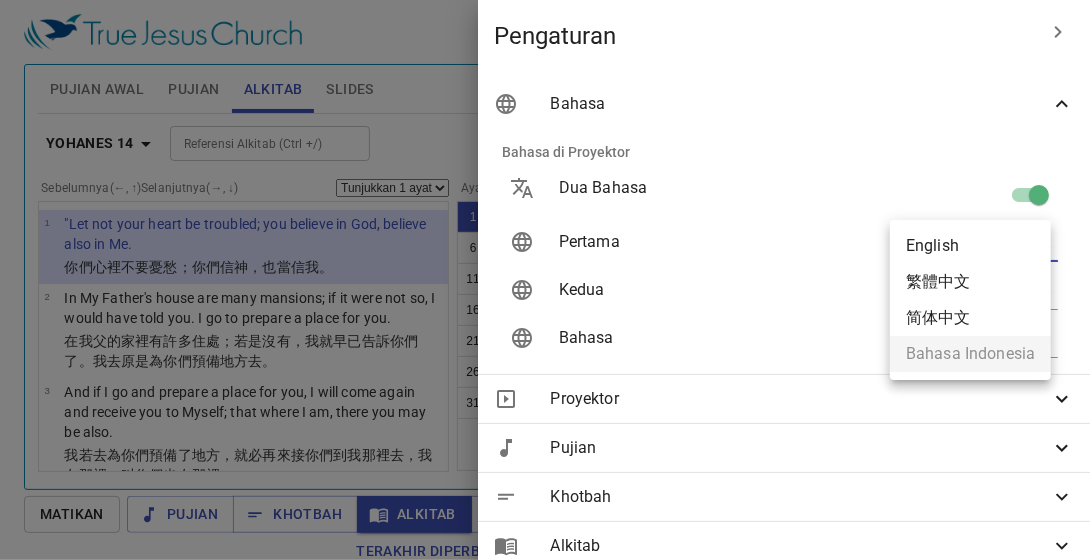 click on "Pilih tutorial Pengaturan Pujian Awal Pujian Alkitab Slides Pencarian kidung rohani Pencarian kidung rohani   Kosongkan Load Audio Belum ada pujian untuk kebaktian pujian Pencarian kidung rohani Pencarian kidung rohani   Kosongkan Load Audio Hapus 130. The Holy Sabbath Day   1 2 3 4 Hapus 378. Trust and Obey   1 1C 2 2C 3 3C 4 4C Yohanes 14 Referensi Alkitab (Ctrl +/) Referensi Alkitab (Ctrl +/)   Sejarah Ayat   Sebelumnya  (←, ↑)     Selanjutnya  (→, ↓) Tunjukkan 1 ayat Tunjukkan 2 ayat Tunjukkan 3 ayat Tunjukkan 4 ayat Tunjukkan 5 ayat 1 "Let not your heart be troubled; you believe in God, believe also in Me.   你們 心 裡不 要憂愁 ；你們信 神 ，也 當信 我 。 2 In My Father's house are many mansions; if it were not so, I would have told you. I go to prepare a place for you.   在 我 父 的家 裡有 許多 住處 ；若是沒 有，我就早已告訴 你們 了。我去 原是為你們 預備 地方 去。 3   我若 去 為你們 預備了 地方 ，就必再 來" at bounding box center [545, 280] 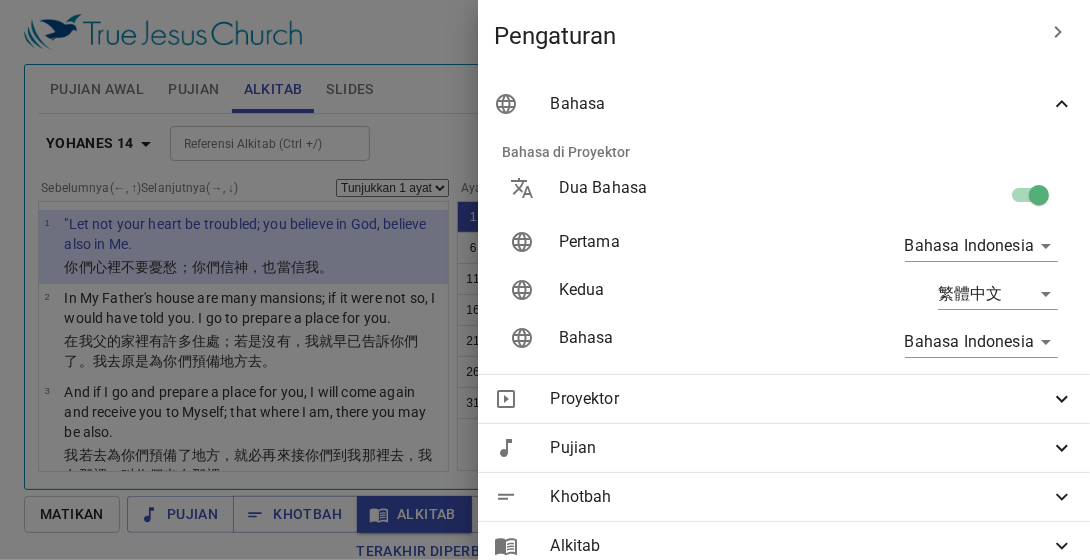 click at bounding box center [545, 280] 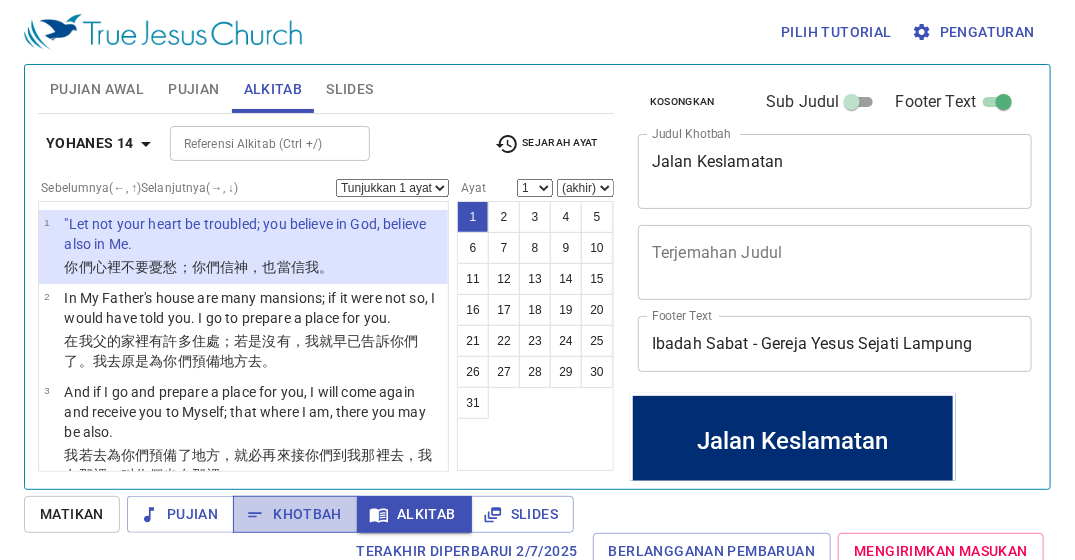 click on "Khotbah" at bounding box center (295, 514) 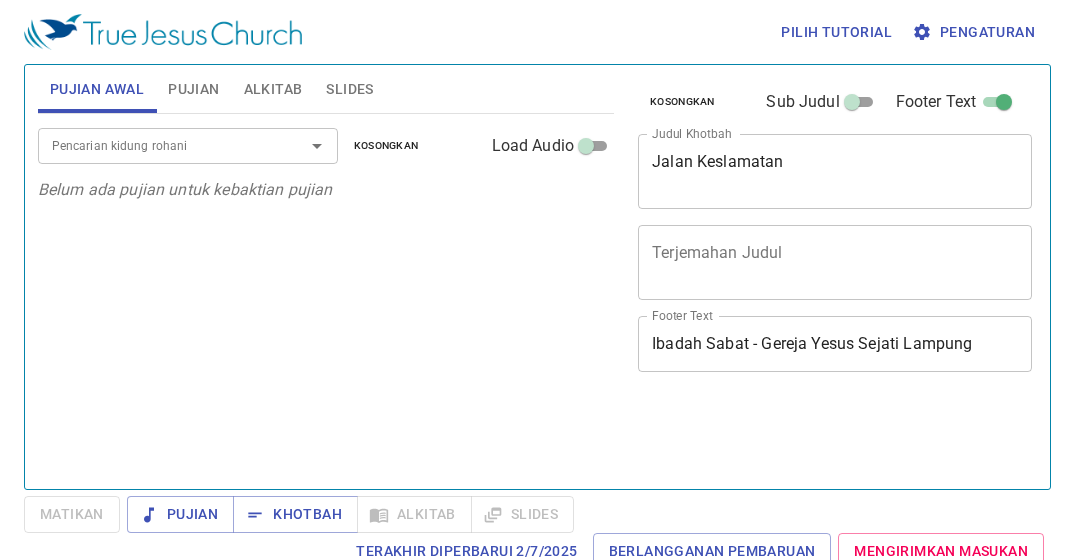 scroll, scrollTop: 0, scrollLeft: 0, axis: both 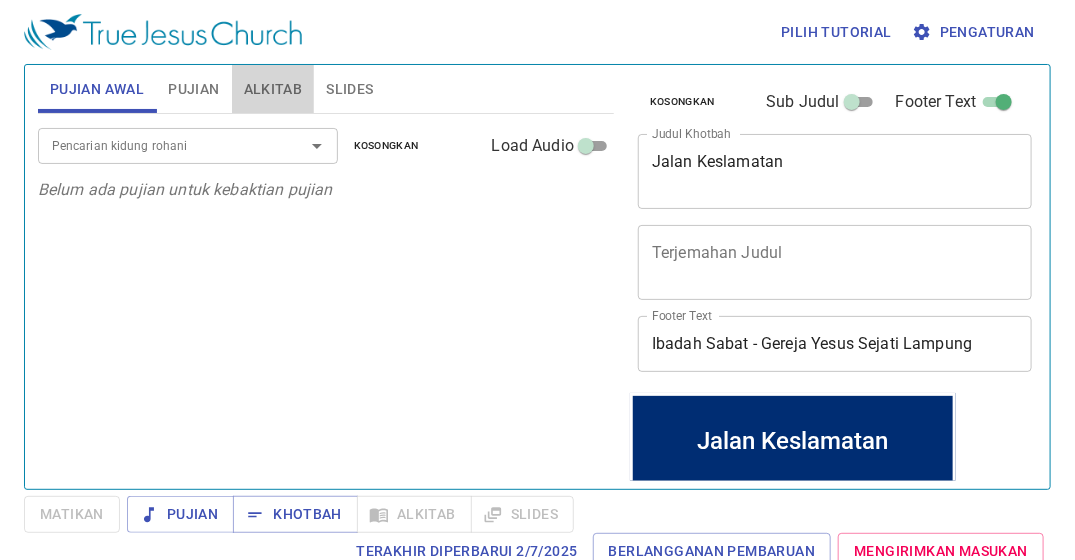click on "Alkitab" at bounding box center [273, 89] 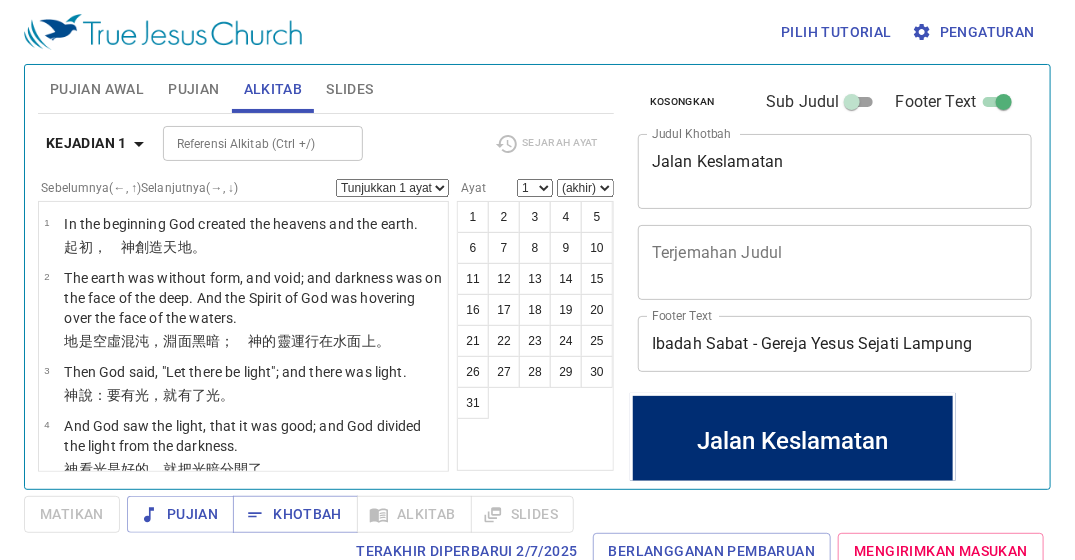 click on "Pengaturan" at bounding box center [975, 32] 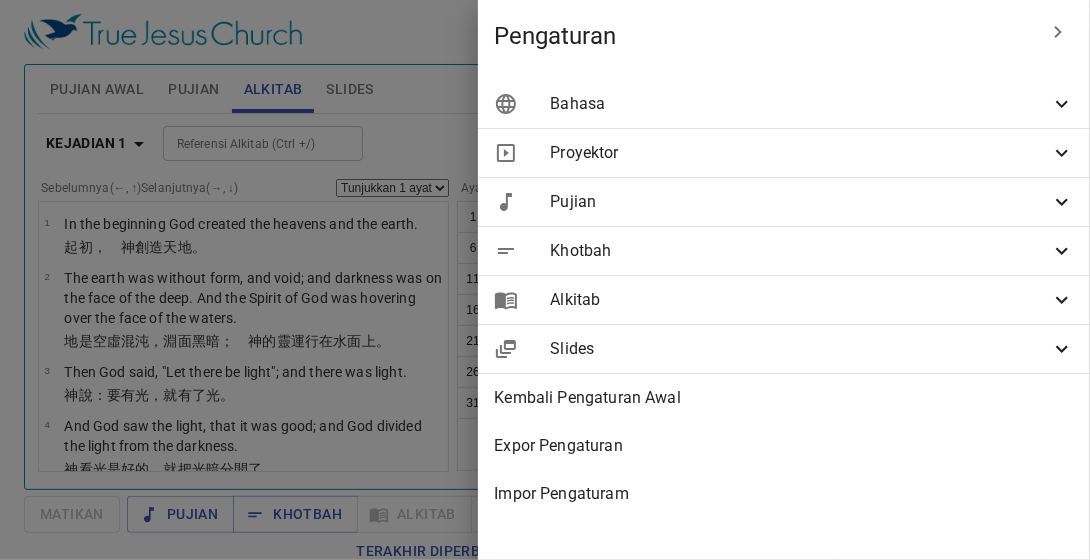 click on "Bahasa" at bounding box center (784, 104) 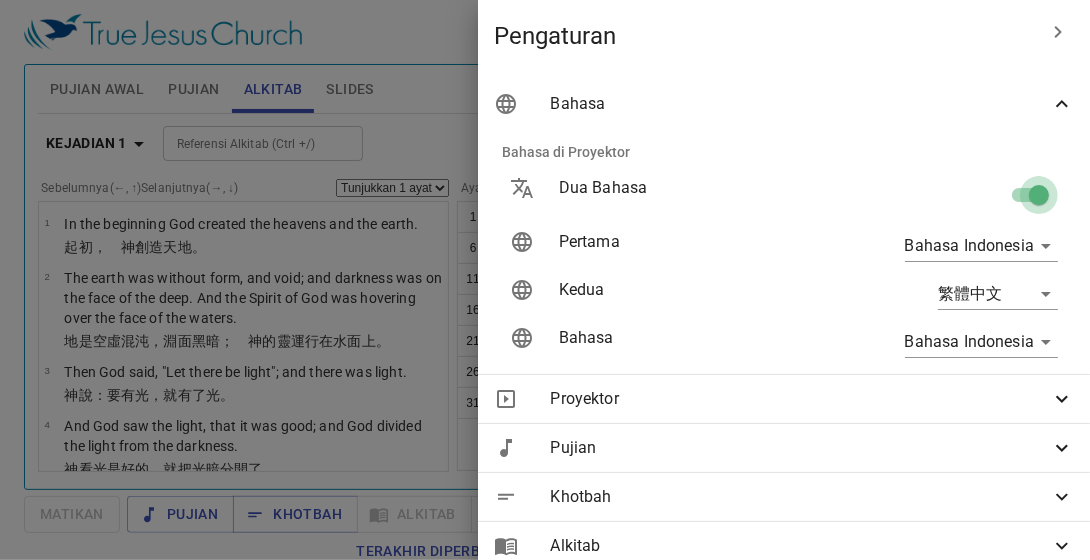 click at bounding box center (1039, 199) 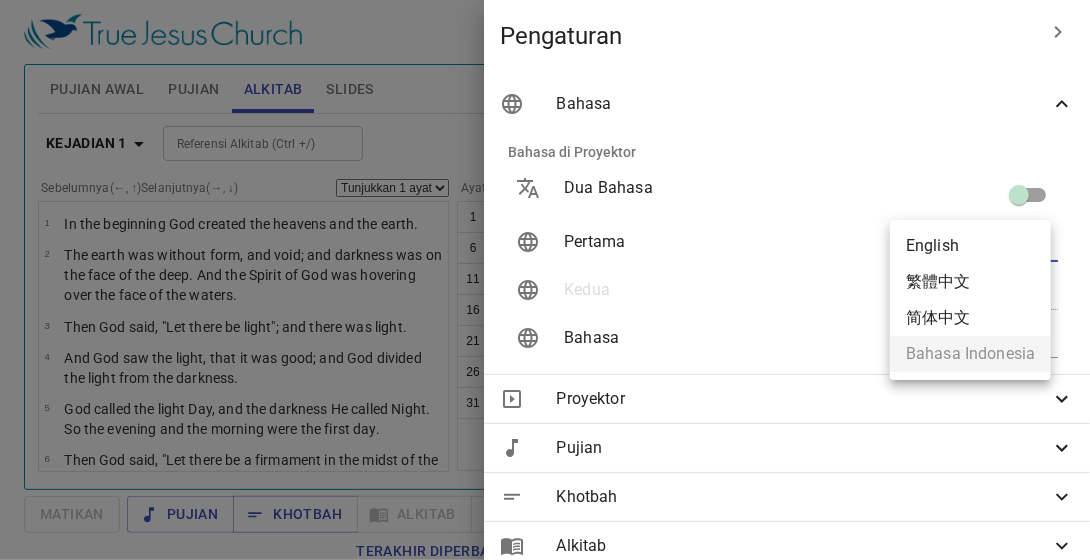 click on "Pilih tutorial Pengaturan Pujian Awal Pujian Alkitab Slides Pencarian kidung rohani Pencarian kidung rohani   Kosongkan Load Audio Belum ada pujian untuk kebaktian pujian Pencarian kidung rohani Pencarian kidung rohani   Kosongkan Load Audio Hapus 130. The Holy Sabbath Day   1 2 3 4 Hapus 378. Trust and Obey   1 1C 2 2C 3 3C 4 4C Kejadian 1 Referensi Alkitab (Ctrl +/) Referensi Alkitab (Ctrl +/)   Sejarah Ayat   Sebelumnya  (←, ↑)     Selanjutnya  (→, ↓) Tunjukkan 1 ayat Tunjukkan 2 ayat Tunjukkan 3 ayat Tunjukkan 4 ayat Tunjukkan 5 ayat 1 In the beginning God created the heavens and the earth. 2 The earth was without form, and void; and darkness was on the face of the deep. And the Spirit of God was hovering over the face of the waters. 3 Then God said, "Let there be light"; and there was light. 4 And God saw the light, that it was good; and God divided the light from the darkness. 5 6 7 8 And God called the firmament Heaven. So the evening and the morning were the second day. 9 10 11 12" at bounding box center [545, 280] 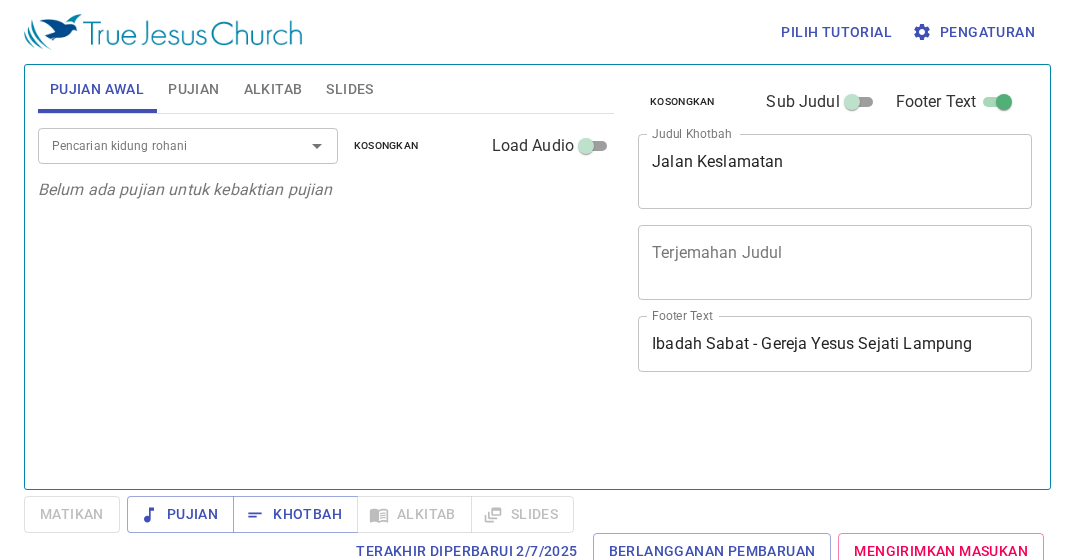 scroll, scrollTop: 0, scrollLeft: 0, axis: both 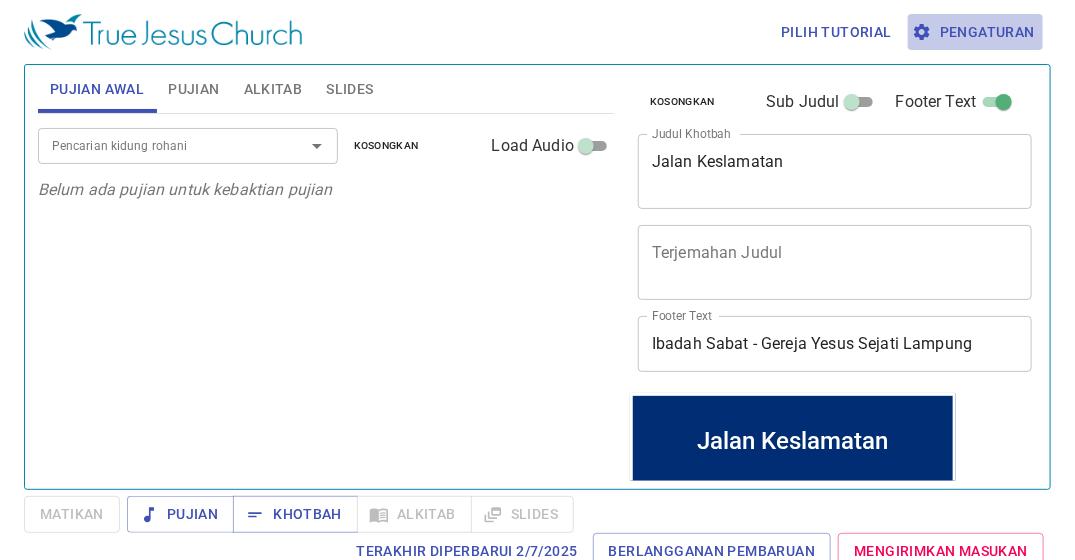 click on "Pengaturan" at bounding box center (975, 32) 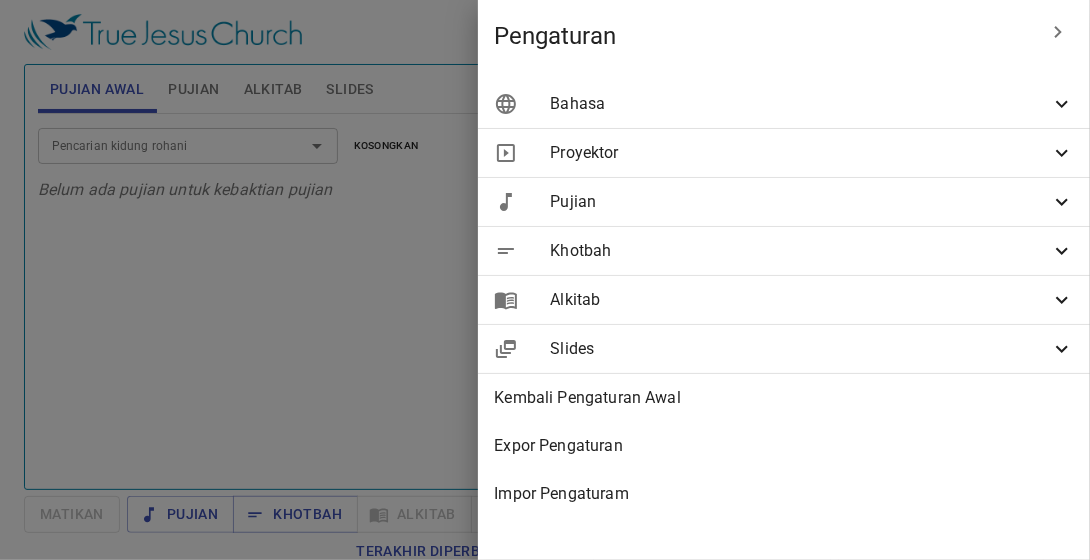 click on "Bahasa" at bounding box center (800, 104) 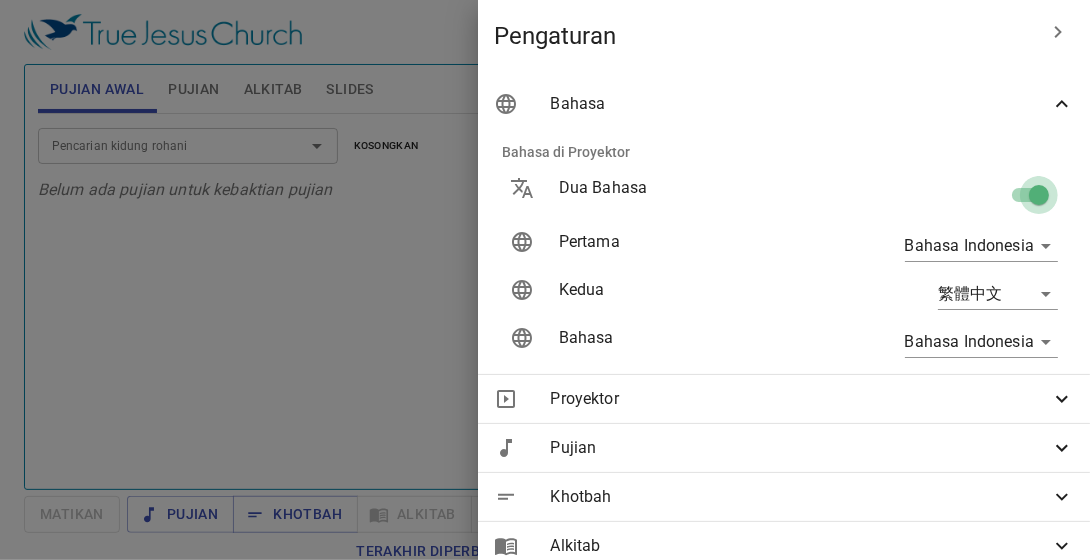 click at bounding box center (1039, 199) 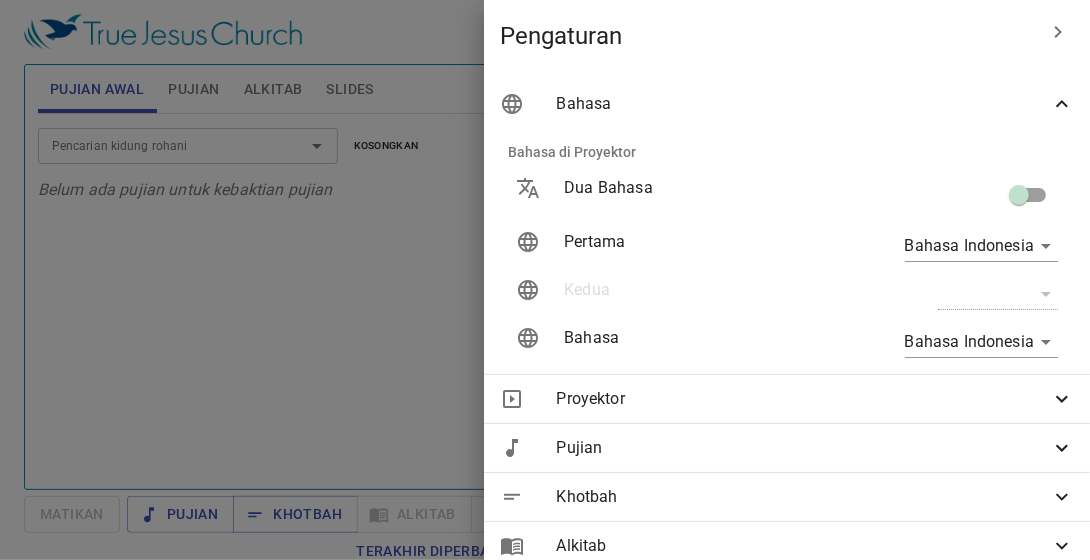 click at bounding box center [545, 280] 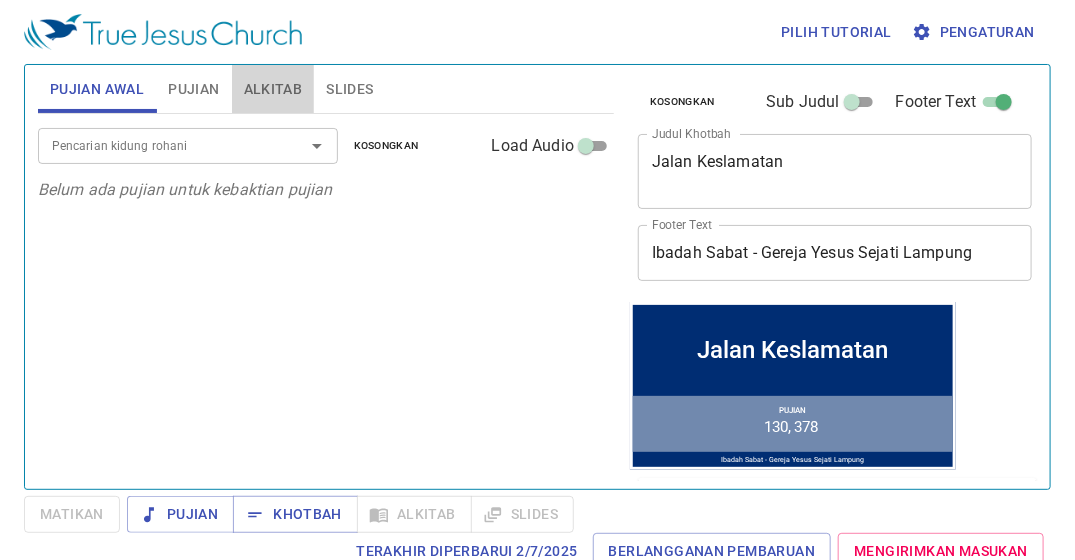 click on "Alkitab" at bounding box center (273, 89) 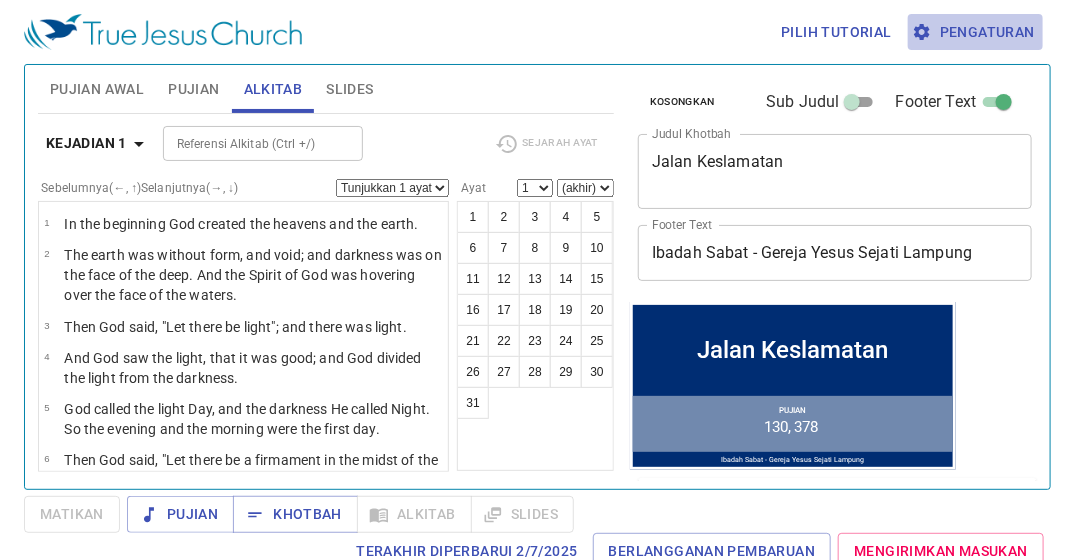 click on "Pengaturan" at bounding box center (975, 32) 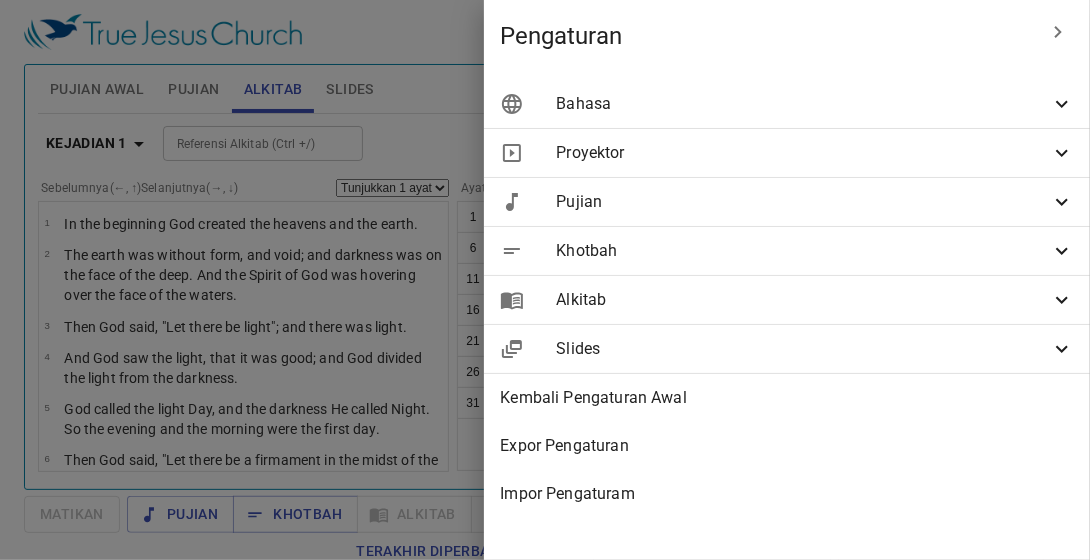 click on "Bahasa" at bounding box center [803, 104] 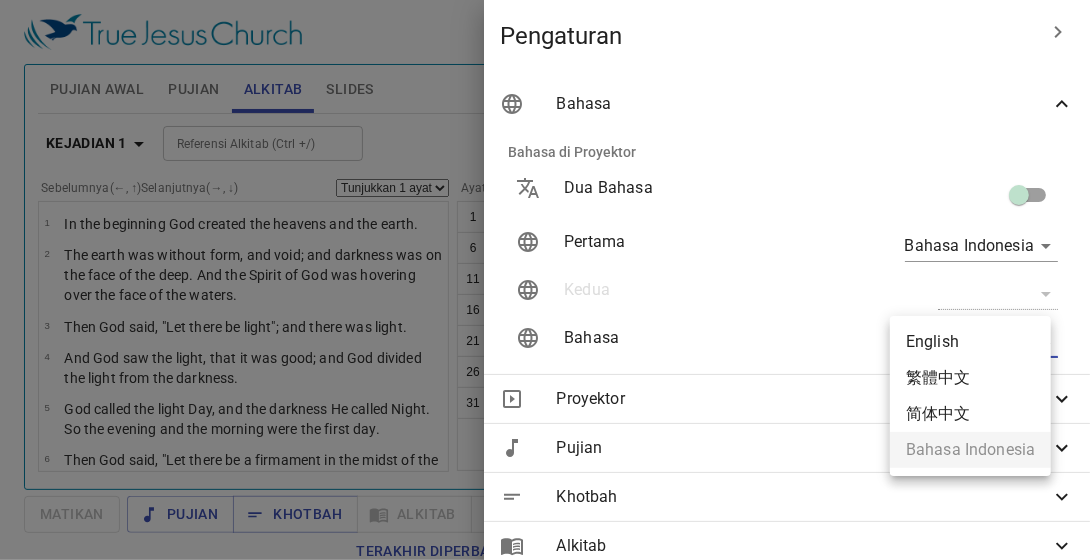 click on "Pilih tutorial Pengaturan Pujian Awal Pujian Alkitab Slides Pencarian kidung rohani Pencarian kidung rohani   Kosongkan Load Audio Belum ada pujian untuk kebaktian pujian Pencarian kidung rohani Pencarian kidung rohani   Kosongkan Load Audio Hapus 130. The Holy Sabbath Day   1 2 3 4 Hapus 378. Trust and Obey   1 1C 2 2C 3 3C 4 4C Kejadian 1 Referensi Alkitab (Ctrl +/) Referensi Alkitab (Ctrl +/)   Sejarah Ayat   Sebelumnya  (←, ↑)     Selanjutnya  (→, ↓) Tunjukkan 1 ayat Tunjukkan 2 ayat Tunjukkan 3 ayat Tunjukkan 4 ayat Tunjukkan 5 ayat 1 In the beginning God created the heavens and the earth. 2 The earth was without form, and void; and darkness was on the face of the deep. And the Spirit of God was hovering over the face of the waters. 3 Then God said, "Let there be light"; and there was light. 4 And God saw the light, that it was good; and God divided the light from the darkness. 5 6 7 8 And God called the firmament Heaven. So the evening and the morning were the second day. 9 10 11 12" at bounding box center (545, 280) 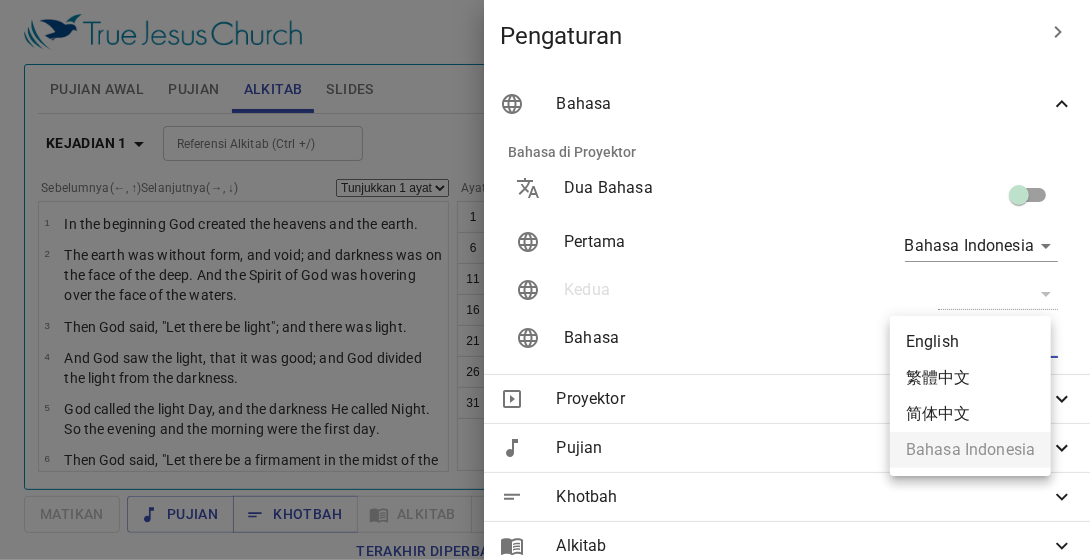 click at bounding box center [545, 280] 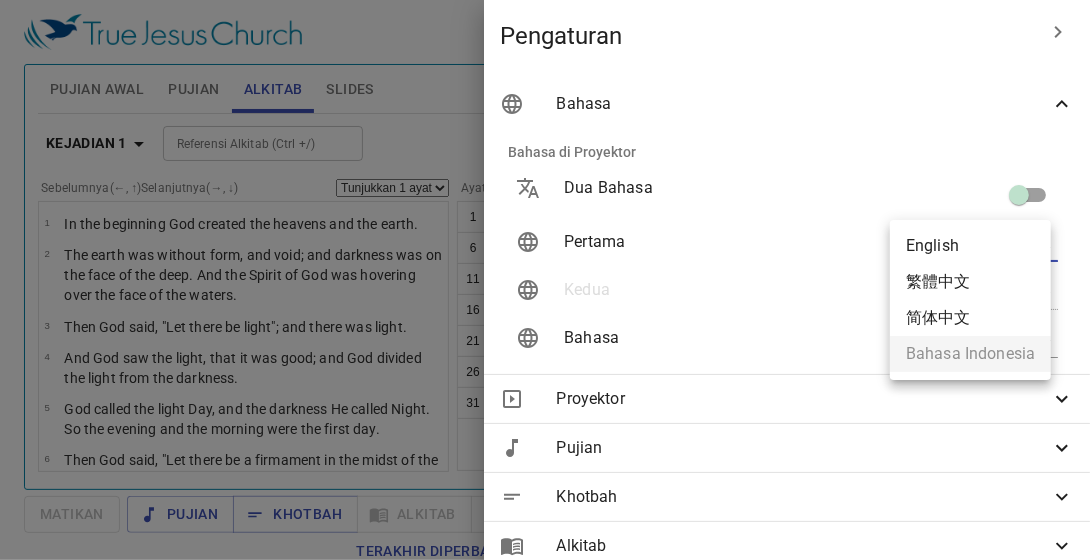 click on "Pilih tutorial Pengaturan Pujian Awal Pujian Alkitab Slides Pencarian kidung rohani Pencarian kidung rohani   Kosongkan Load Audio Belum ada pujian untuk kebaktian pujian Pencarian kidung rohani Pencarian kidung rohani   Kosongkan Load Audio Hapus 130. The Holy Sabbath Day   1 2 3 4 Hapus 378. Trust and Obey   1 1C 2 2C 3 3C 4 4C Kejadian 1 Referensi Alkitab (Ctrl +/) Referensi Alkitab (Ctrl +/)   Sejarah Ayat   Sebelumnya  (←, ↑)     Selanjutnya  (→, ↓) Tunjukkan 1 ayat Tunjukkan 2 ayat Tunjukkan 3 ayat Tunjukkan 4 ayat Tunjukkan 5 ayat 1 In the beginning God created the heavens and the earth. 2 The earth was without form, and void; and darkness was on the face of the deep. And the Spirit of God was hovering over the face of the waters. 3 Then God said, "Let there be light"; and there was light. 4 And God saw the light, that it was good; and God divided the light from the darkness. 5 6 7 8 And God called the firmament Heaven. So the evening and the morning were the second day. 9 10 11 12" at bounding box center (545, 280) 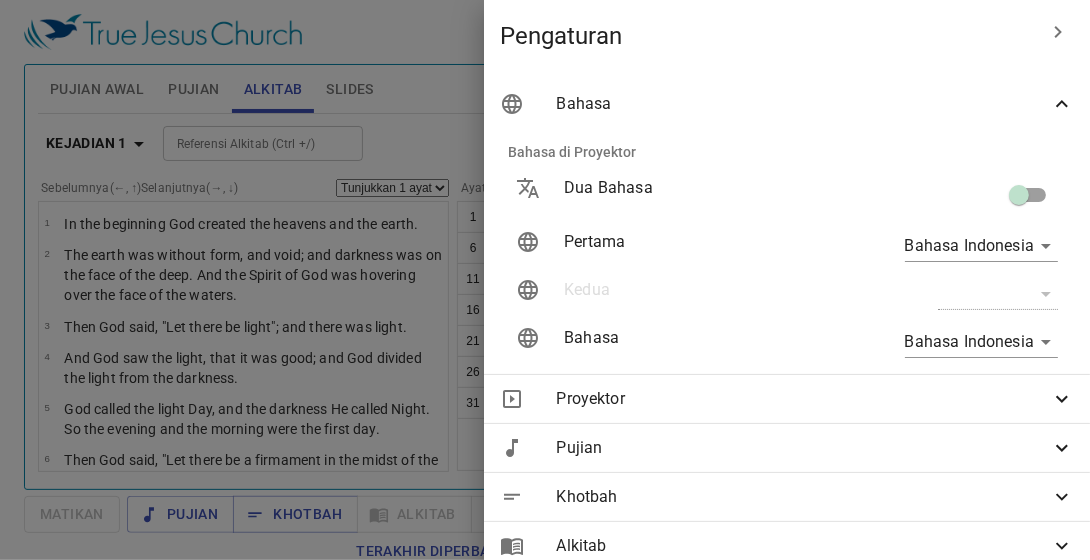 click on "Bahasa" at bounding box center [787, 104] 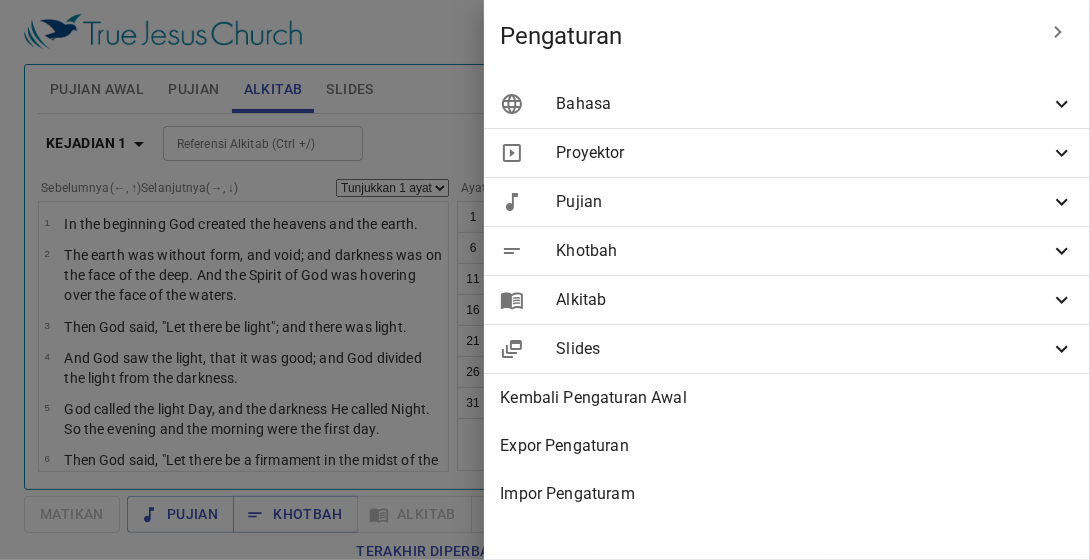 click at bounding box center (545, 280) 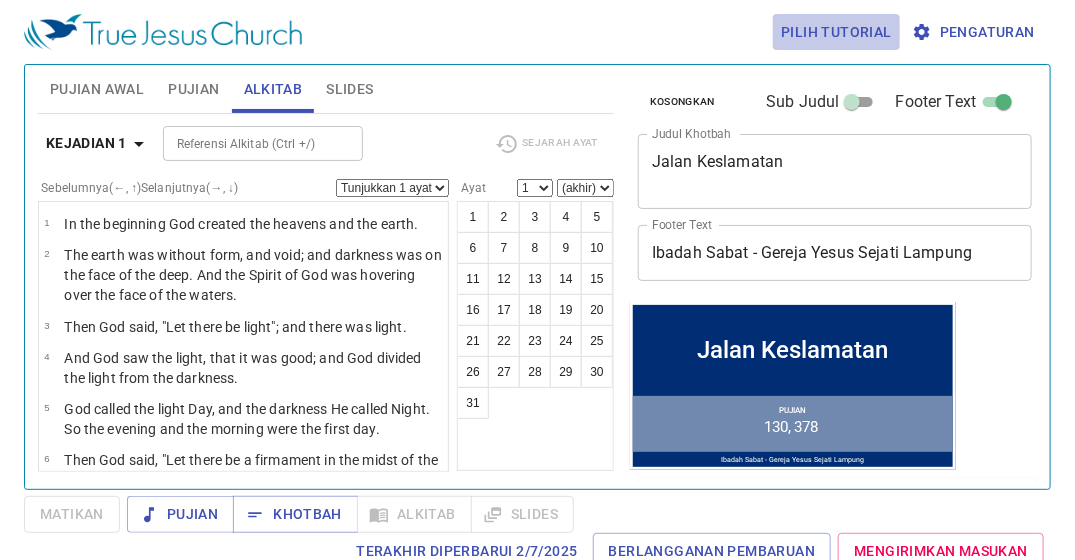 click on "Pilih tutorial" at bounding box center [836, 32] 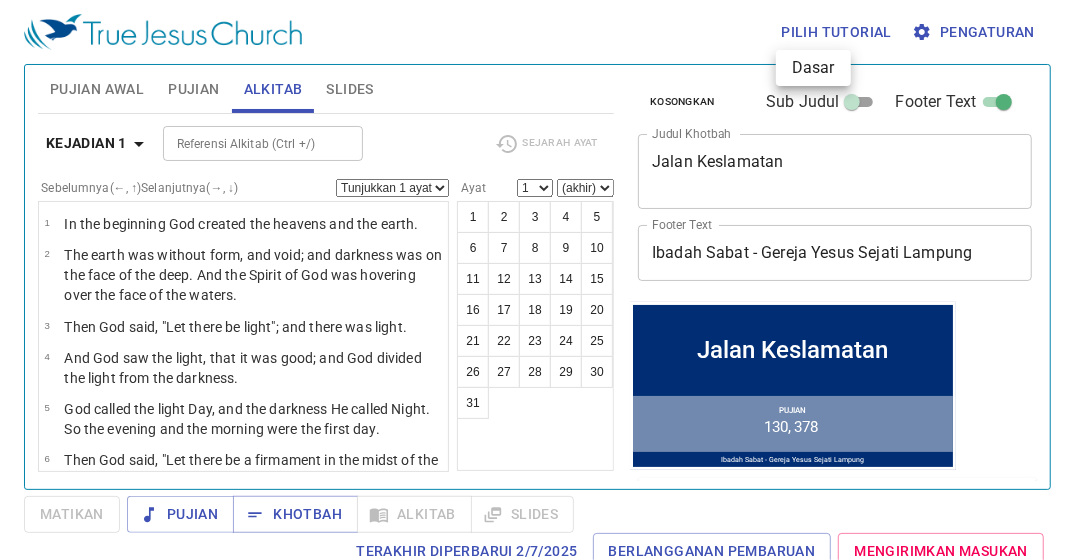 click at bounding box center (545, 280) 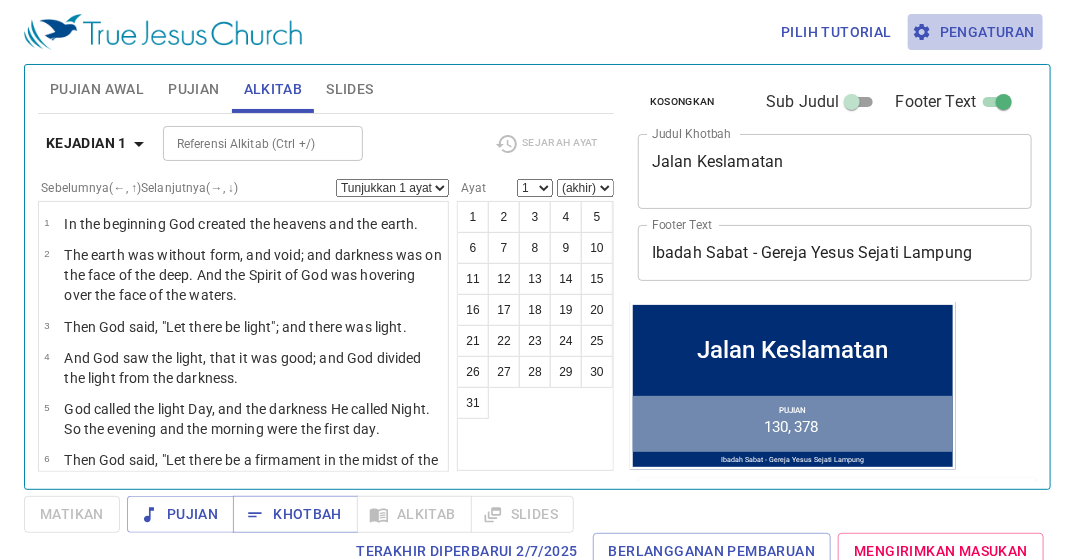 click on "Pengaturan" at bounding box center [975, 32] 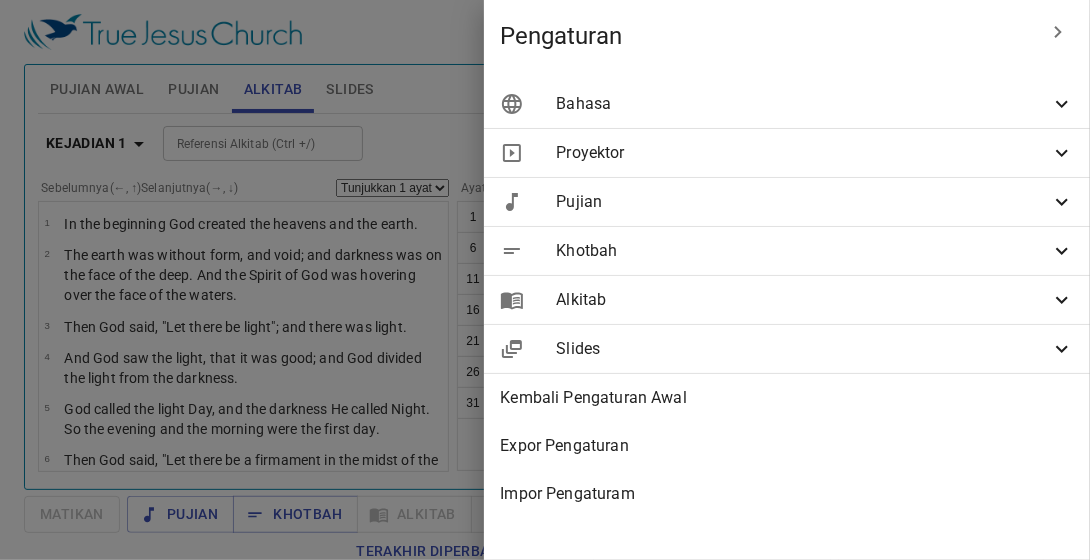click on "Bahasa" at bounding box center [803, 104] 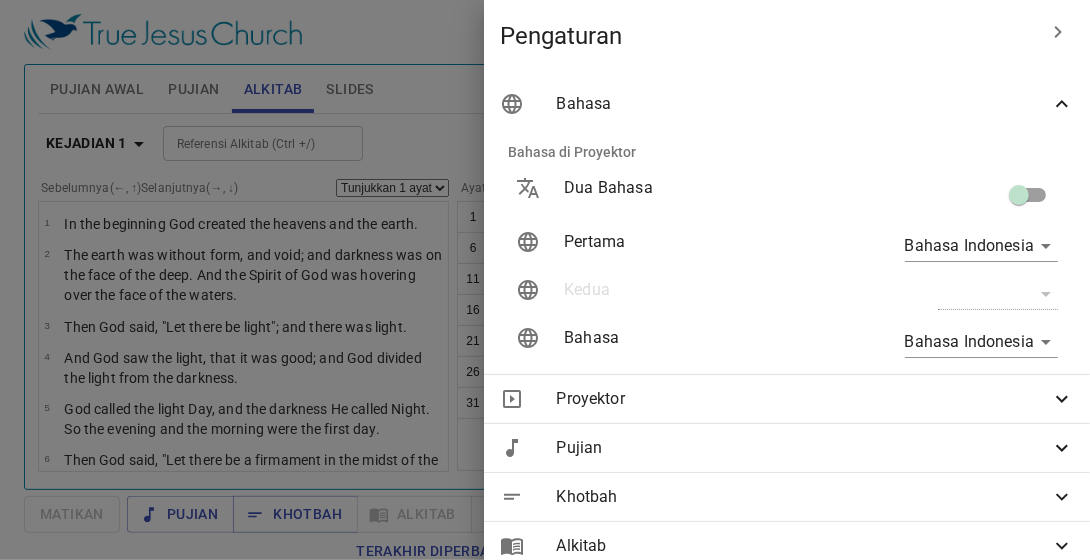 click at bounding box center [1019, 199] 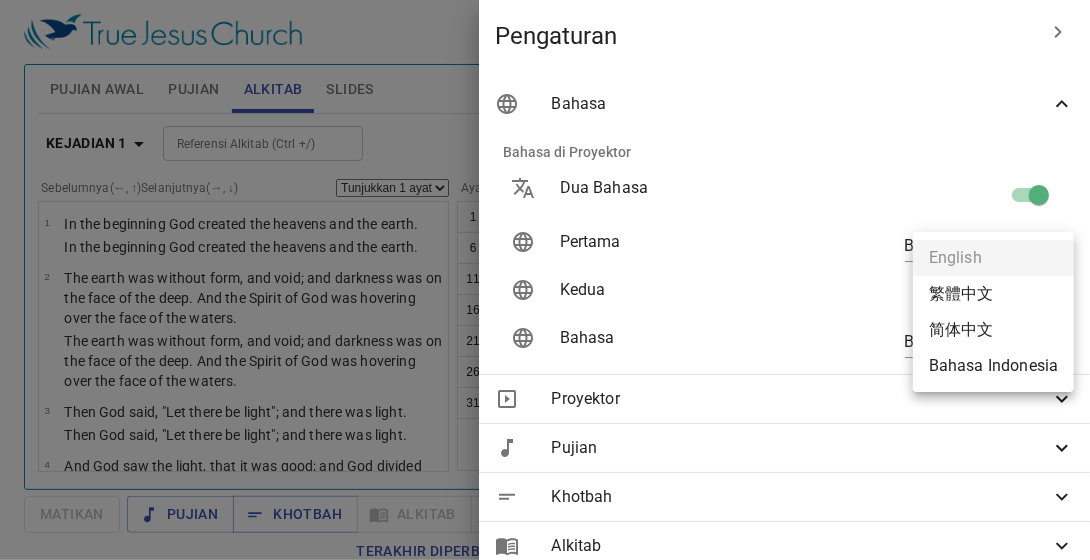 click on "Pilih tutorial Pengaturan Pujian Awal Pujian Alkitab Slides Pencarian kidung rohani Pencarian kidung rohani   Kosongkan Load Audio Belum ada pujian untuk kebaktian pujian Pencarian kidung rohani Pencarian kidung rohani   Kosongkan Load Audio Hapus 130. The Holy Sabbath Day   1 2 3 4 Hapus 378. Trust and Obey   1 1C 2 2C 3 3C 4 4C Kejadian 1 Referensi Alkitab (Ctrl +/) Referensi Alkitab (Ctrl +/)   Sejarah Ayat   Sebelumnya  (←, ↑)     Selanjutnya  (→, ↓) Tunjukkan 1 ayat Tunjukkan 2 ayat Tunjukkan 3 ayat Tunjukkan 4 ayat Tunjukkan 5 ayat 1 In the beginning God created the heavens and the earth.   In the beginning God created the heavens and the earth. 2 The earth was without form, and void; and darkness was on the face of the deep. And the Spirit of God was hovering over the face of the waters.   The earth was without form, and void; and darkness was on the face of the deep. And the Spirit of God was hovering over the face of the waters. 3   4   5   6   7   8   9   10   11   12" at bounding box center [545, 280] 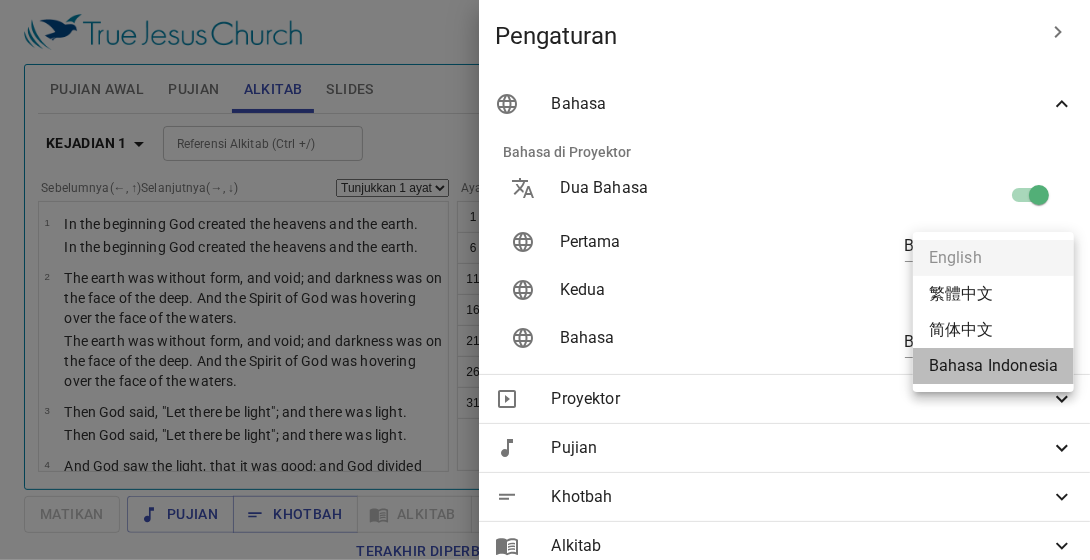 click on "Bahasa Indonesia" at bounding box center (993, 366) 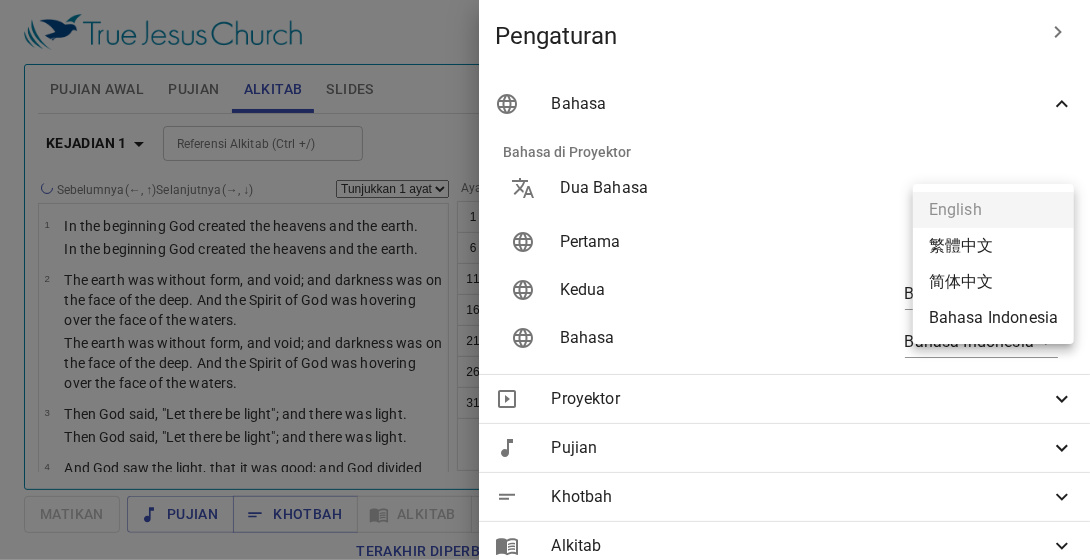 click on "Pilih tutorial Pengaturan Pujian Awal Pujian Alkitab Slides Pencarian kidung rohani Pencarian kidung rohani   Kosongkan Load Audio Belum ada pujian untuk kebaktian pujian Pencarian kidung rohani Pencarian kidung rohani   Kosongkan Load Audio Hapus 130. The Holy Sabbath Day   1 2 3 4 Hapus 378. Trust and Obey   1 1C 2 2C 3 3C 4 4C Kejadian 1 Referensi Alkitab (Ctrl +/) Referensi Alkitab (Ctrl +/)   Sejarah Ayat   Sebelumnya  (←, ↑)     Selanjutnya  (→, ↓) Tunjukkan 1 ayat Tunjukkan 2 ayat Tunjukkan 3 ayat Tunjukkan 4 ayat Tunjukkan 5 ayat 1 In the beginning God created the heavens and the earth.   In the beginning God created the heavens and the earth. 2 The earth was without form, and void; and darkness was on the face of the deep. And the Spirit of God was hovering over the face of the waters.   The earth was without form, and void; and darkness was on the face of the deep. And the Spirit of God was hovering over the face of the waters. 3   4   5   6   7   8   9   10   11   12" at bounding box center (545, 280) 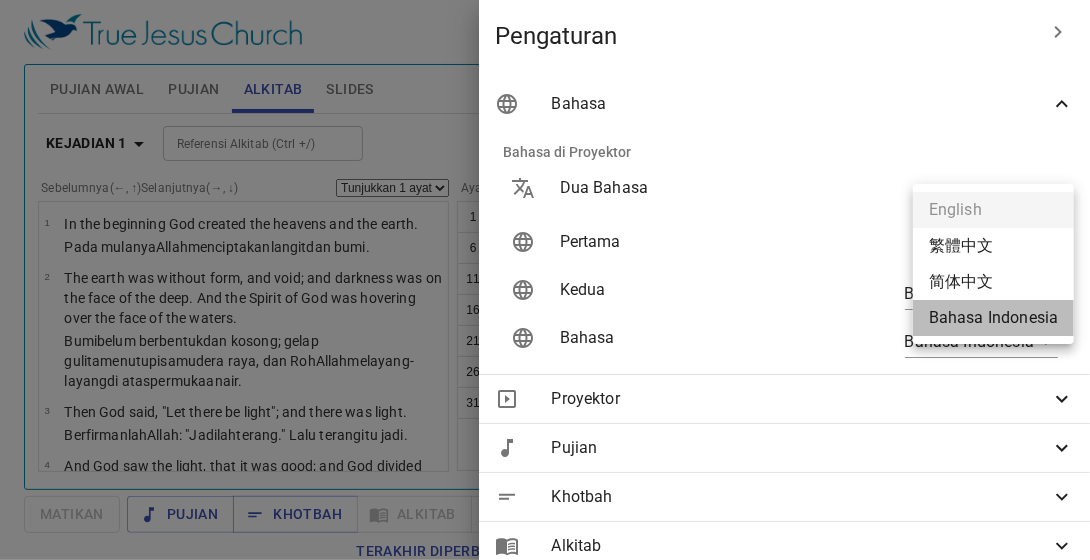 click on "Bahasa Indonesia" at bounding box center [993, 318] 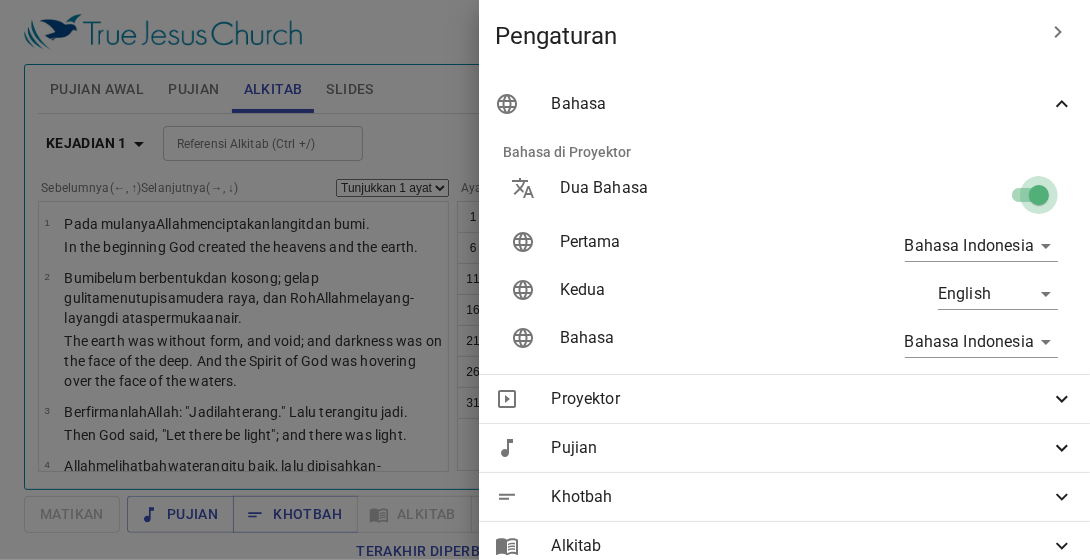click at bounding box center [1039, 199] 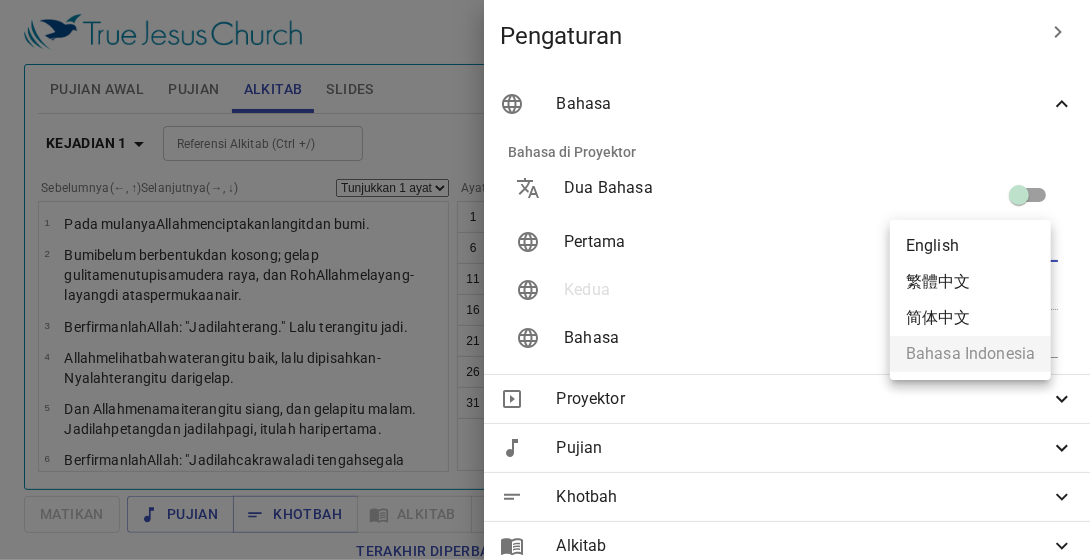 click on "Pilih tutorial Pengaturan Pujian Awal Pujian Alkitab Slides Pencarian kidung rohani Pencarian kidung rohani   Kosongkan Load Audio Belum ada pujian untuk kebaktian pujian Pencarian kidung rohani Pencarian kidung rohani   Kosongkan Load Audio Hapus 130. The Holy Sabbath Day   1 2 3 4 Hapus 378. Trust and Obey   1 1C 2 2C 3 3C 4 4C Kejadian 1 Referensi Alkitab (Ctrl +/) Referensi Alkitab (Ctrl +/)   Sejarah Ayat   Sebelumnya  (←, ↑)     Selanjutnya  (→, ↓) Tunjukkan 1 ayat Tunjukkan 2 ayat Tunjukkan 3 ayat Tunjukkan 4 ayat Tunjukkan 5 ayat 1 Pada mulanya  Allah  menciptakan  langit  dan bumi .  2 Bumi  belum berbentuk  dan kosong ; gelap gulita  menutupi  samudera raya , dan Roh  Allah  melayang-layang  di atas  permukaan  air .  3 Berfirmanlah  Allah : "Jadilah  terang ." Lalu terang  itu jadi .  4 Allah  melihat  bahwa  terang  itu baik , lalu dipisahkan-Nyalah  terang  itu dari  gelap .  5 Dan Allah  menamai  terang  itu siang , dan gelap  itu malam . Jadilah  petang  dan jadilah  pagi 6" at bounding box center [545, 280] 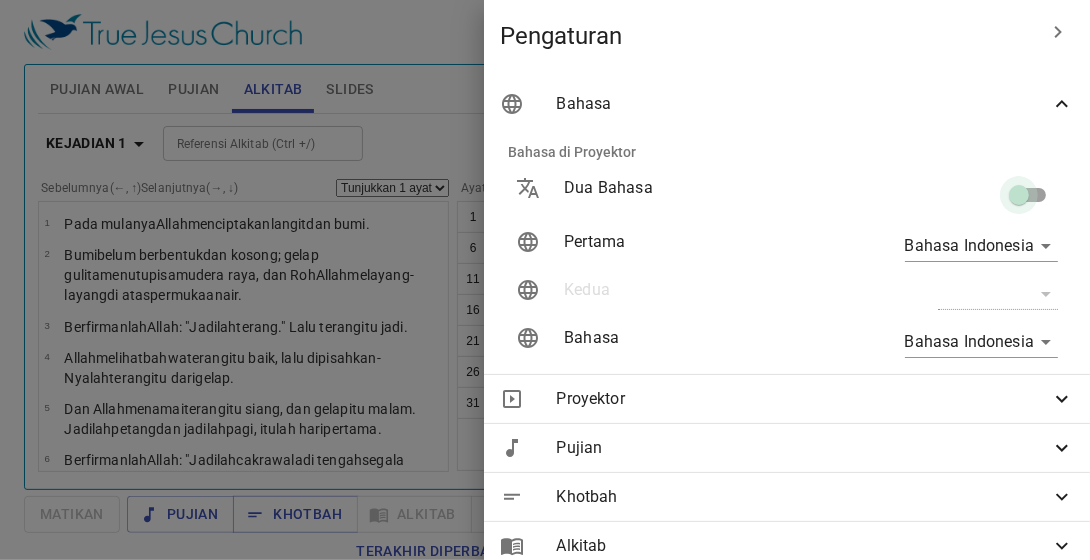 click at bounding box center (1019, 199) 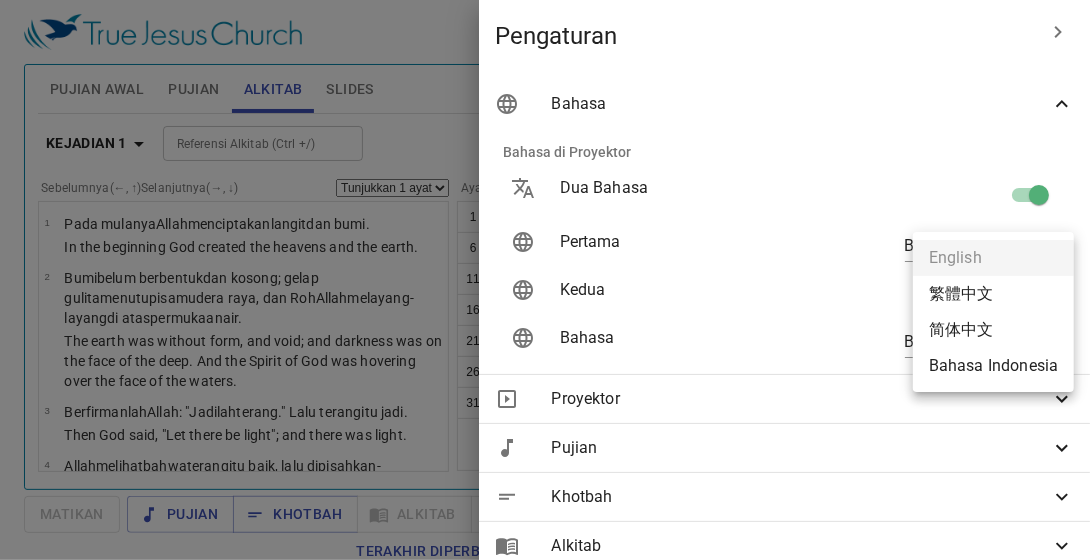 click on "Pilih tutorial Pengaturan Pujian Awal Pujian Alkitab Slides Pencarian kidung rohani Pencarian kidung rohani   Kosongkan Load Audio Belum ada pujian untuk kebaktian pujian Pencarian kidung rohani Pencarian kidung rohani   Kosongkan Load Audio Hapus 130. The Holy Sabbath Day   1 2 3 4 Hapus 378. Trust and Obey   1 1C 2 2C 3 3C 4 4C Kejadian 1 Referensi Alkitab (Ctrl +/) Referensi Alkitab (Ctrl +/)   Sejarah Ayat   Sebelumnya  (←, ↑)     Selanjutnya  (→, ↓) Tunjukkan 1 ayat Tunjukkan 2 ayat Tunjukkan 3 ayat Tunjukkan 4 ayat Tunjukkan 5 ayat 1 Pada mulanya  Allah  menciptakan  langit  dan bumi .    In the beginning God created the heavens and the earth. 2 Bumi  belum berbentuk  dan kosong ; gelap gulita  menutupi  samudera raya , dan Roh  Allah  melayang-layang  di atas  permukaan  air .    The earth was without form, and void; and darkness was on the face of the deep. And the Spirit of God was hovering over the face of the waters. 3 Berfirmanlah  Allah : "Jadilah  terang ." Lalu terang  ." at bounding box center [545, 280] 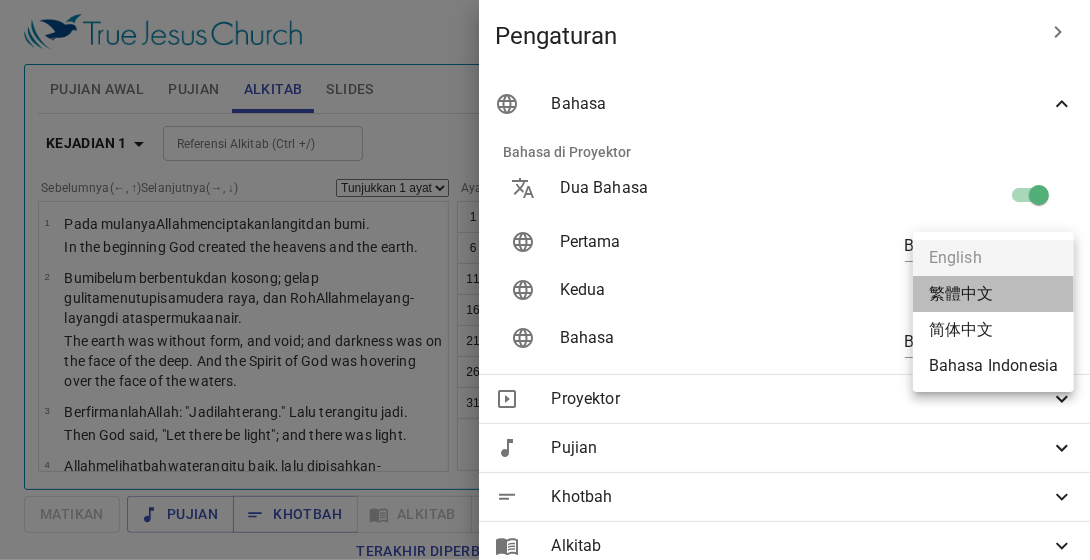 click on "繁體中文" at bounding box center (993, 294) 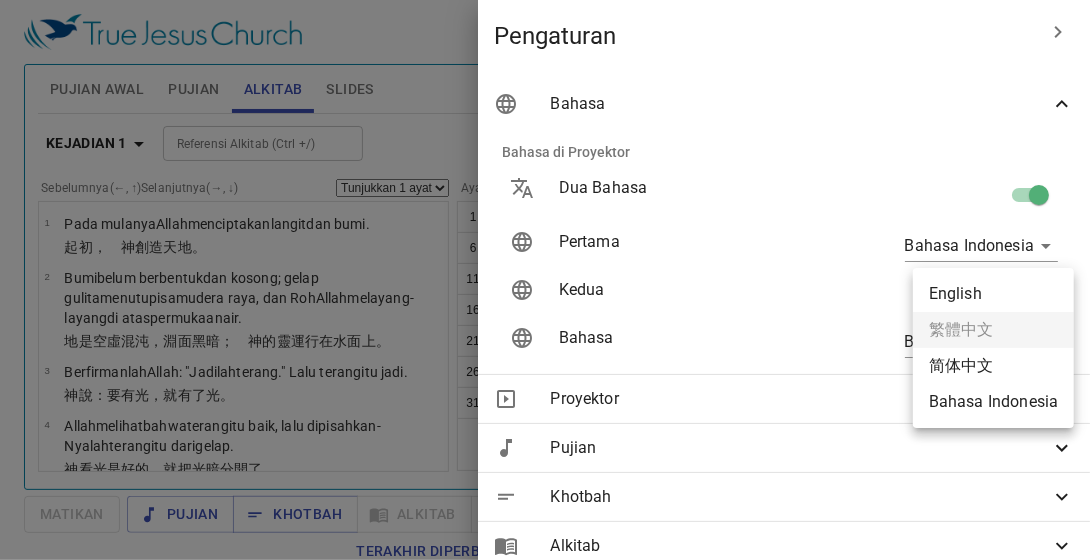 click on "Pilih tutorial Pengaturan Pujian Awal Pujian Alkitab Slides Pencarian kidung rohani Pencarian kidung rohani   Kosongkan Load Audio Belum ada pujian untuk kebaktian pujian Pencarian kidung rohani Pencarian kidung rohani   Kosongkan Load Audio Hapus 130. The Holy Sabbath Day   1 2 3 4 Hapus 378. Trust and Obey   1 1C 2 2C 3 3C 4 4C Kejadian 1 Referensi Alkitab (Ctrl +/) Referensi Alkitab (Ctrl +/)   Sejarah Ayat   Sebelumnya  (←, ↑)     Selanjutnya  (→, ↓) Tunjukkan 1 ayat Tunjukkan 2 ayat Tunjukkan 3 ayat Tunjukkan 4 ayat Tunjukkan 5 ayat 1 Pada mulanya  Allah  menciptakan  langit  dan bumi .    ﻿起初 ，　神 創造 天 地 。 2 Bumi  belum berbentuk  dan kosong ; gelap gulita  menutupi  samudera raya , dan Roh  Allah  melayang-layang  di atas  permukaan  air .    地 是 空虛 混沌 ，淵 面 黑暗 ；　神 的靈 運行 在水 面 上 。 3 Berfirmanlah  Allah : "Jadilah  terang ." Lalu terang  itu jadi .    神 說 ：要有 光 ，就有了光 。 4 Allah  melihat  gelap" at bounding box center [545, 280] 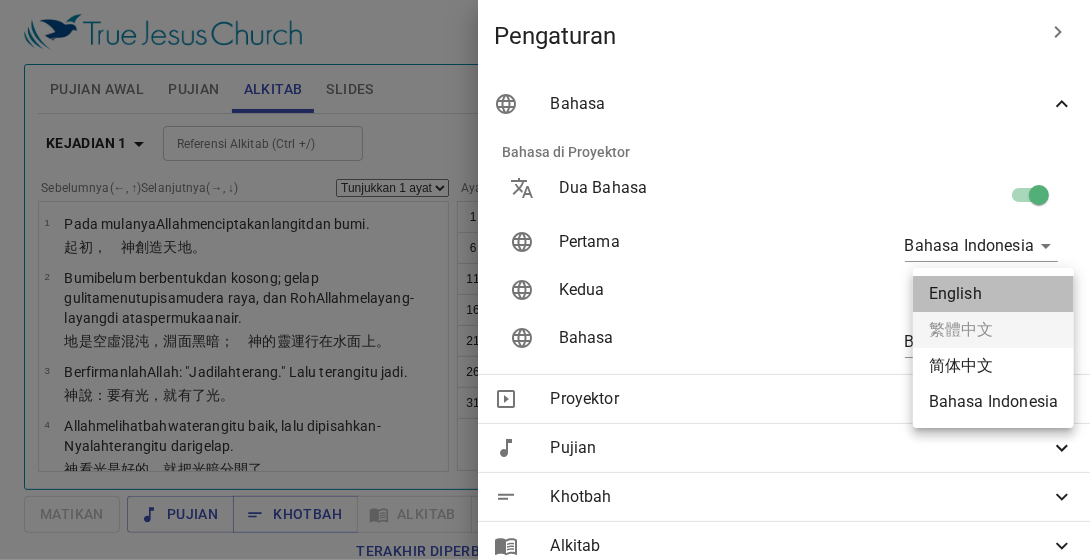 click on "English" at bounding box center [993, 294] 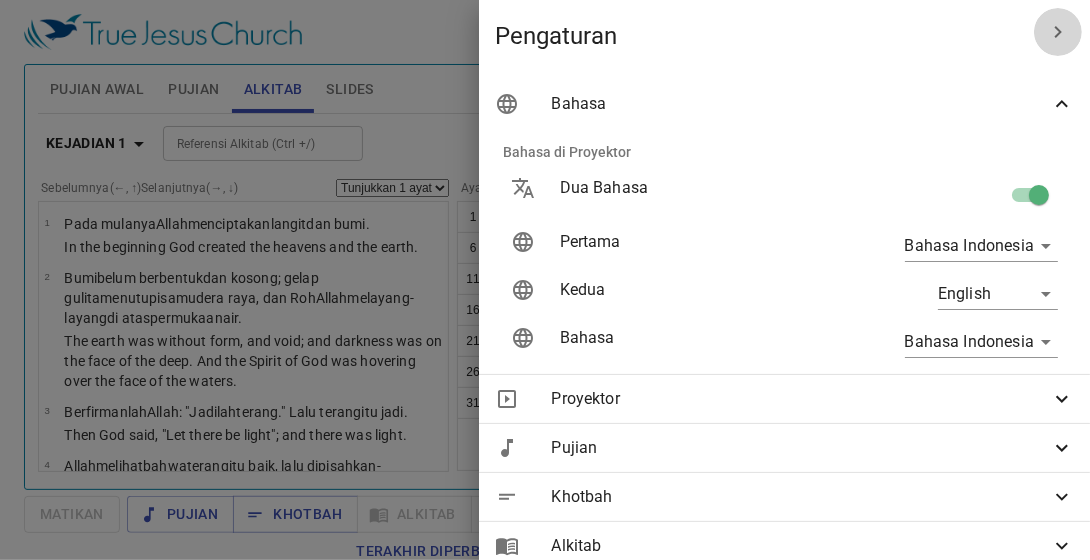 click at bounding box center (1058, 32) 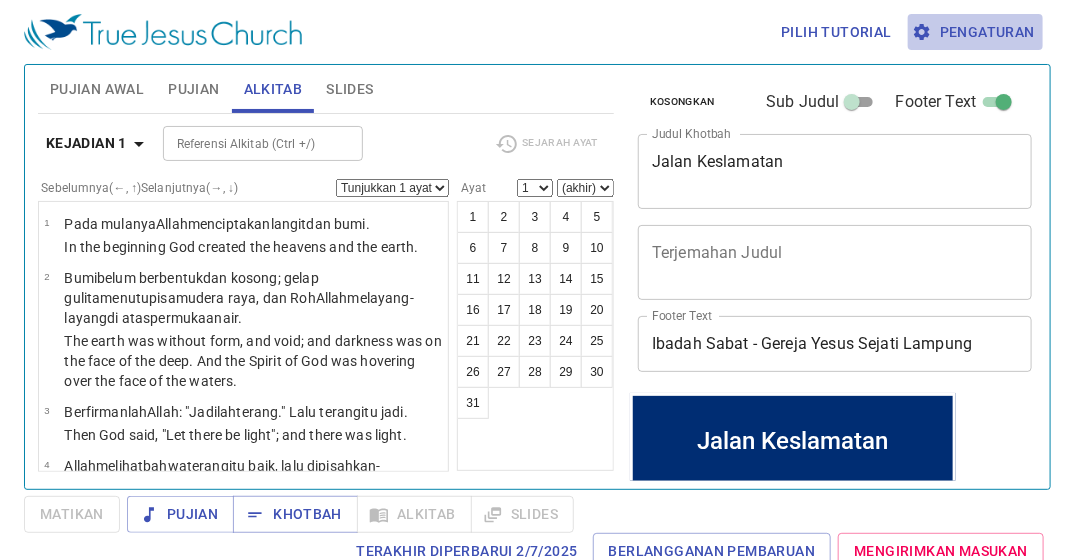 click on "Pengaturan" at bounding box center [975, 32] 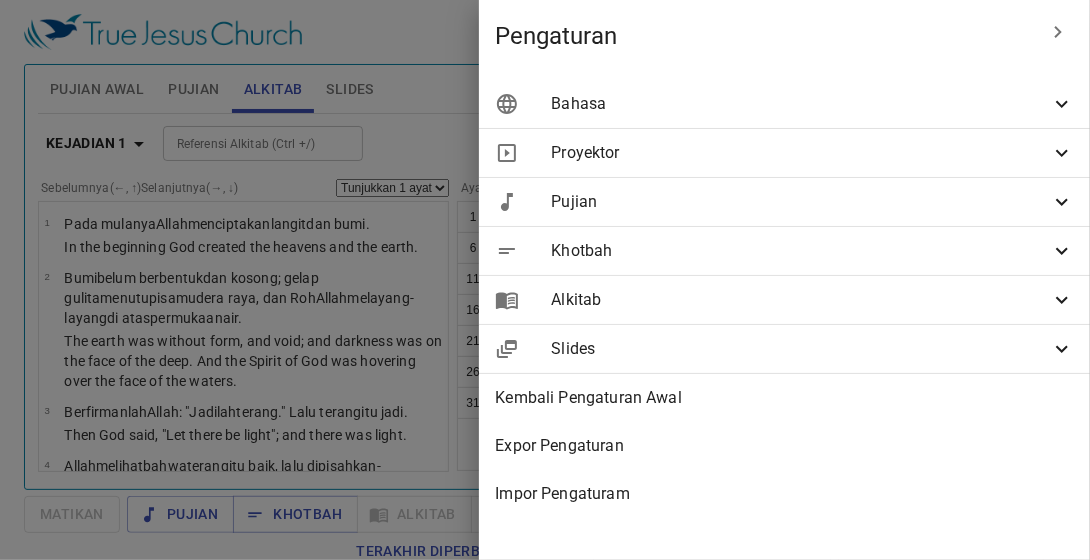 click on "Proyektor" at bounding box center [800, 153] 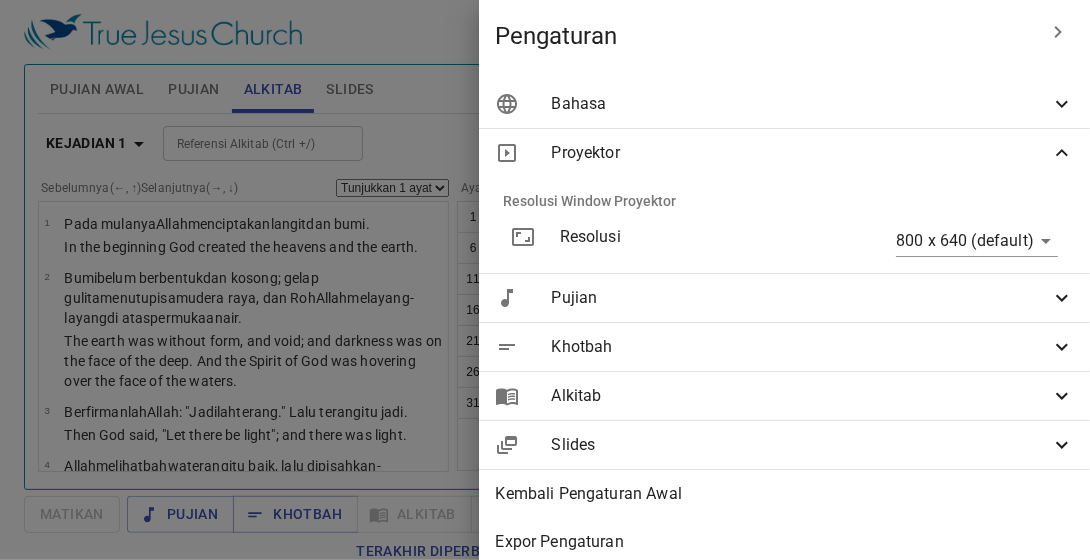 click on "Proyektor" at bounding box center (800, 153) 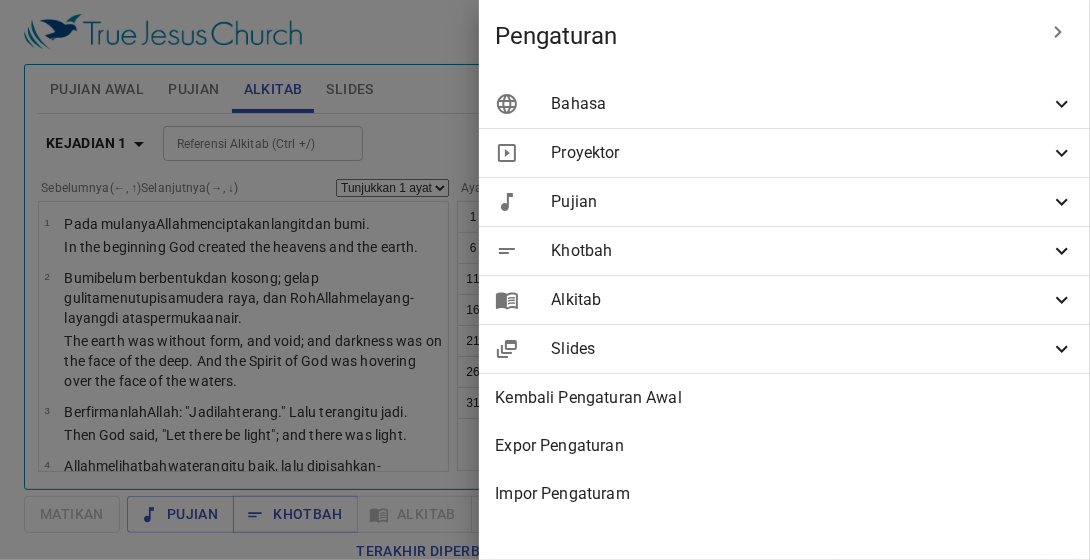 click on "Alkitab" at bounding box center [800, 300] 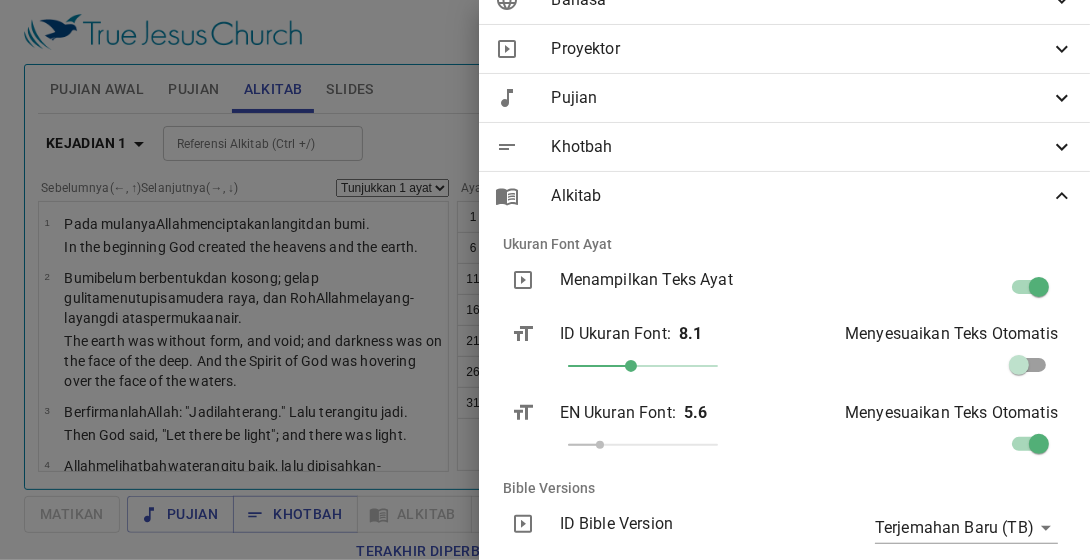 scroll, scrollTop: 0, scrollLeft: 0, axis: both 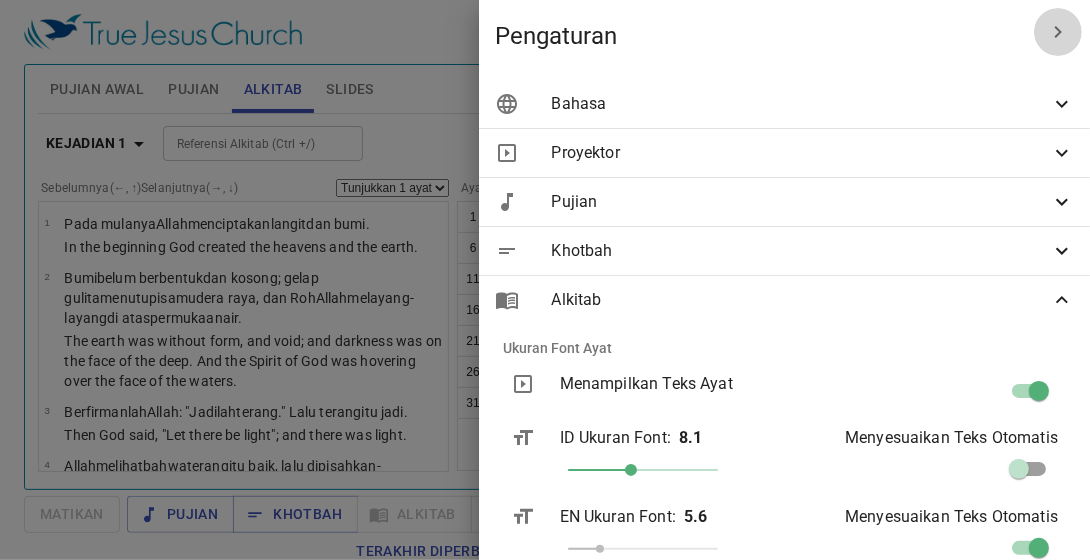click 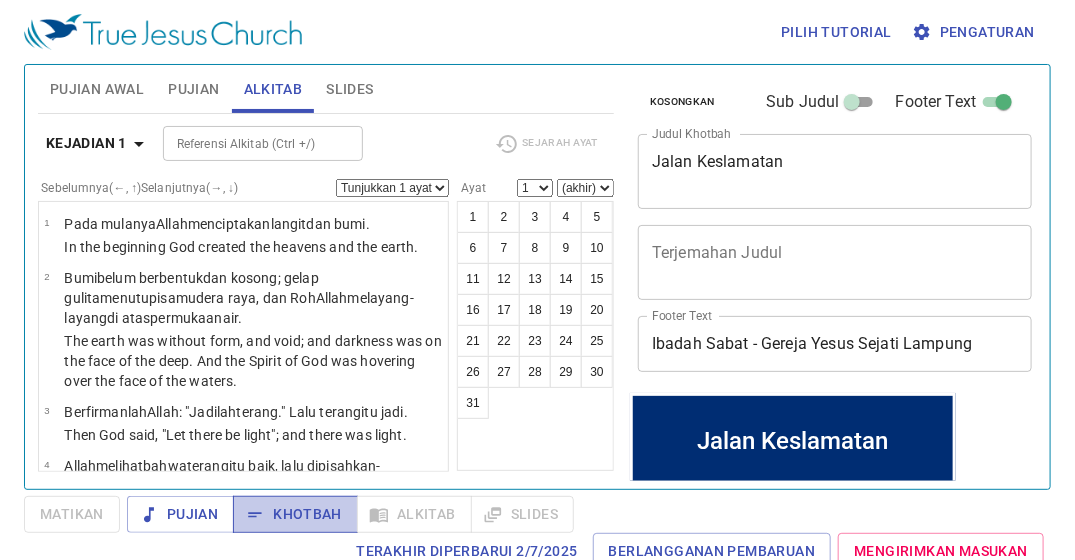click on "Khotbah" at bounding box center [295, 514] 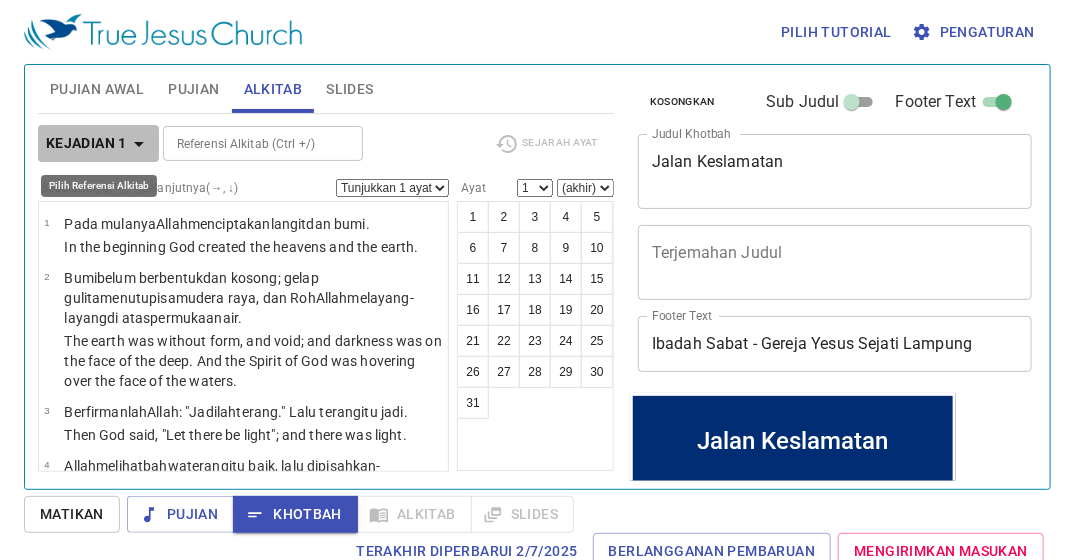 click 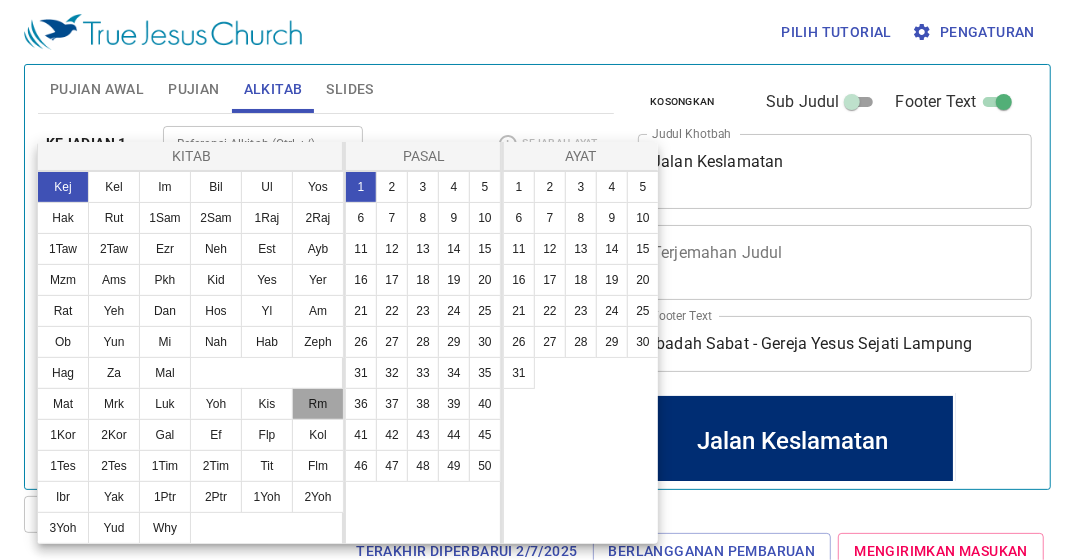 click on "Rm" at bounding box center (318, 404) 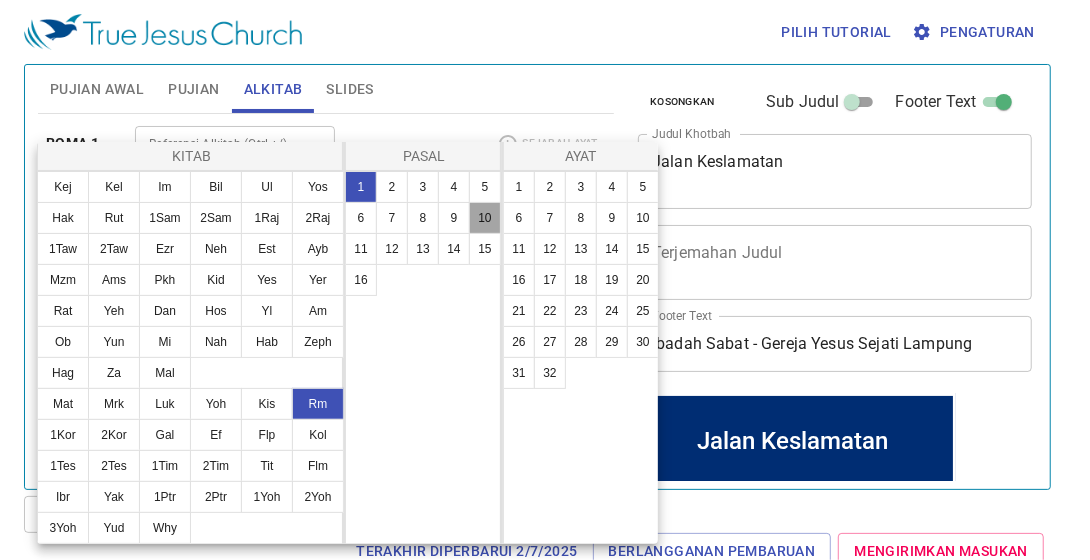 click on "10" at bounding box center [485, 218] 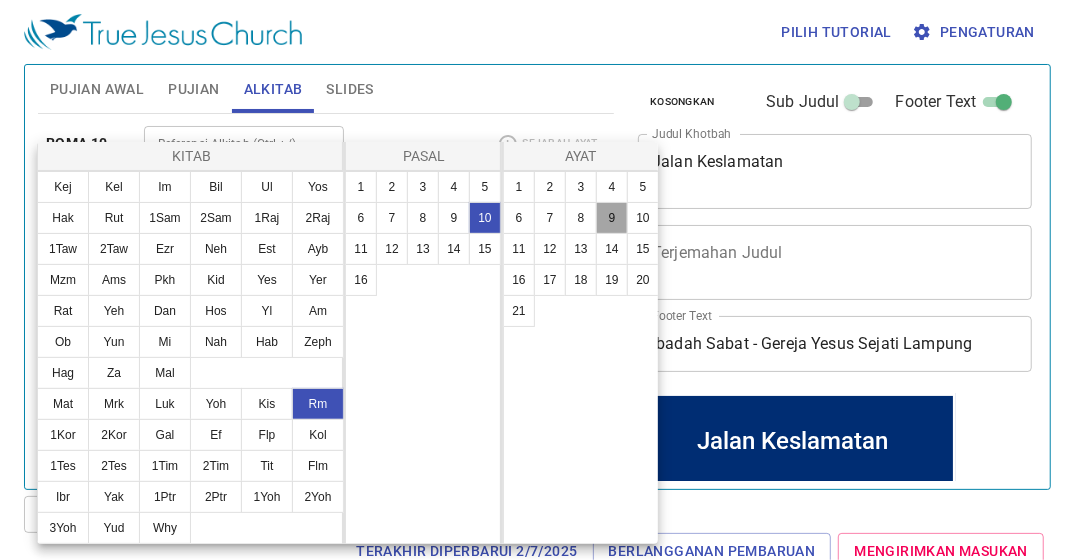 click on "9" at bounding box center [612, 218] 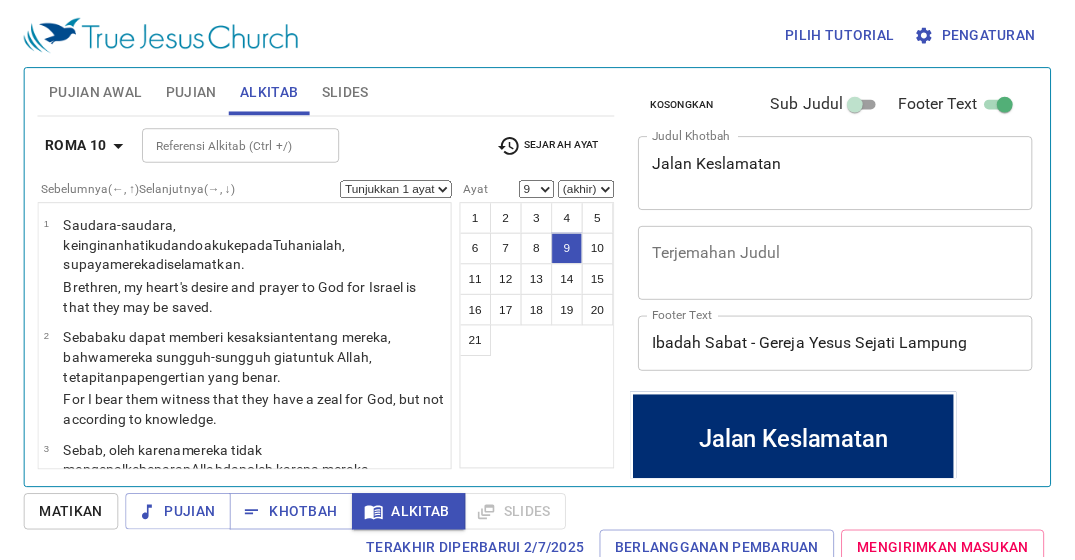 scroll, scrollTop: 9, scrollLeft: 0, axis: vertical 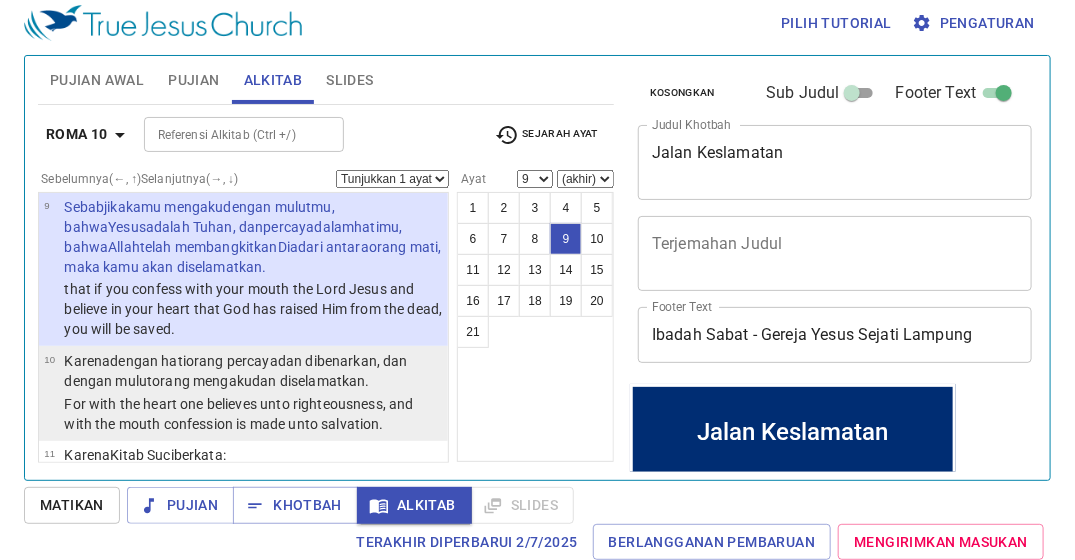 click on "dan dibenarkan , dan dengan mulut  orang mengaku  dan diselamatkan ." at bounding box center (235, 371) 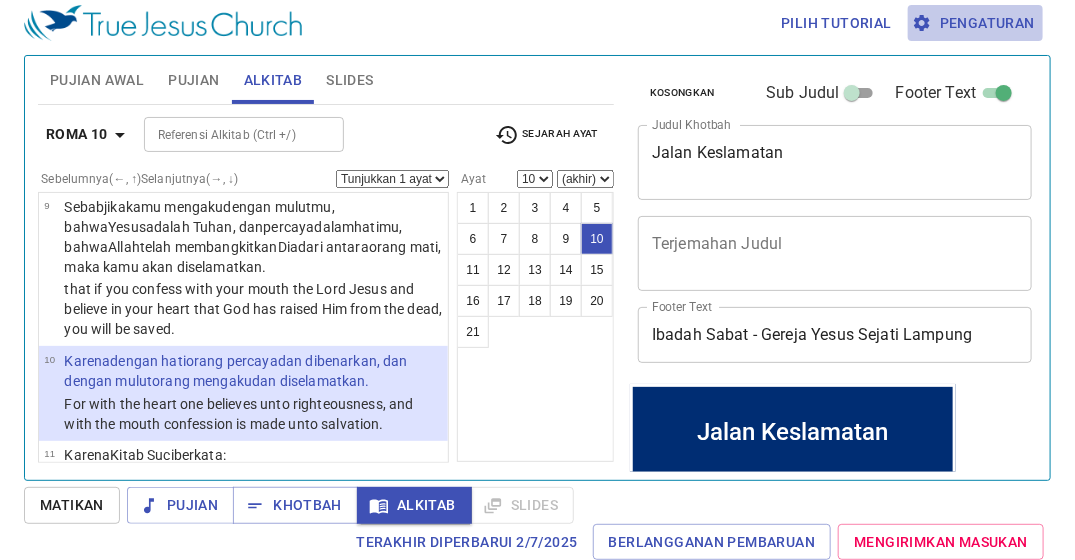 click on "Pengaturan" at bounding box center (975, 23) 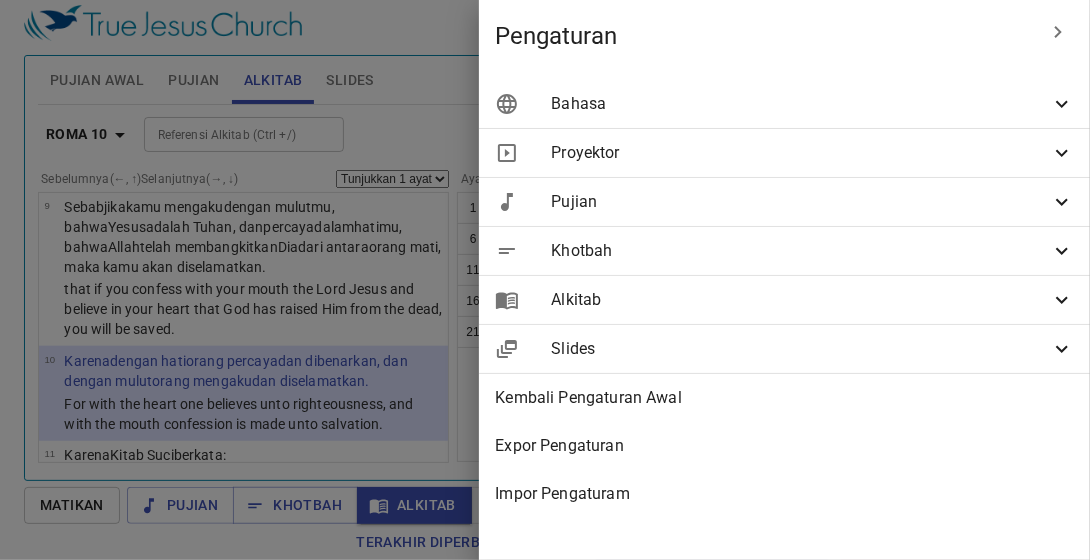click on "Alkitab" at bounding box center (784, 300) 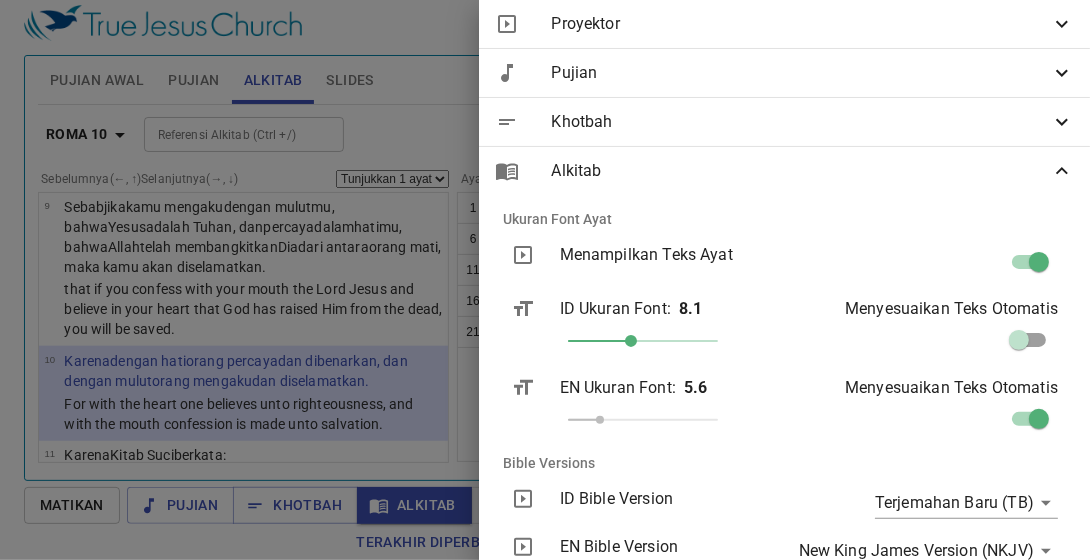 scroll, scrollTop: 132, scrollLeft: 0, axis: vertical 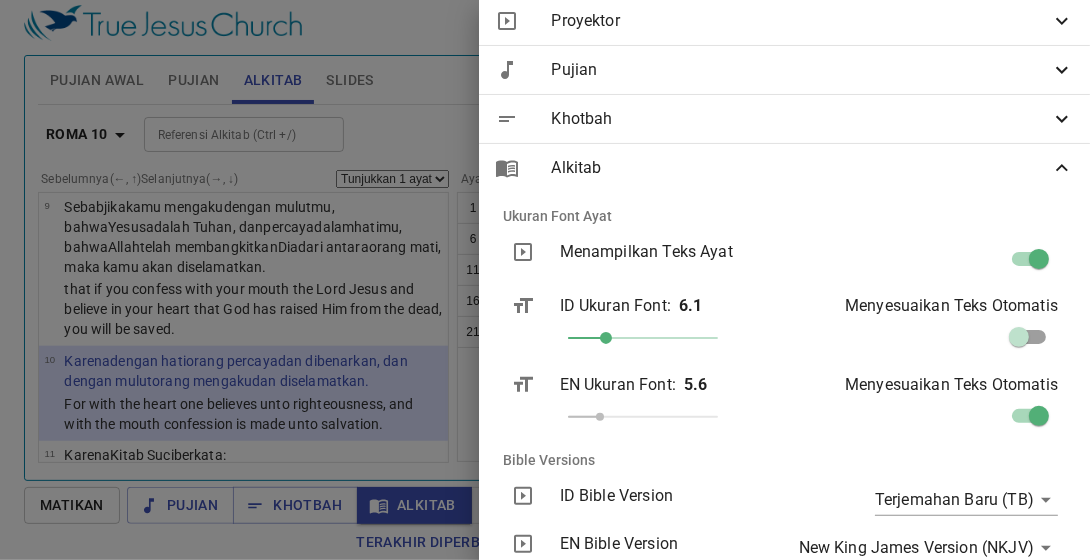 drag, startPoint x: 622, startPoint y: 340, endPoint x: 592, endPoint y: 343, distance: 30.149628 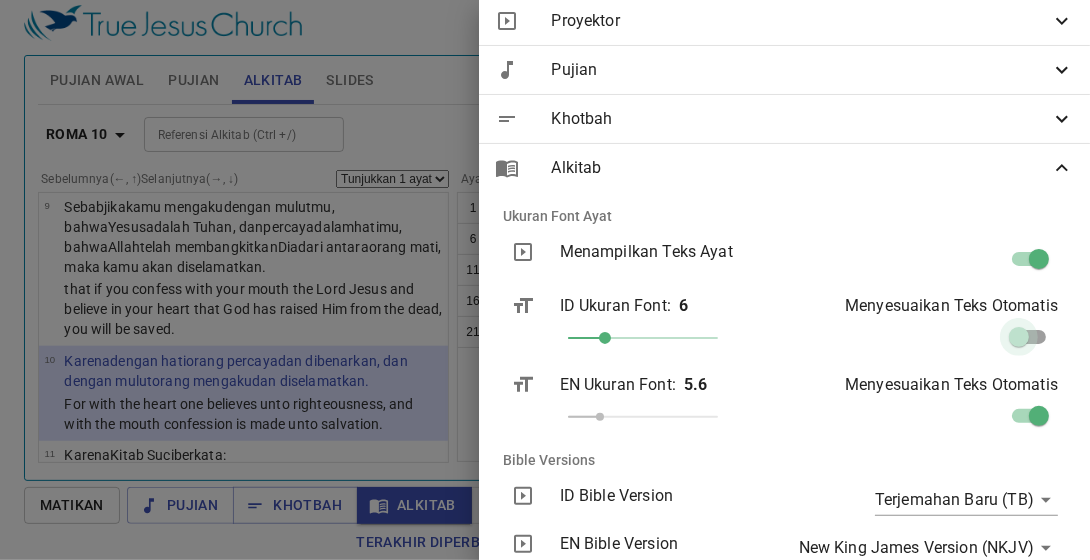 click at bounding box center (1019, 341) 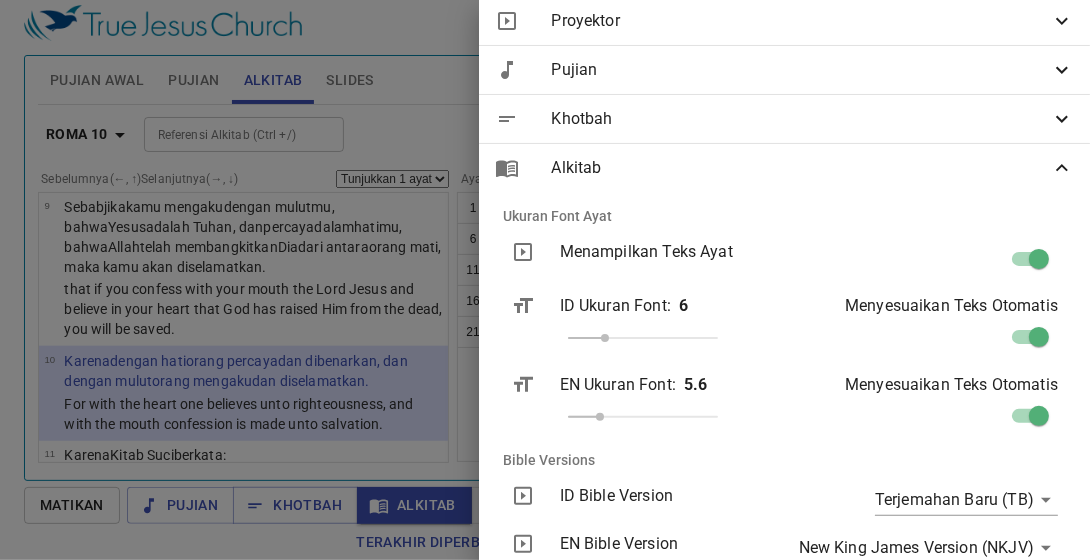 click 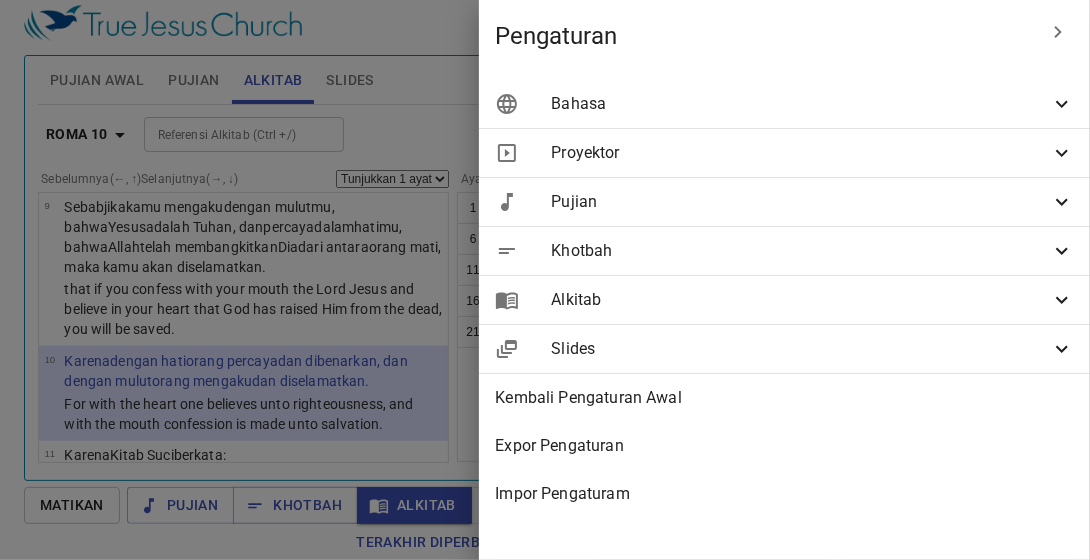 scroll, scrollTop: 0, scrollLeft: 0, axis: both 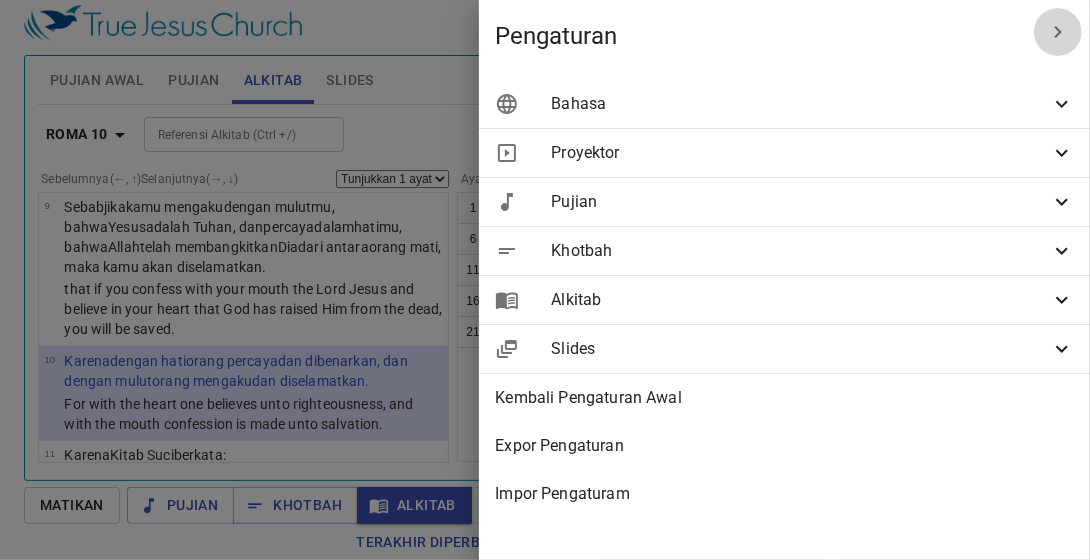 click 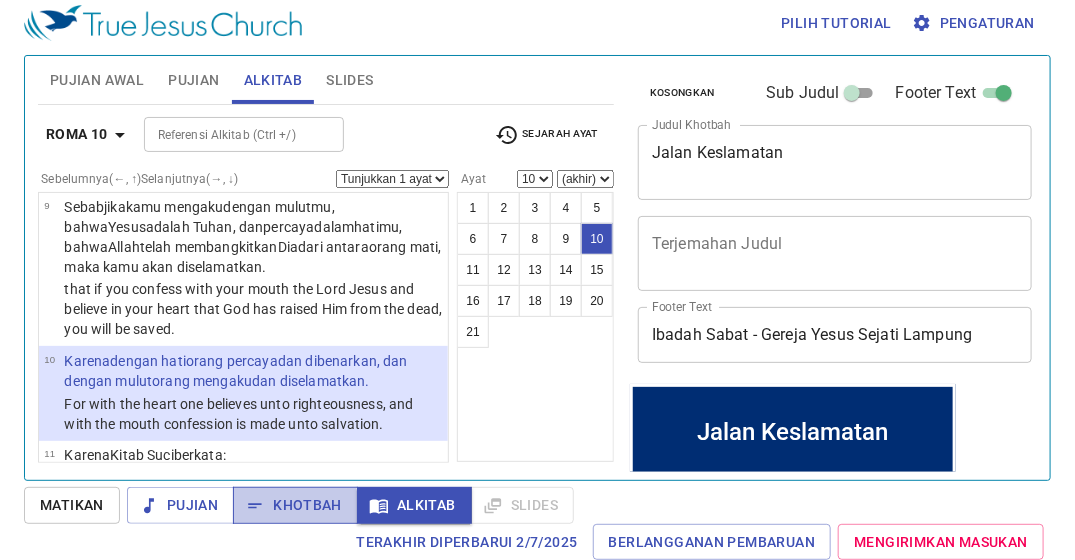 click on "Khotbah" at bounding box center [295, 505] 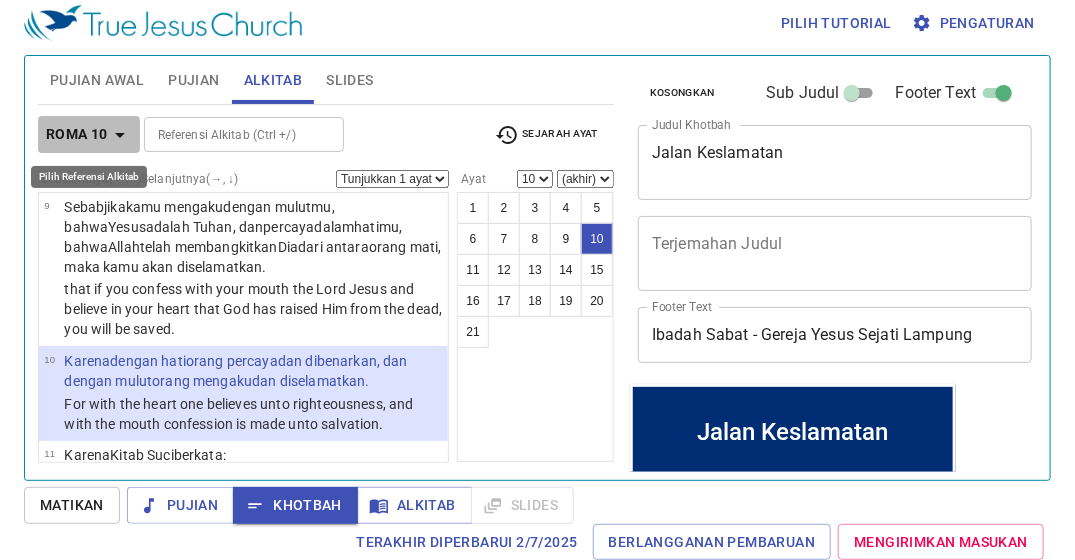 click on "Roma 10" at bounding box center (77, 134) 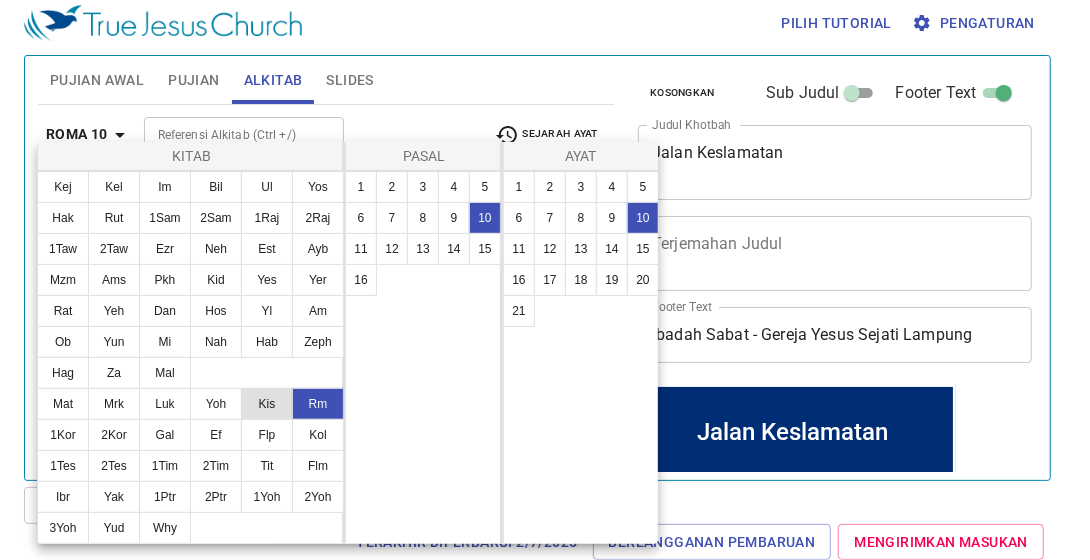 click on "Kis" at bounding box center (267, 404) 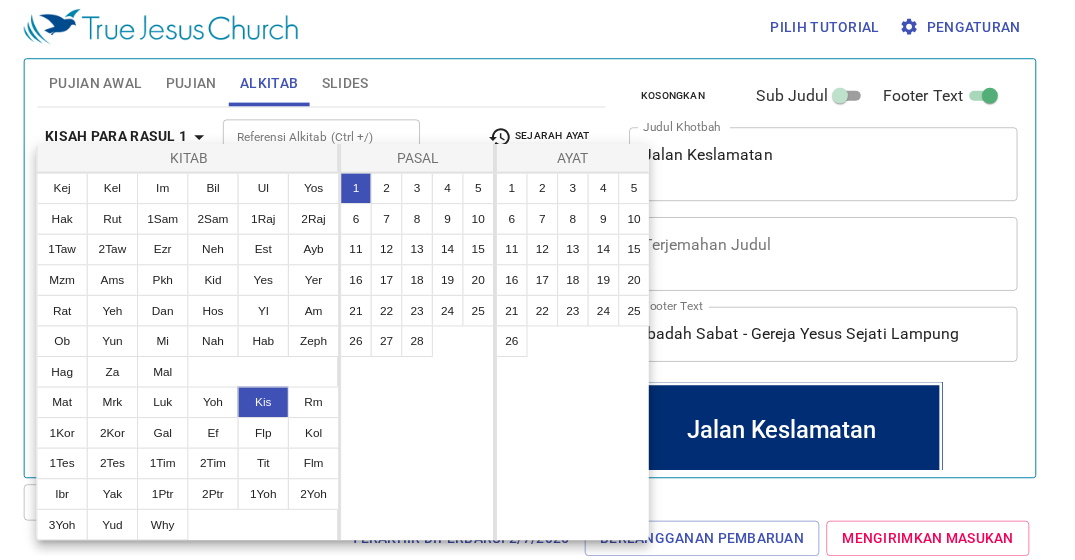 scroll, scrollTop: 0, scrollLeft: 0, axis: both 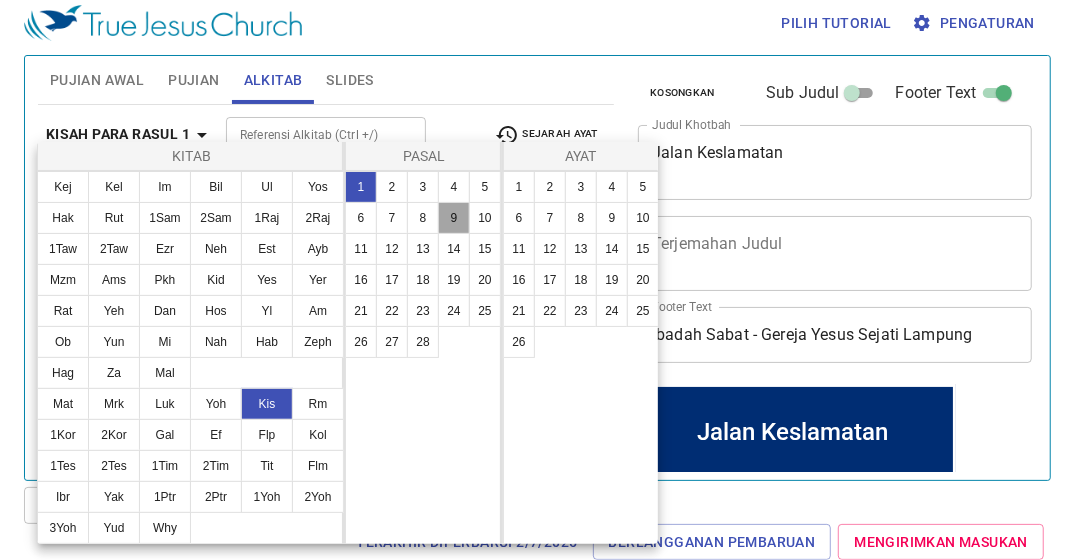 click on "9" at bounding box center [454, 218] 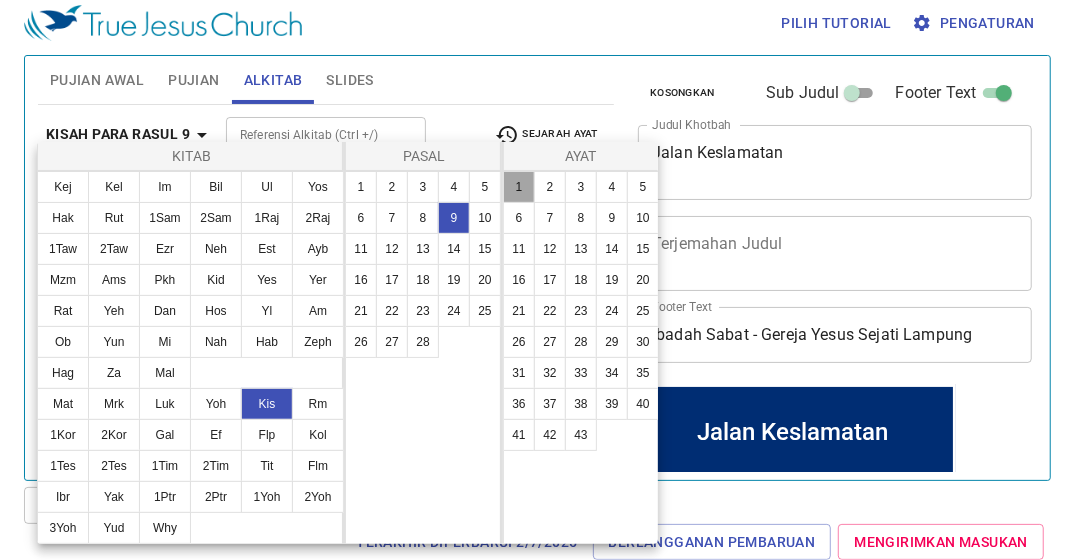 click on "1" at bounding box center [519, 187] 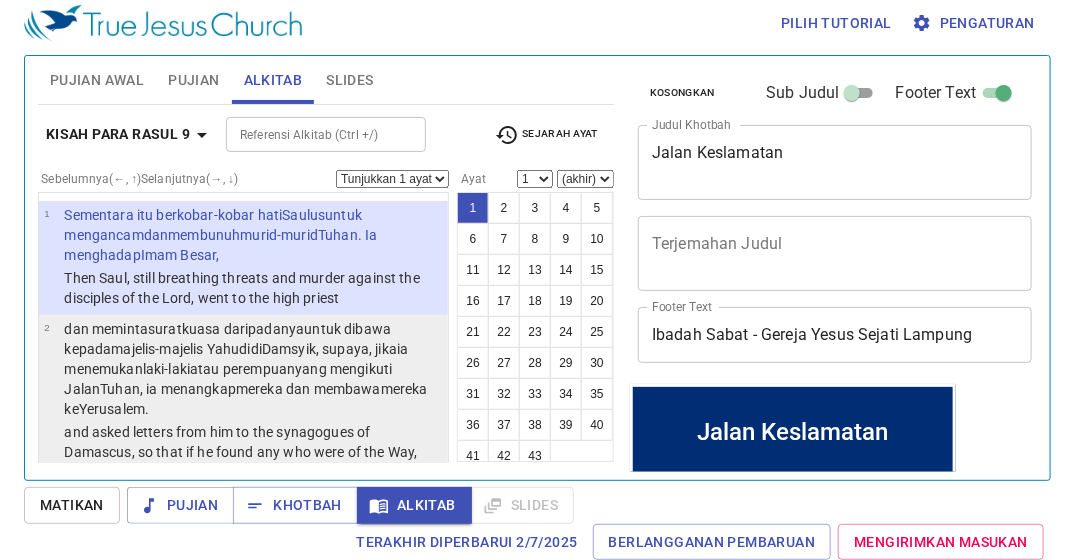 click on "Damsyik , supaya , jika  ia menemukan  laki-laki  atau perempuan  yang mengikuti Jalan  Tuhan, ia menangkap  mereka dan membawa  mereka ke  Yerusalem ." at bounding box center (245, 379) 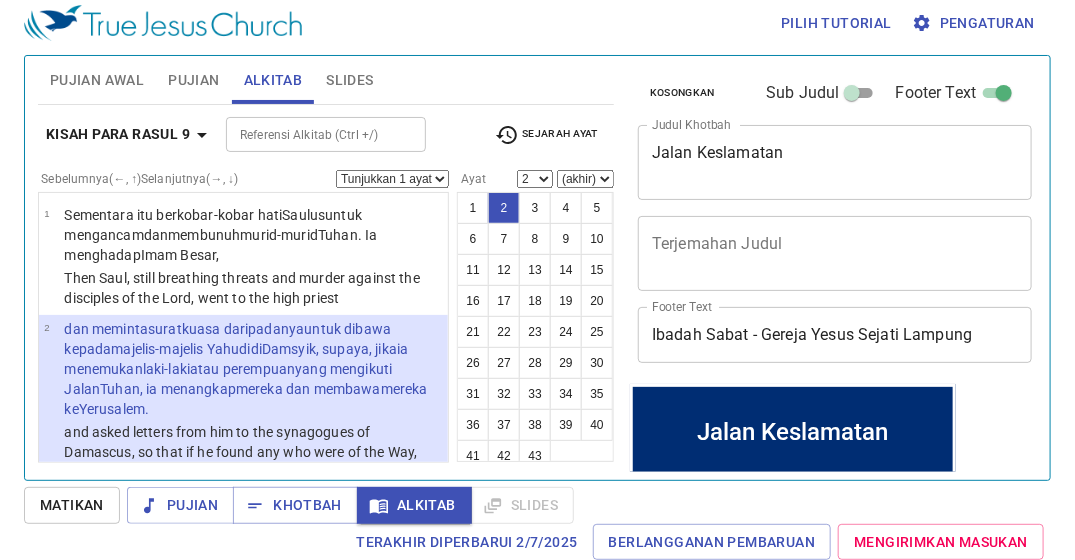 scroll, scrollTop: 84, scrollLeft: 0, axis: vertical 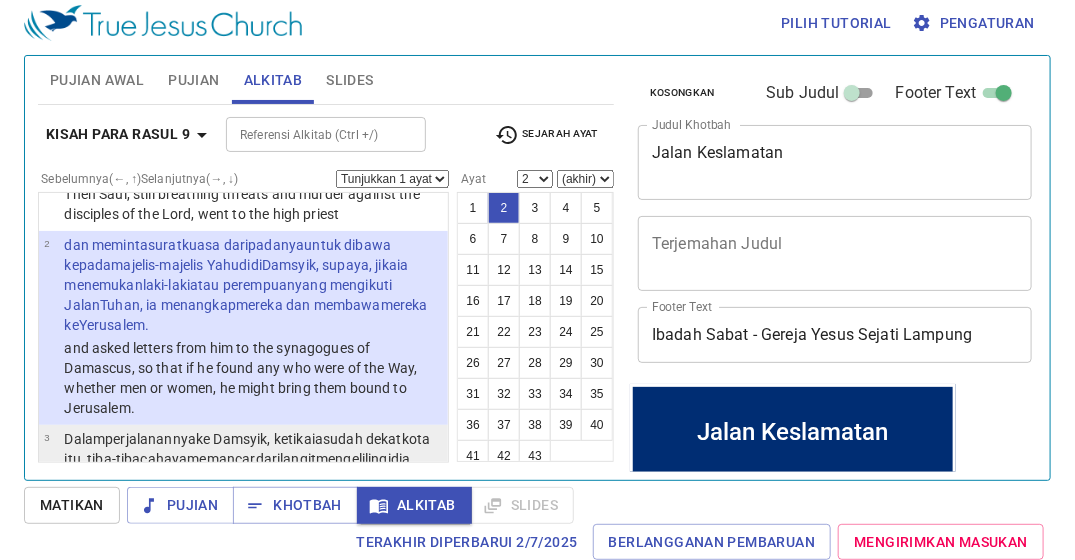 click on ", ketika  ia  sudah dekat  kota itu, tiba-tiba  cahaya  memancar  dari  langit  mengelilingi  dia ." at bounding box center (247, 449) 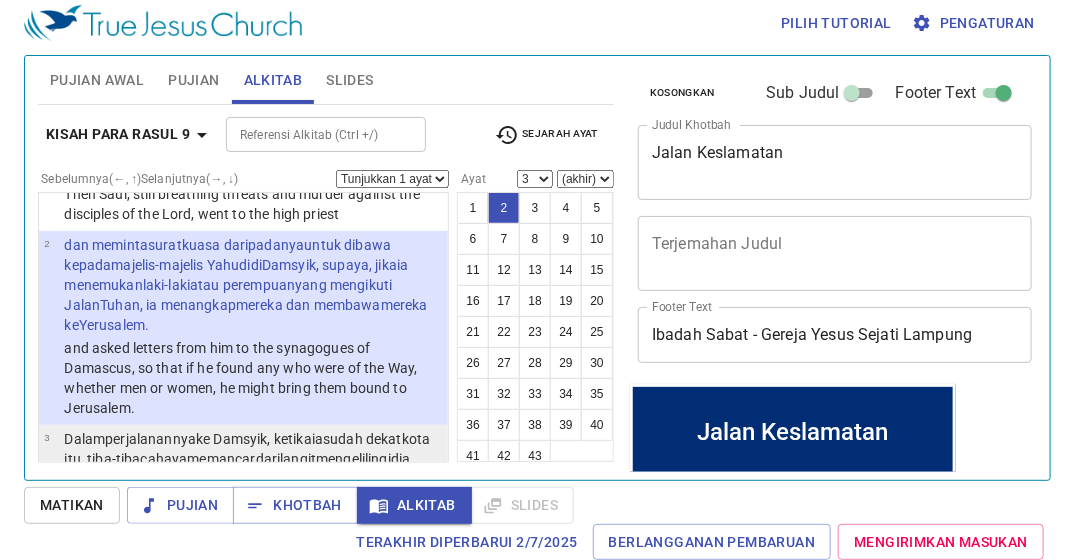 scroll, scrollTop: 237, scrollLeft: 0, axis: vertical 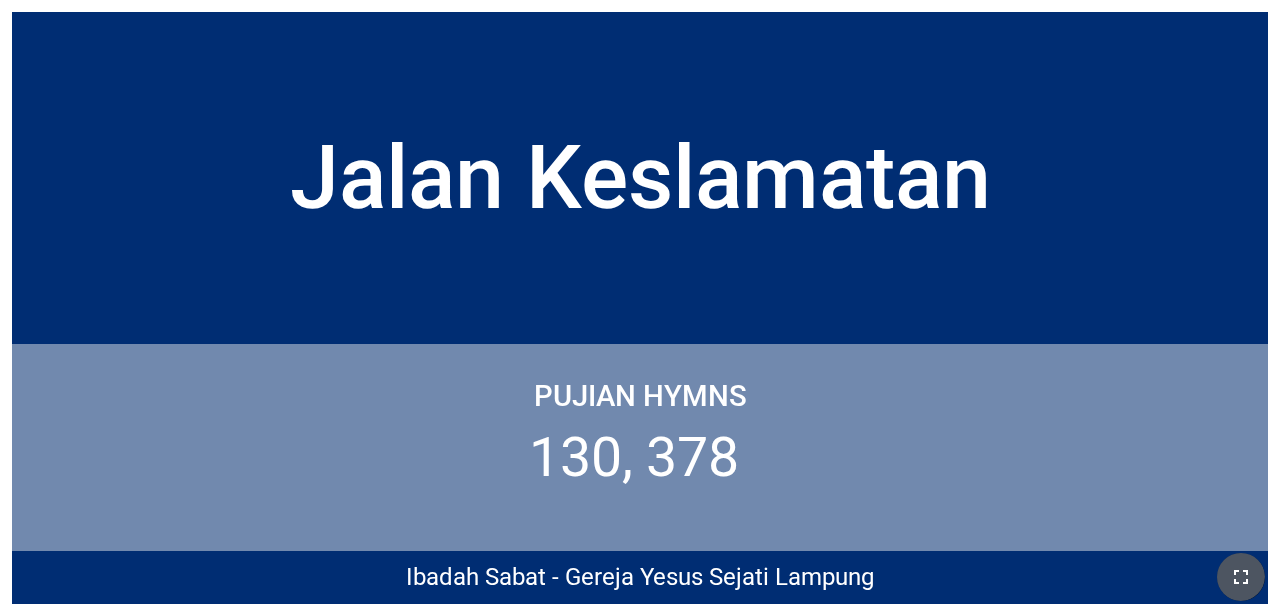 click 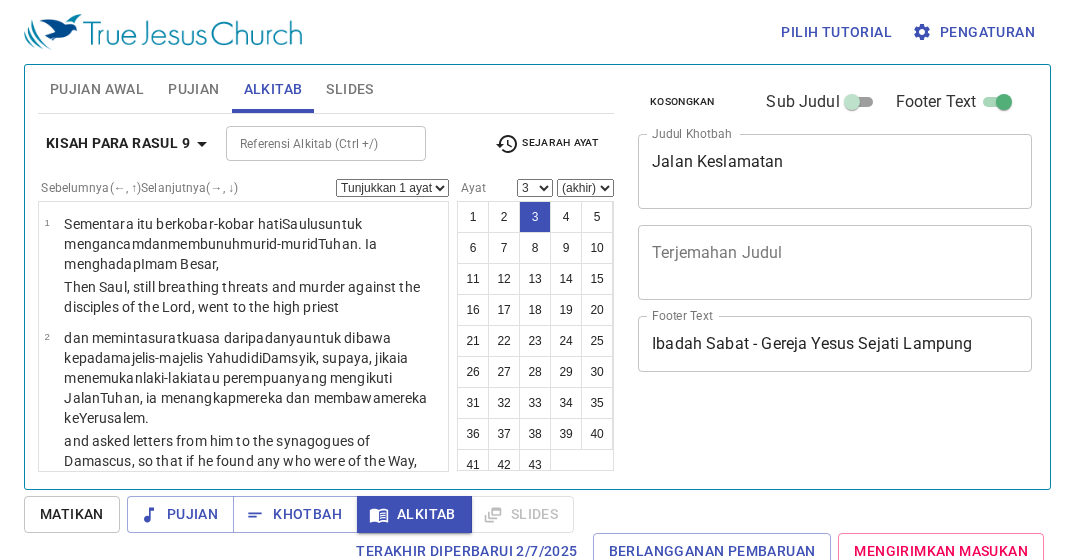 scroll, scrollTop: 9, scrollLeft: 0, axis: vertical 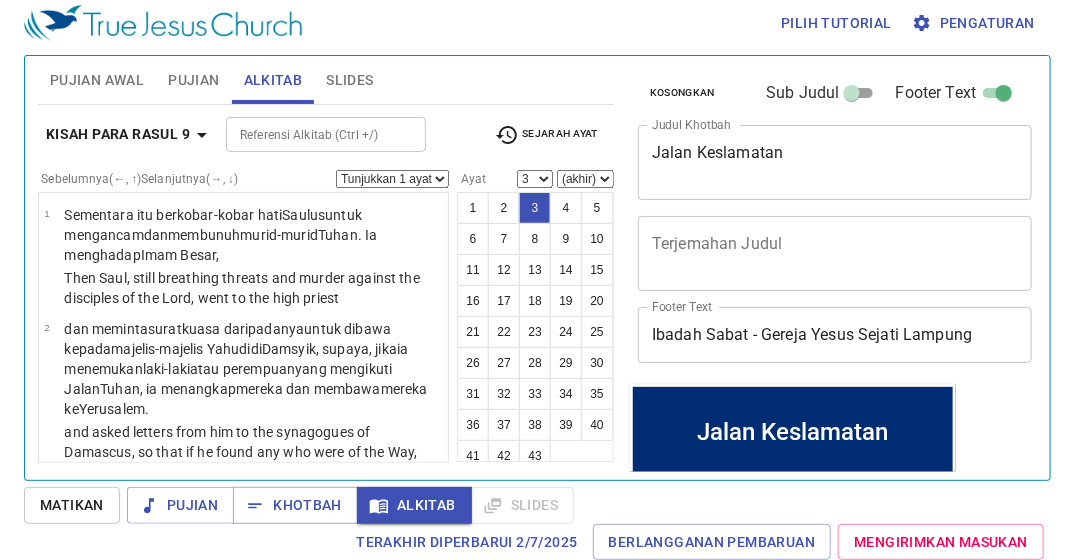 click on "Aku  ?"" at bounding box center (294, 657) 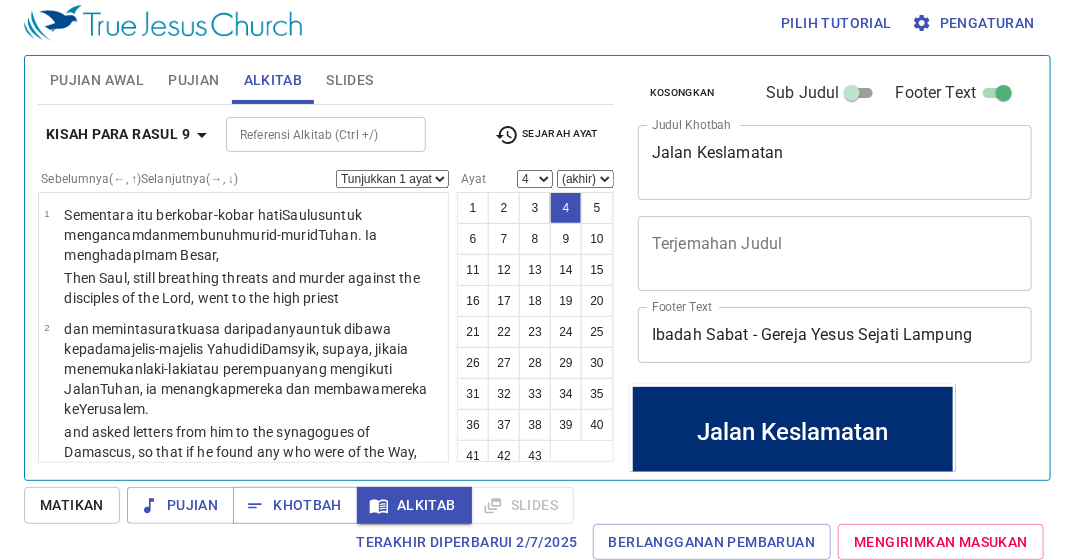 scroll, scrollTop: 9, scrollLeft: 0, axis: vertical 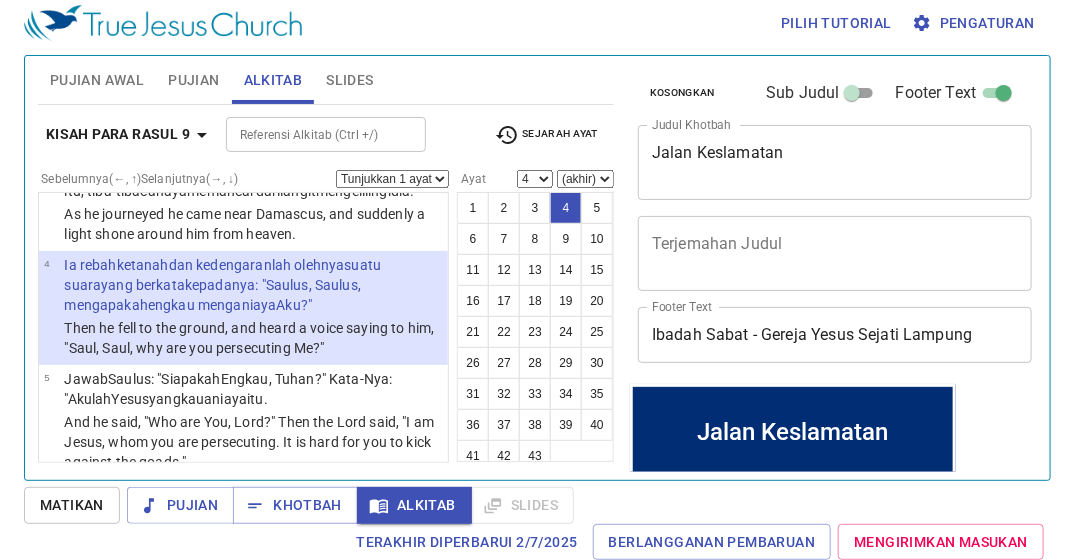 click on "And he said, "Who are You, Lord?" Then the Lord said, "I am Jesus, whom you are persecuting. It is hard for you to kick against the goads."" at bounding box center (253, 442) 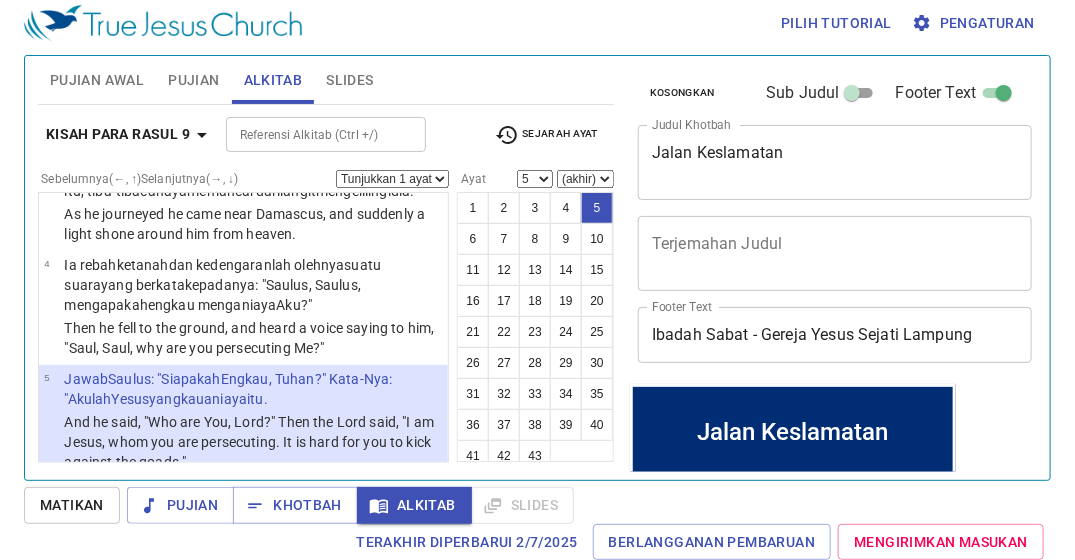 scroll, scrollTop: 466, scrollLeft: 0, axis: vertical 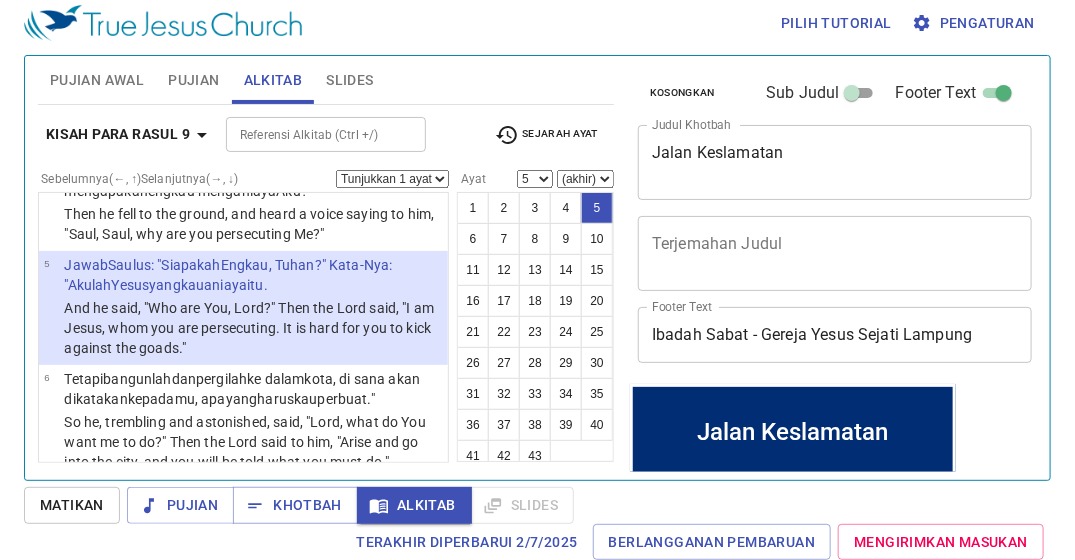 click on "So he, trembling and astonished, said, "Lord, what do You want me to do?" Then the Lord said to him, "Arise and go into the city, and you will be told what you must do."" at bounding box center [253, 442] 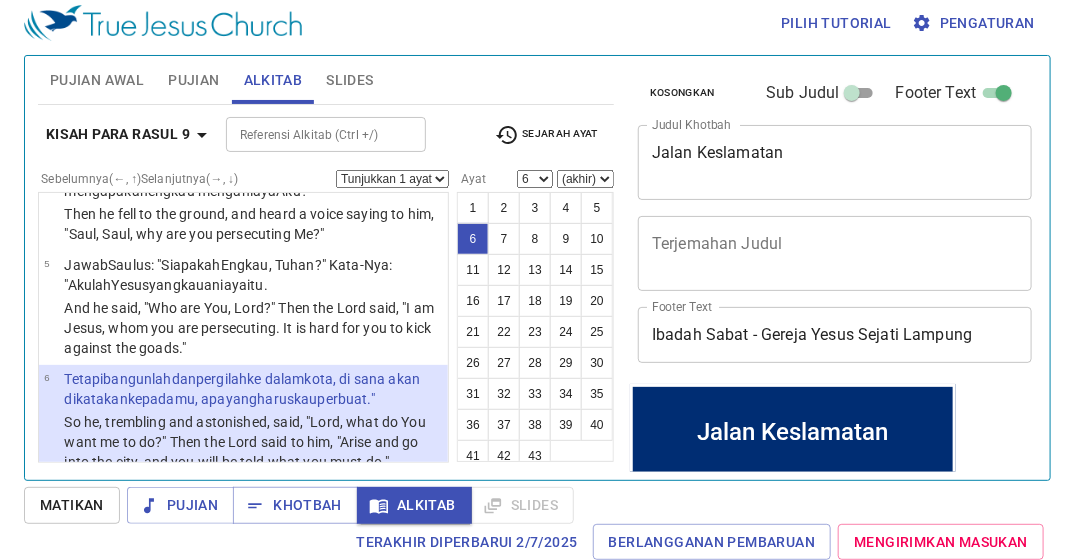 scroll, scrollTop: 580, scrollLeft: 0, axis: vertical 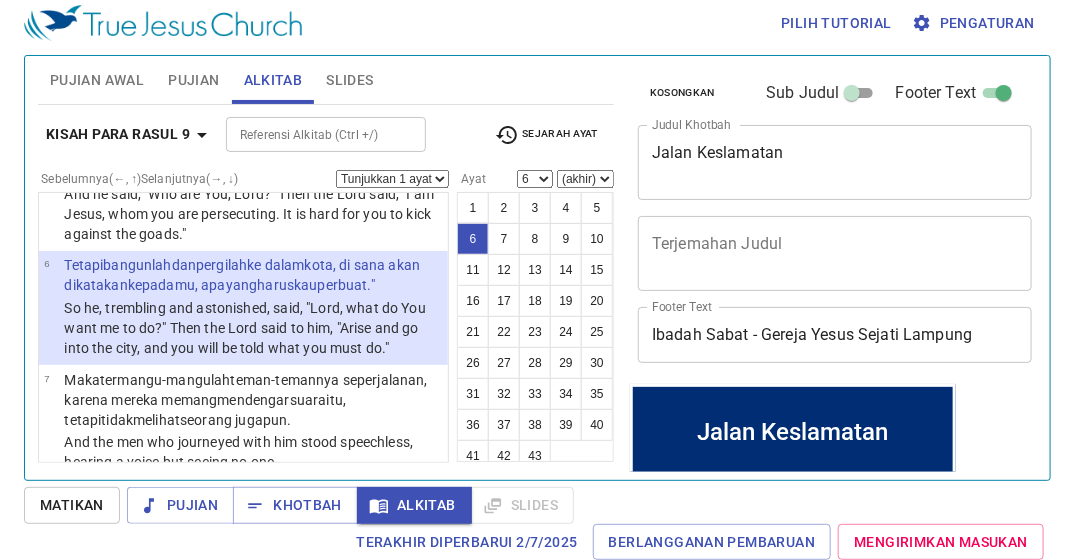 click on "seorang jugapun ." at bounding box center [235, 420] 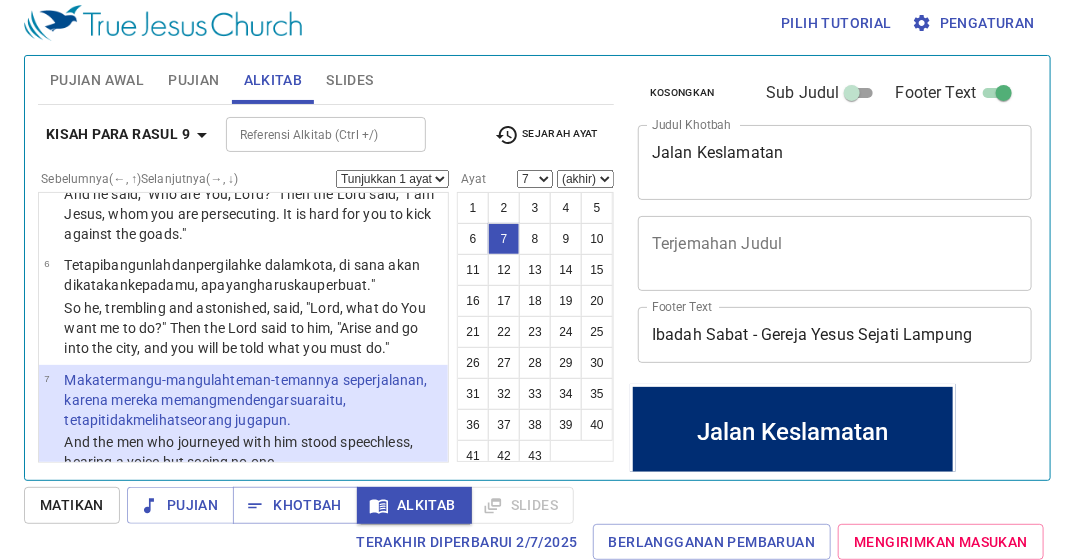 scroll, scrollTop: 694, scrollLeft: 0, axis: vertical 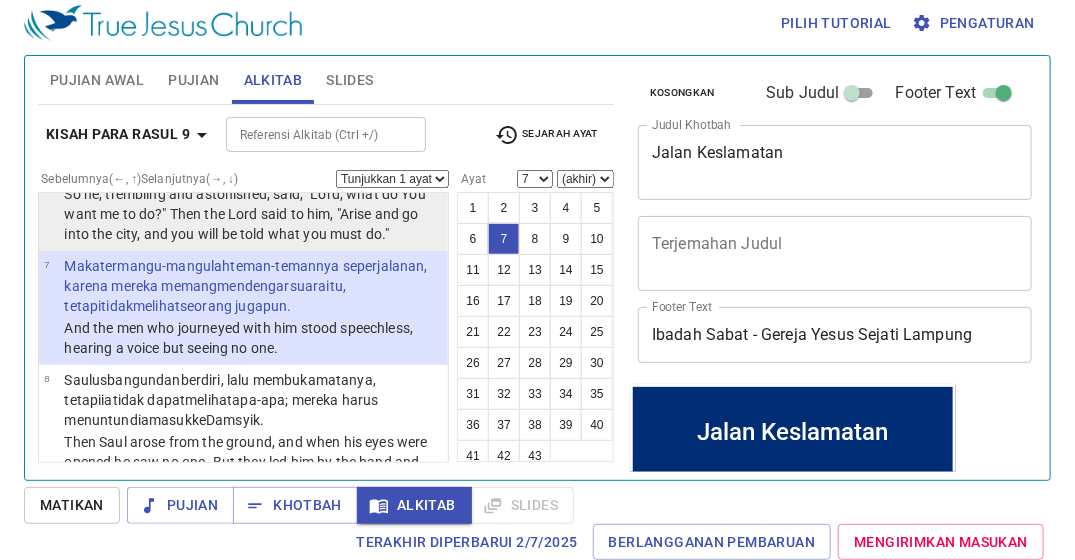 click on "So he, trembling and astonished, said, "Lord, what do You want me to do?" Then the Lord said to him, "Arise and go into the city, and you will be told what you must do."" at bounding box center (253, 214) 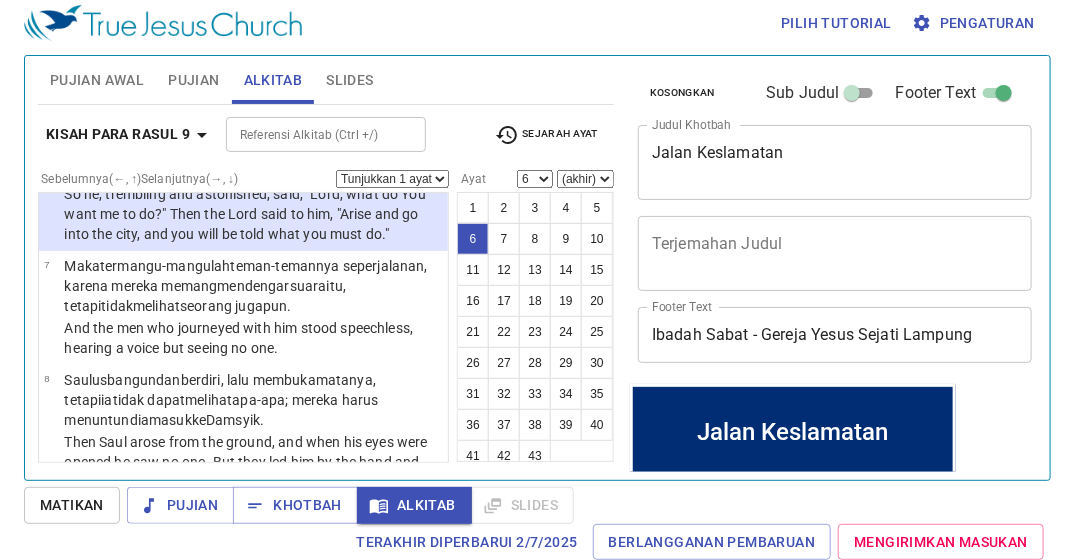 scroll, scrollTop: 580, scrollLeft: 0, axis: vertical 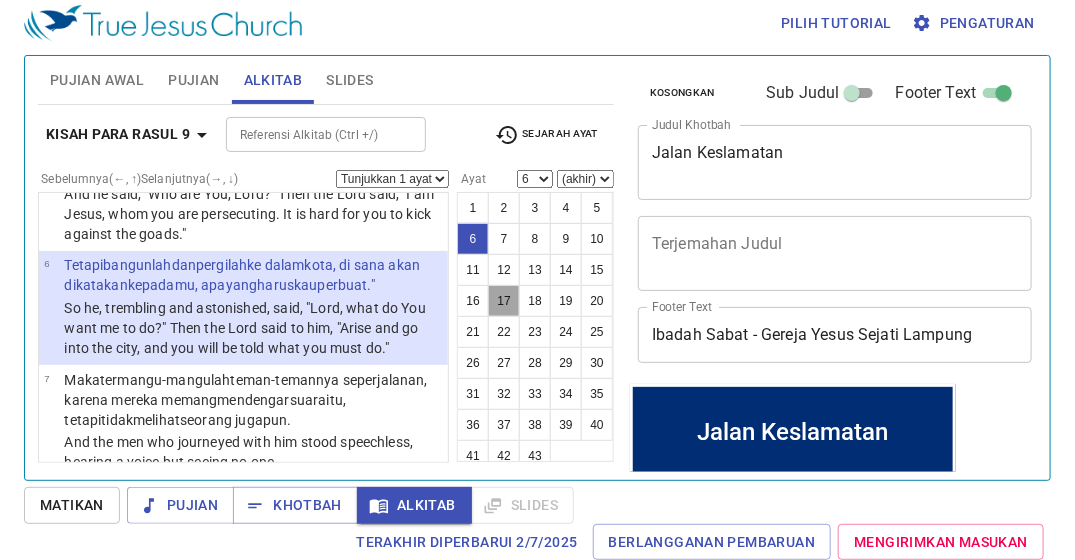 click on "17" at bounding box center (504, 301) 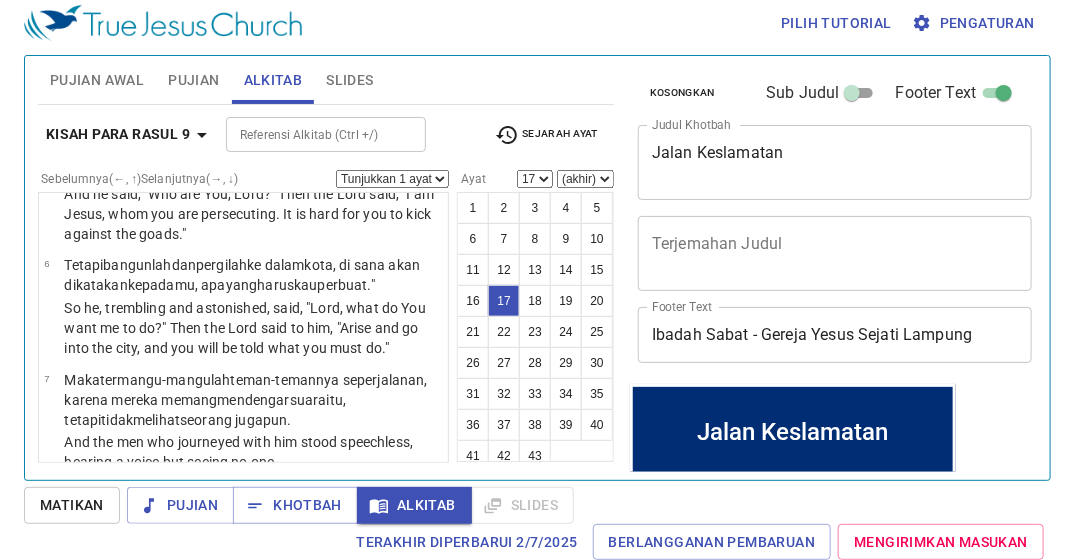 scroll, scrollTop: 2054, scrollLeft: 0, axis: vertical 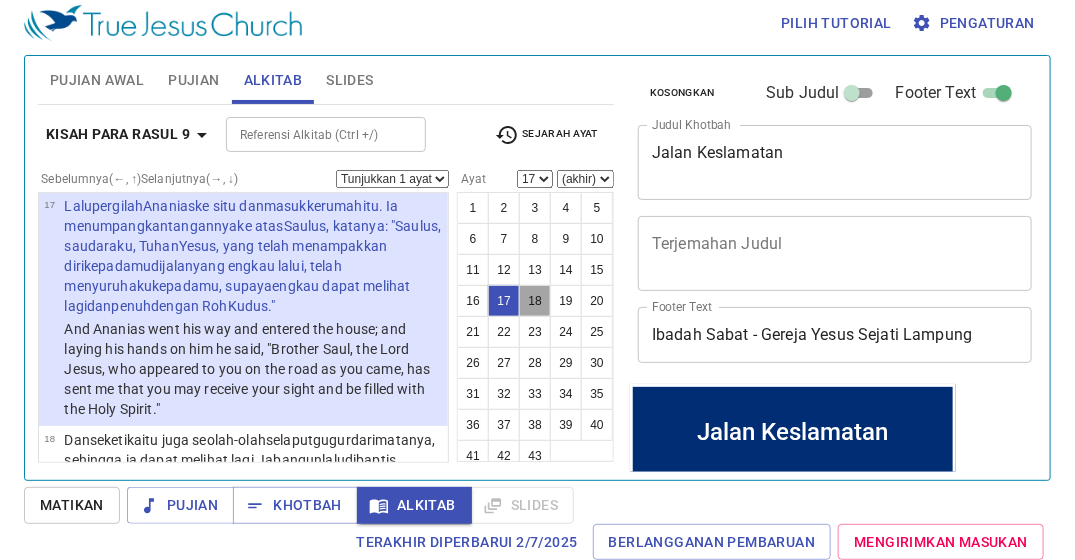 click on "18" at bounding box center (535, 301) 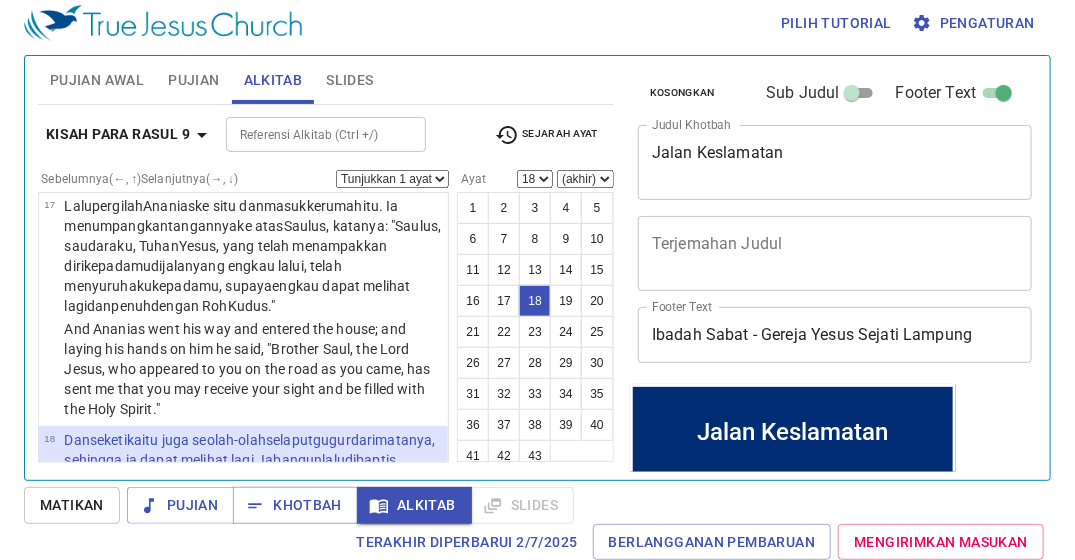 scroll, scrollTop: 2239, scrollLeft: 0, axis: vertical 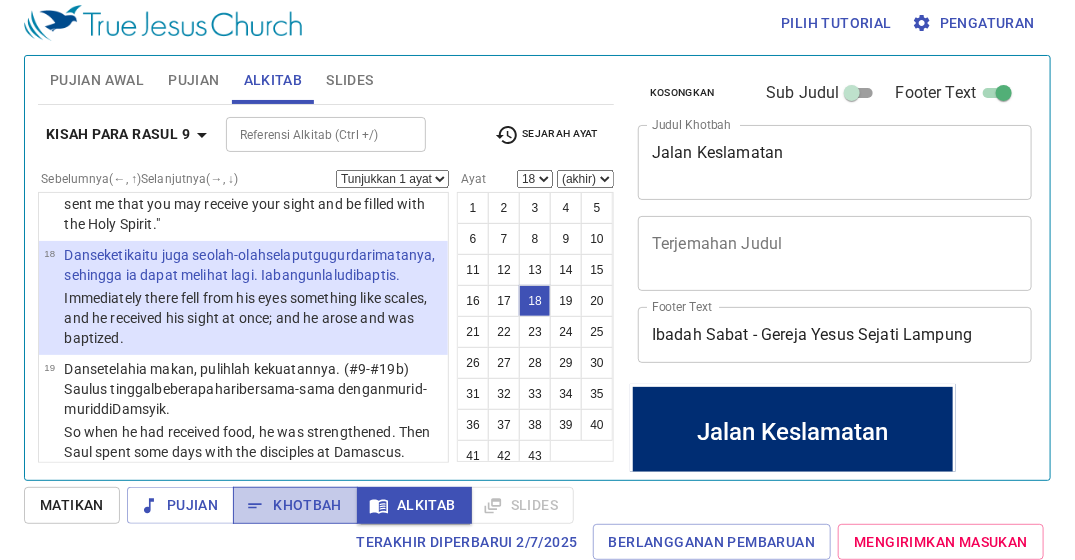 click on "Khotbah" at bounding box center [295, 505] 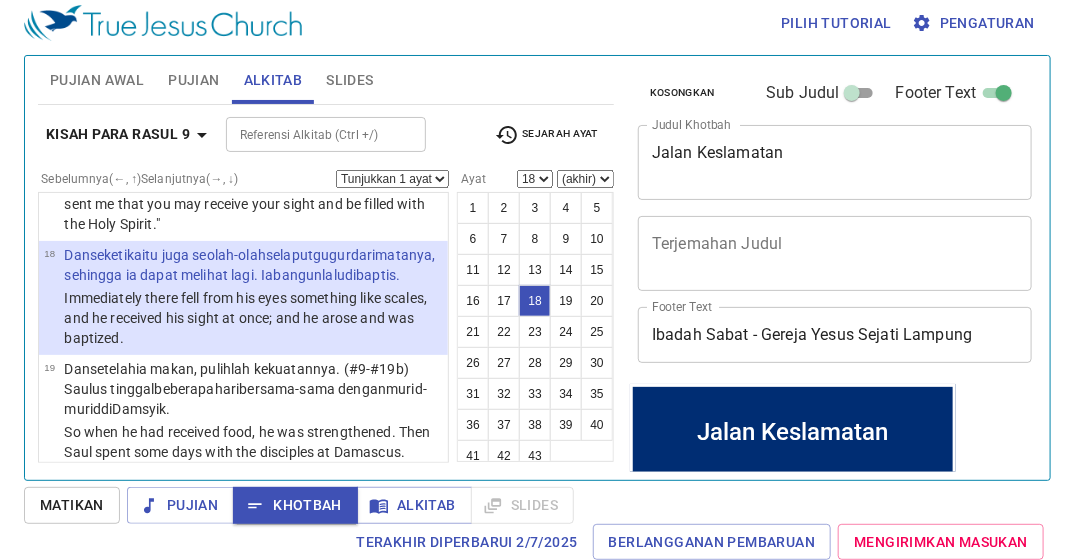 click on "Dan  seketika  itu juga seolah-olah  selaput  gugur  dari  matanya , sehingga ia dapat melihat lagi . Ia  bangun  lalu  dibaptis ." at bounding box center [253, 266] 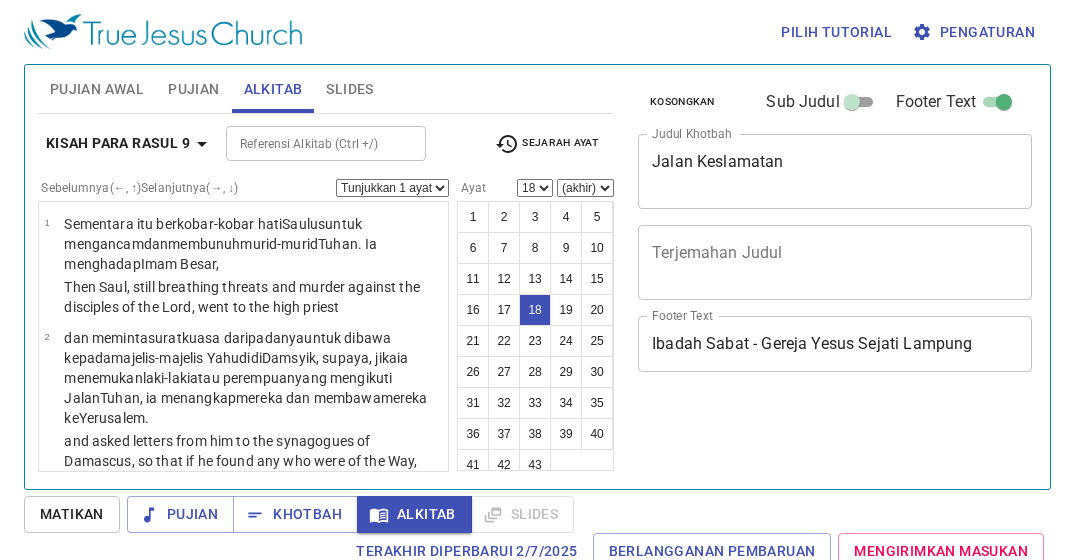 select on "18" 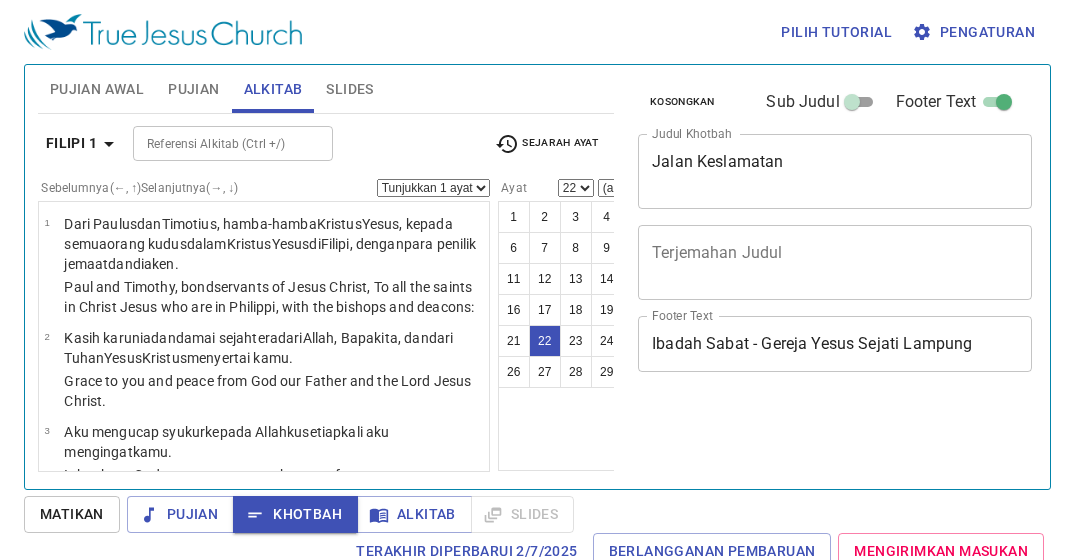 select on "22" 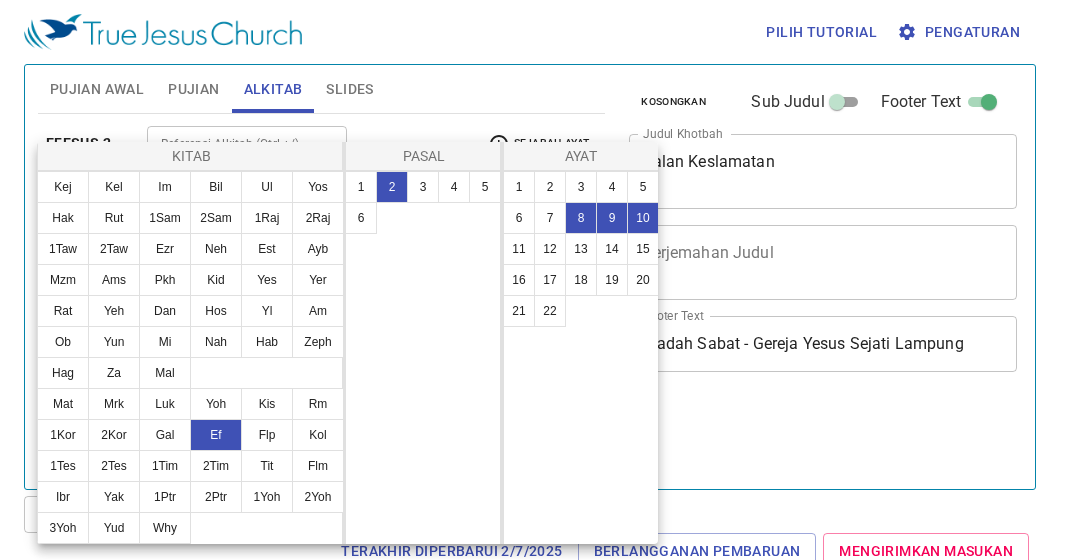select on "3" 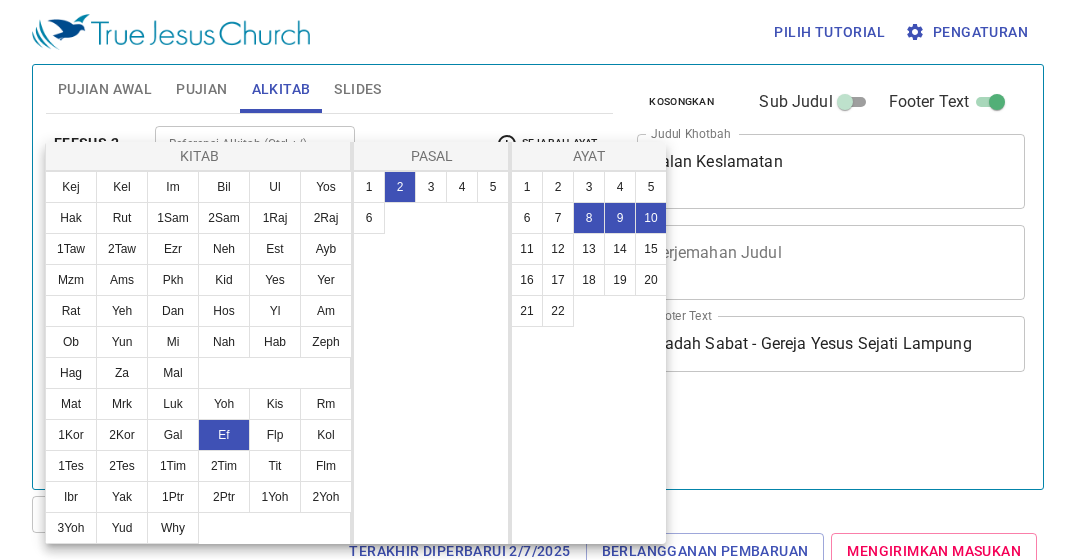 scroll, scrollTop: 9, scrollLeft: 0, axis: vertical 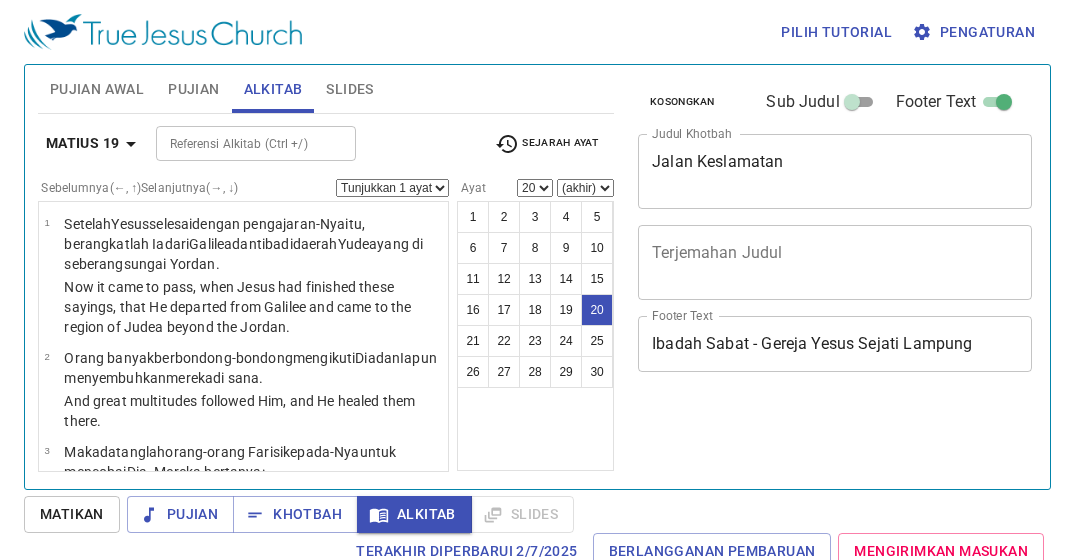 select on "20" 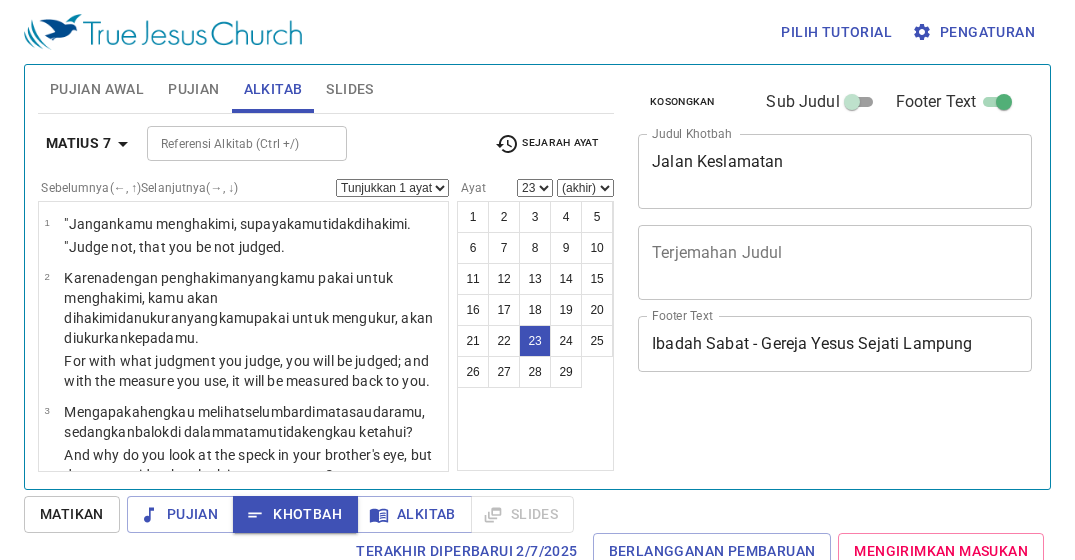 select on "23" 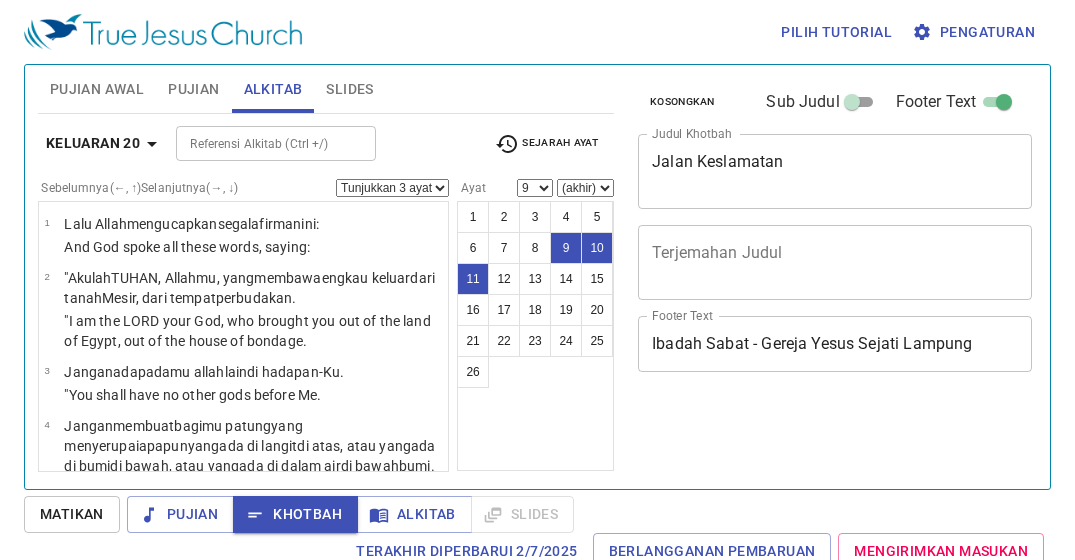 select on "3" 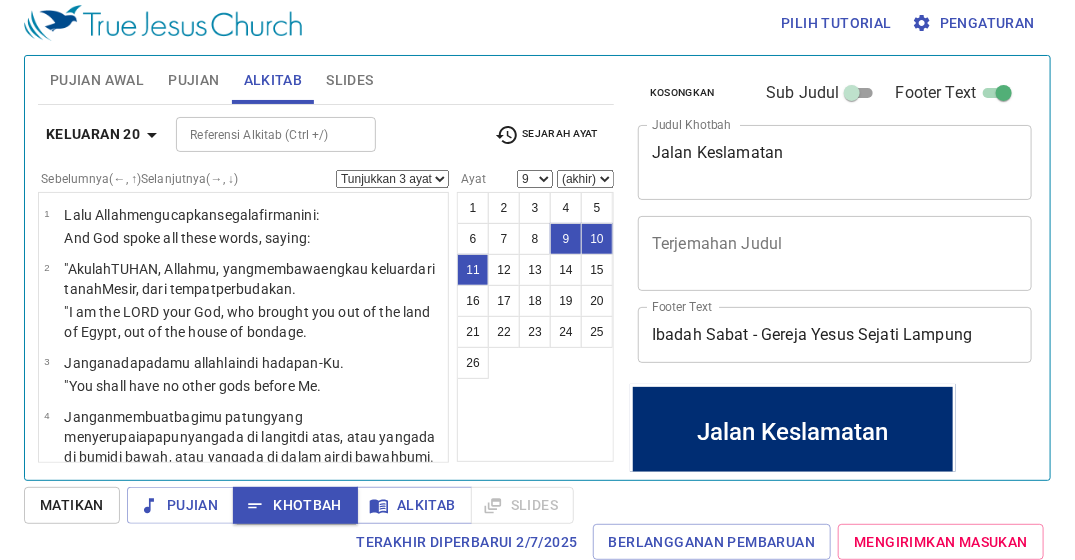 scroll, scrollTop: 0, scrollLeft: 0, axis: both 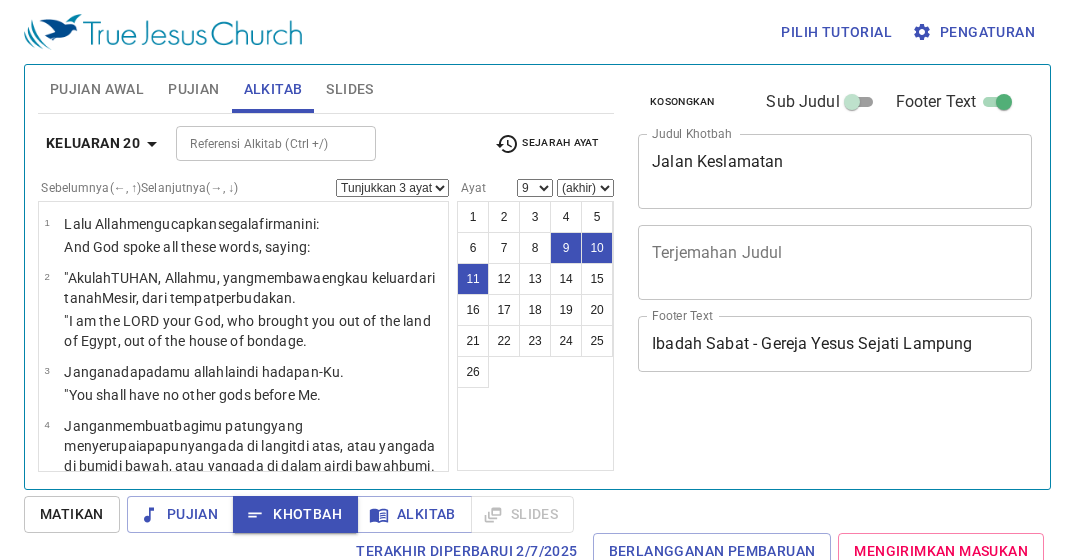 select on "3" 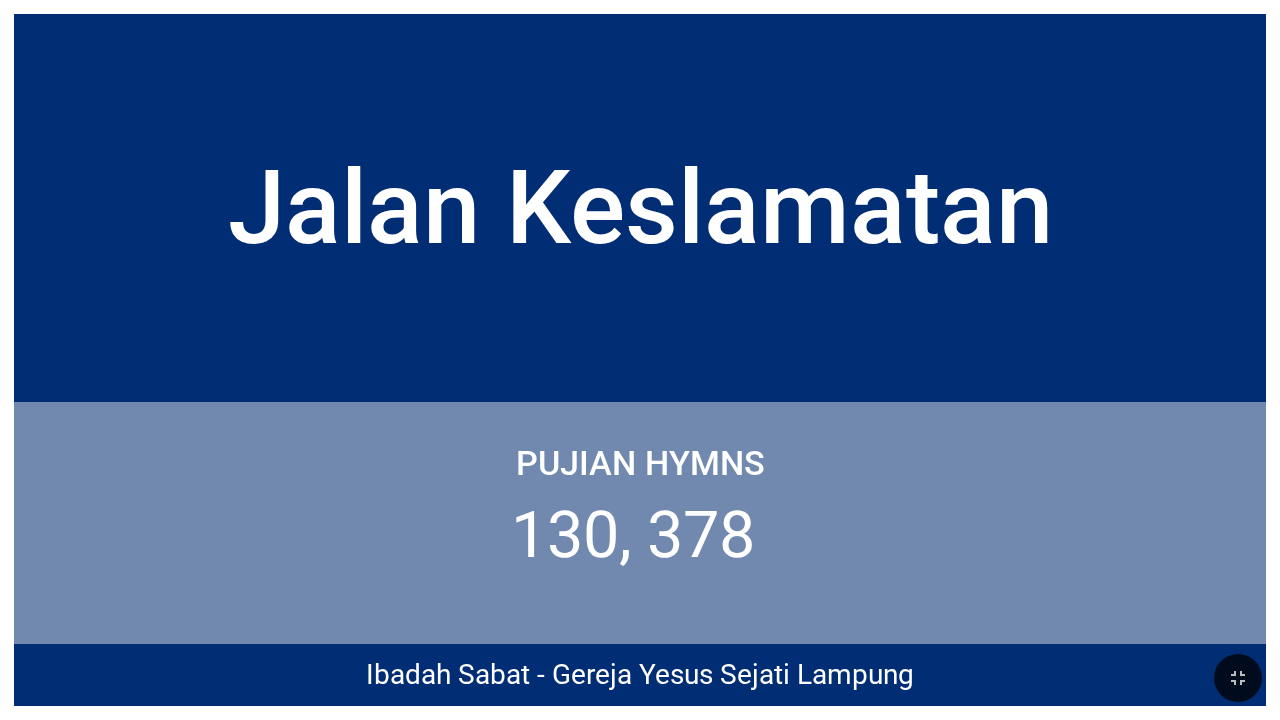 scroll, scrollTop: 0, scrollLeft: 0, axis: both 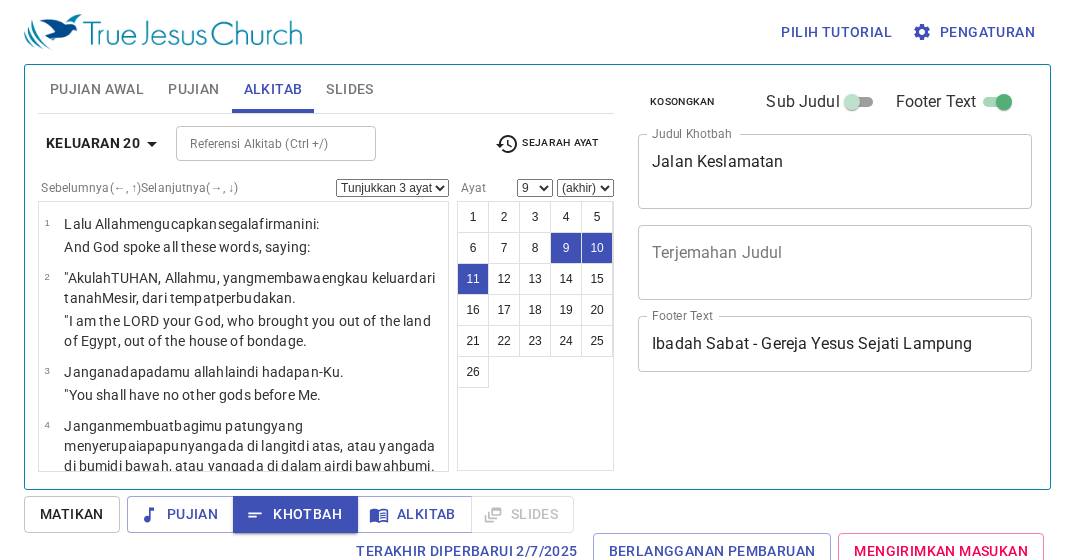 select on "3" 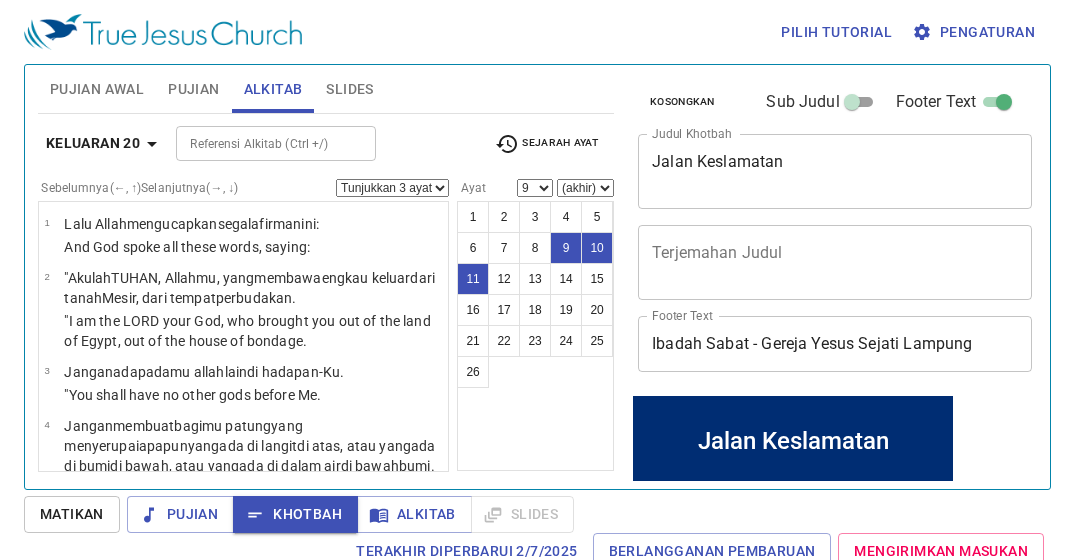 scroll, scrollTop: 9, scrollLeft: 0, axis: vertical 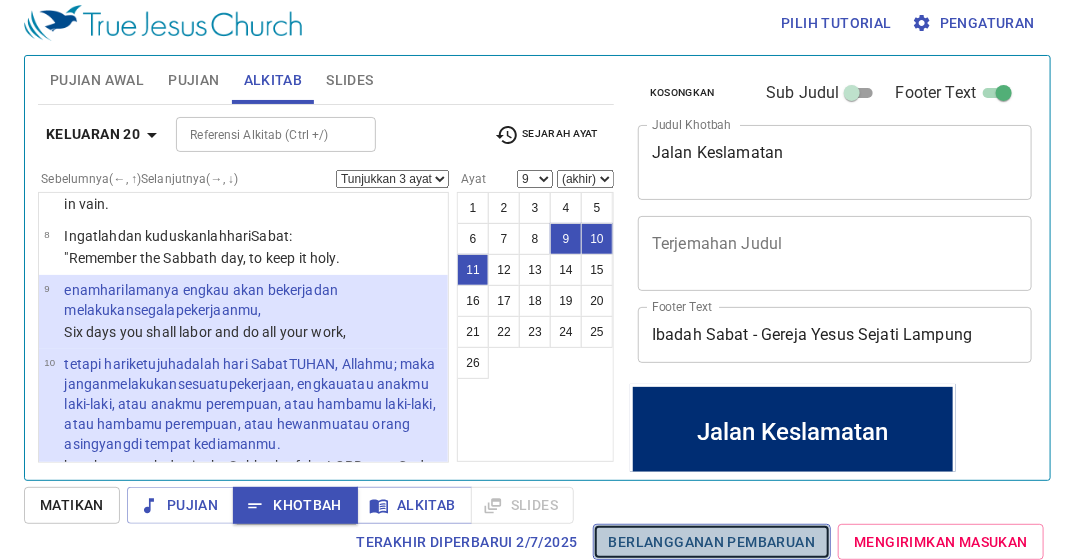 click on "Berlangganan Pembaruan" at bounding box center (712, 542) 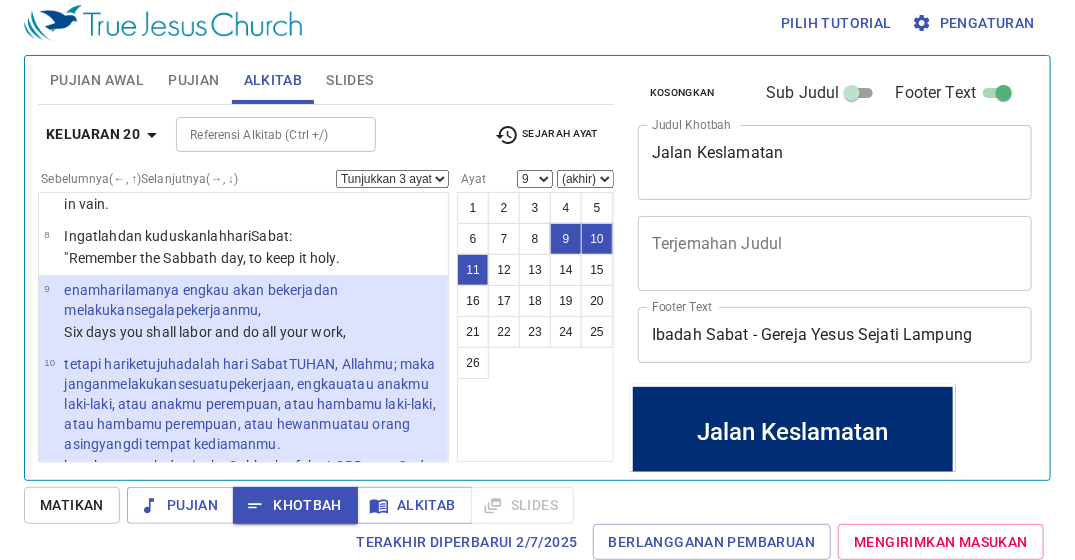 click on "Pengaturan" at bounding box center [975, 23] 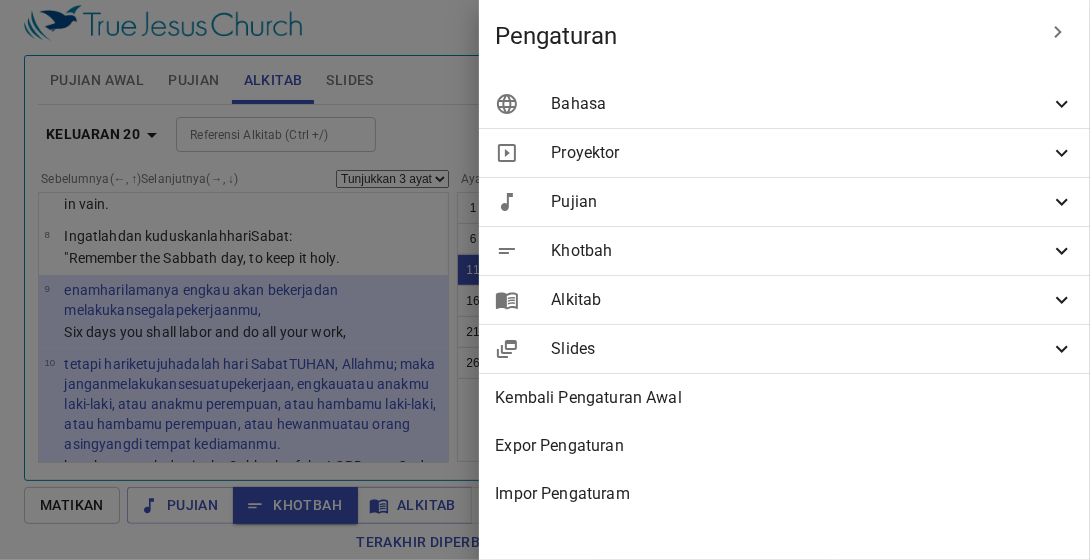 click on "Bahasa" at bounding box center [800, 104] 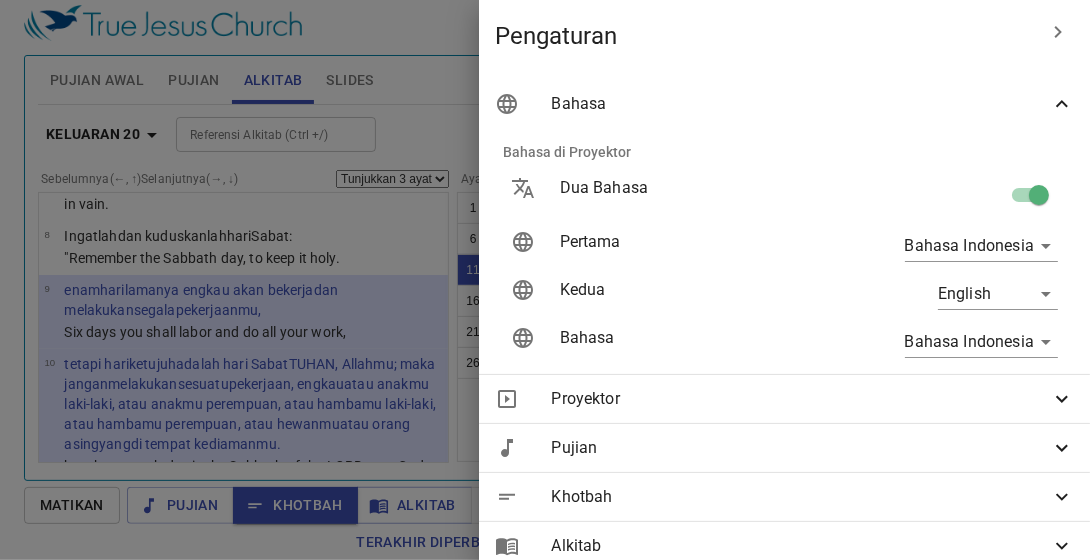 click at bounding box center [1039, 199] 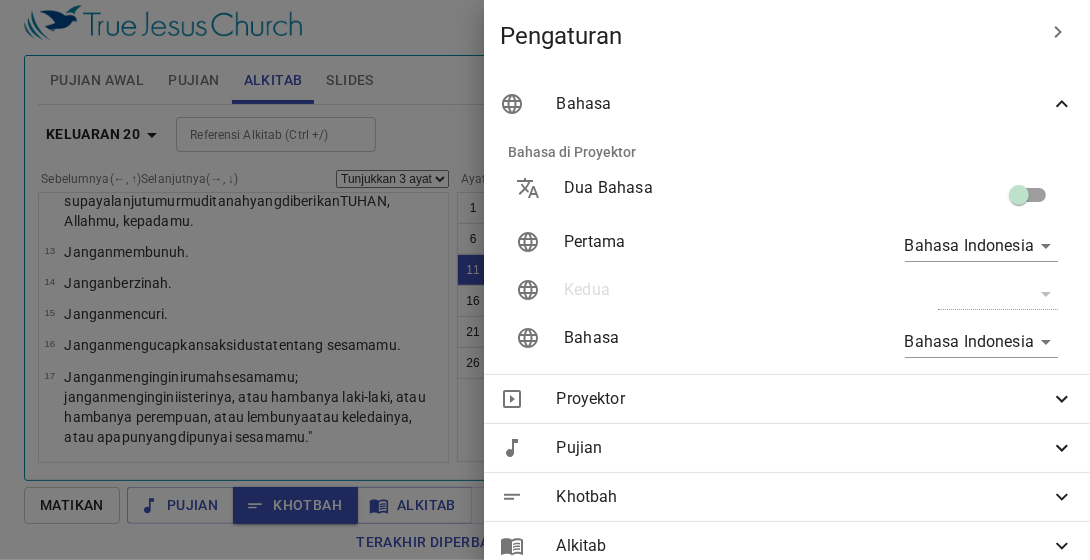 scroll, scrollTop: 458, scrollLeft: 0, axis: vertical 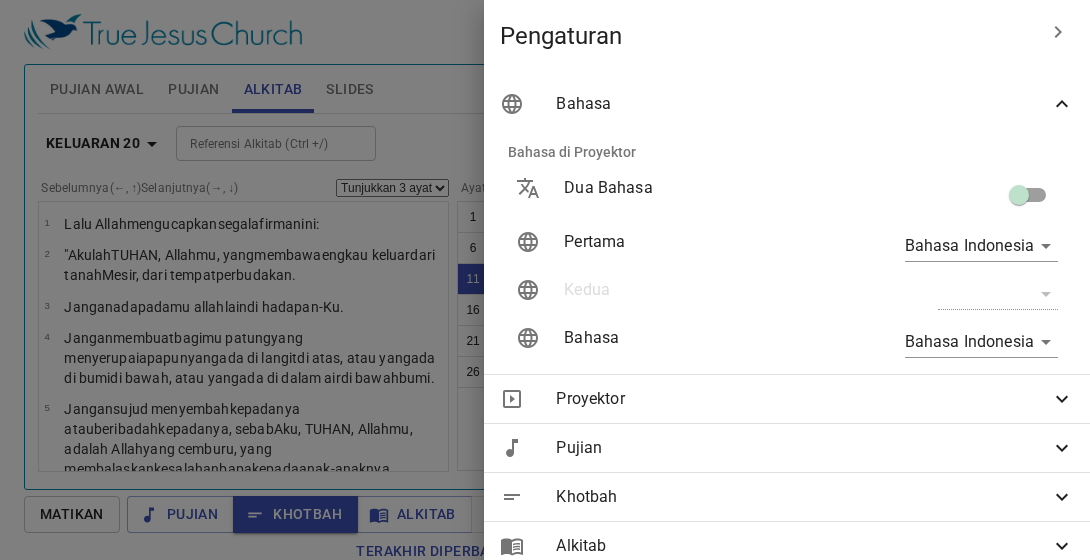 select on "3" 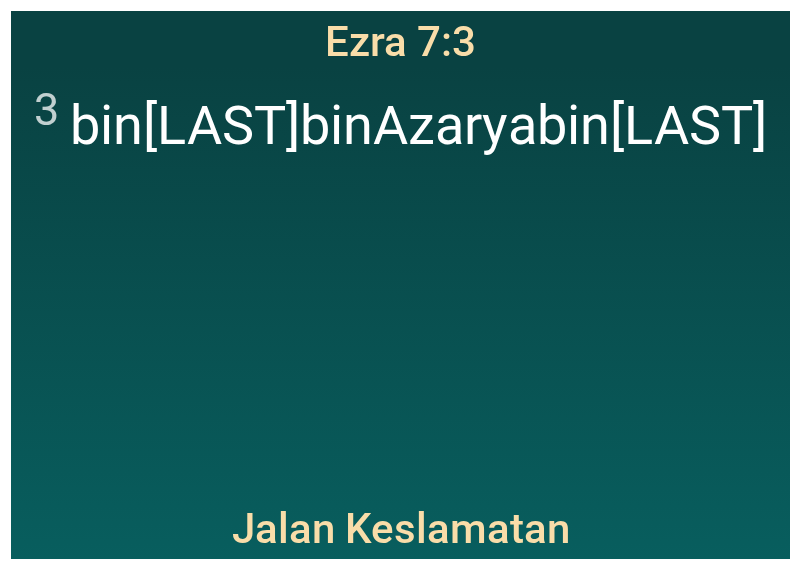 scroll, scrollTop: 0, scrollLeft: 0, axis: both 